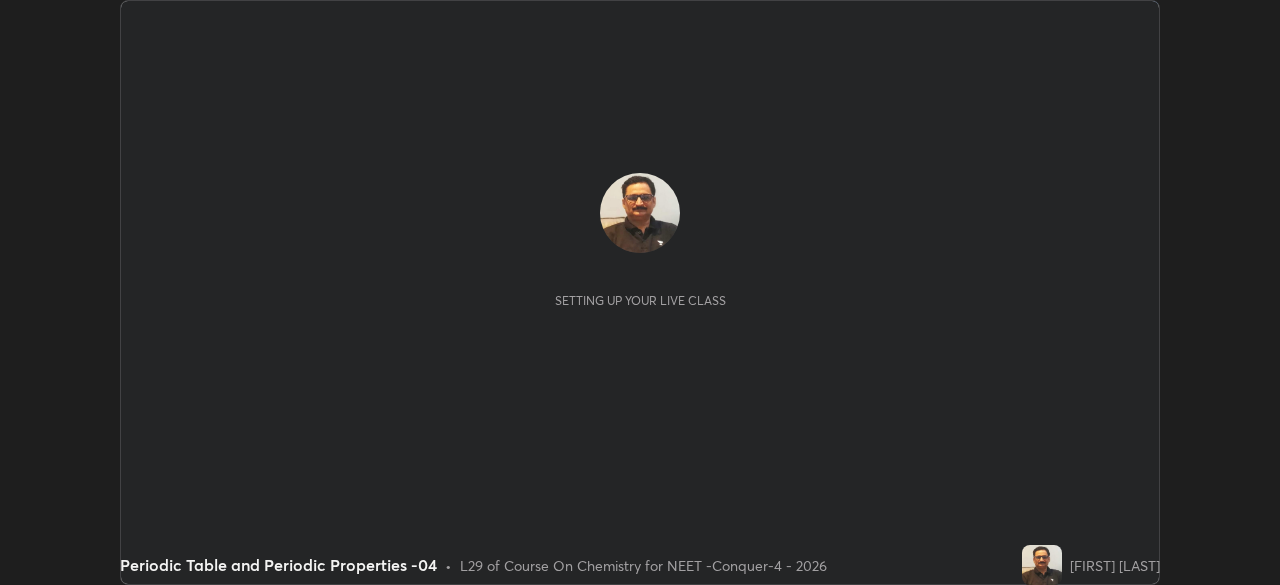scroll, scrollTop: 0, scrollLeft: 0, axis: both 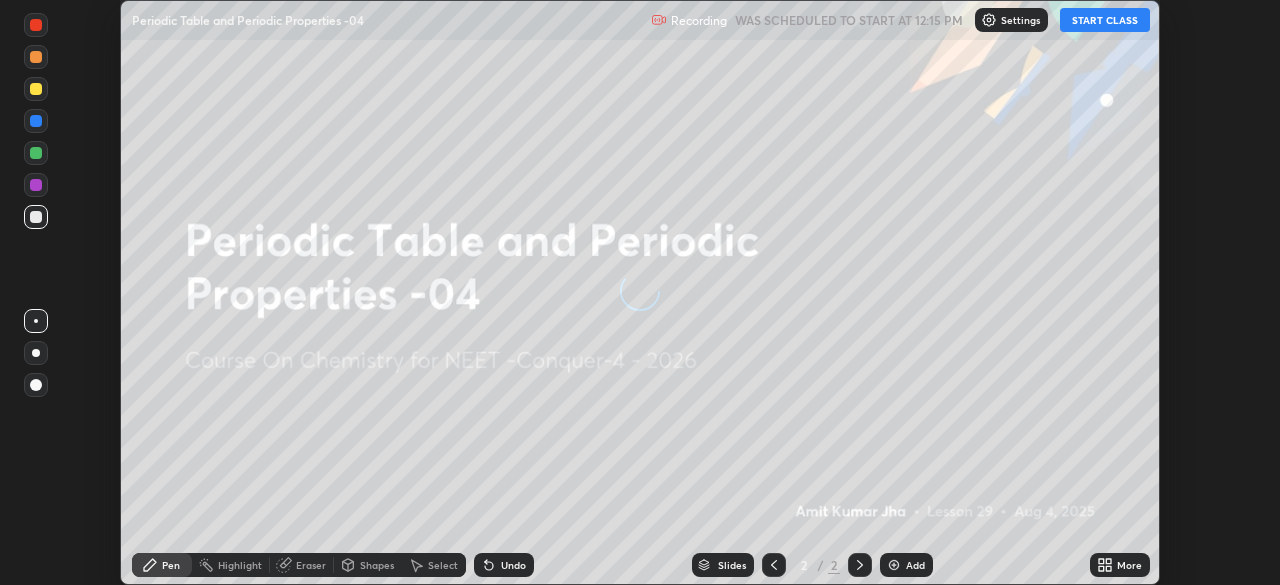 click on "START CLASS" at bounding box center [1105, 20] 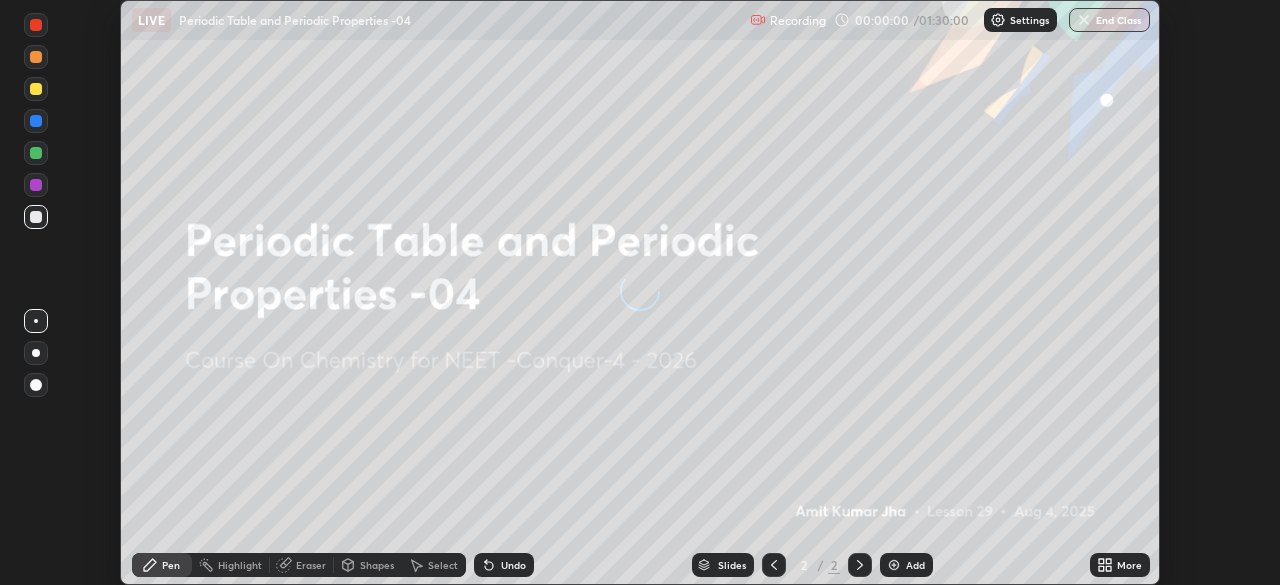 click 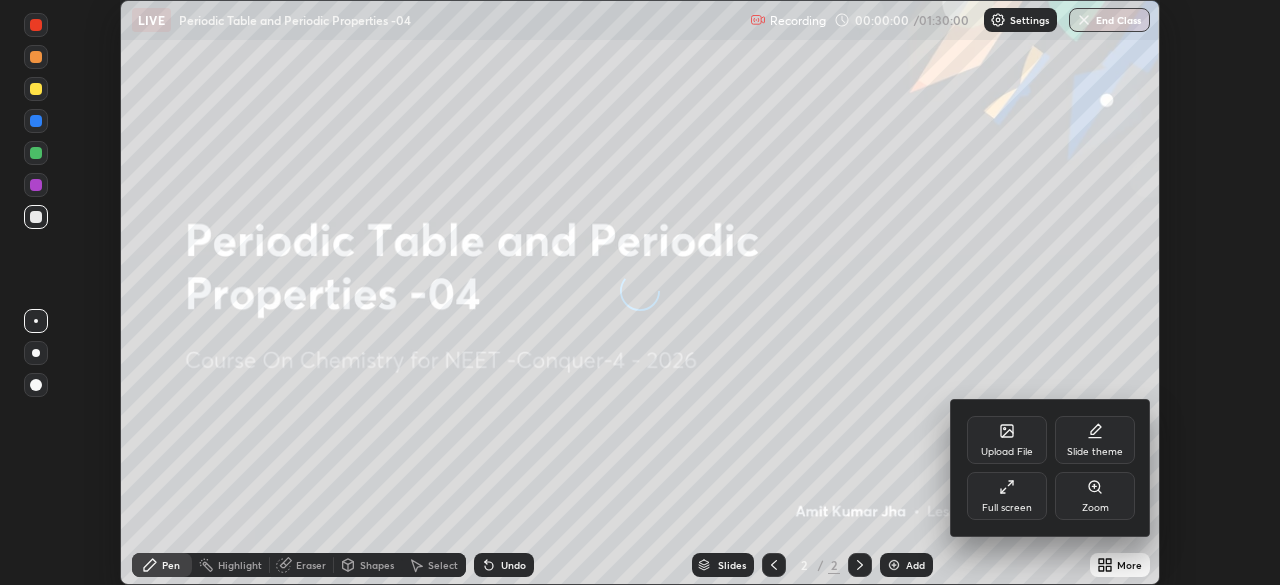 click on "Full screen" at bounding box center [1007, 496] 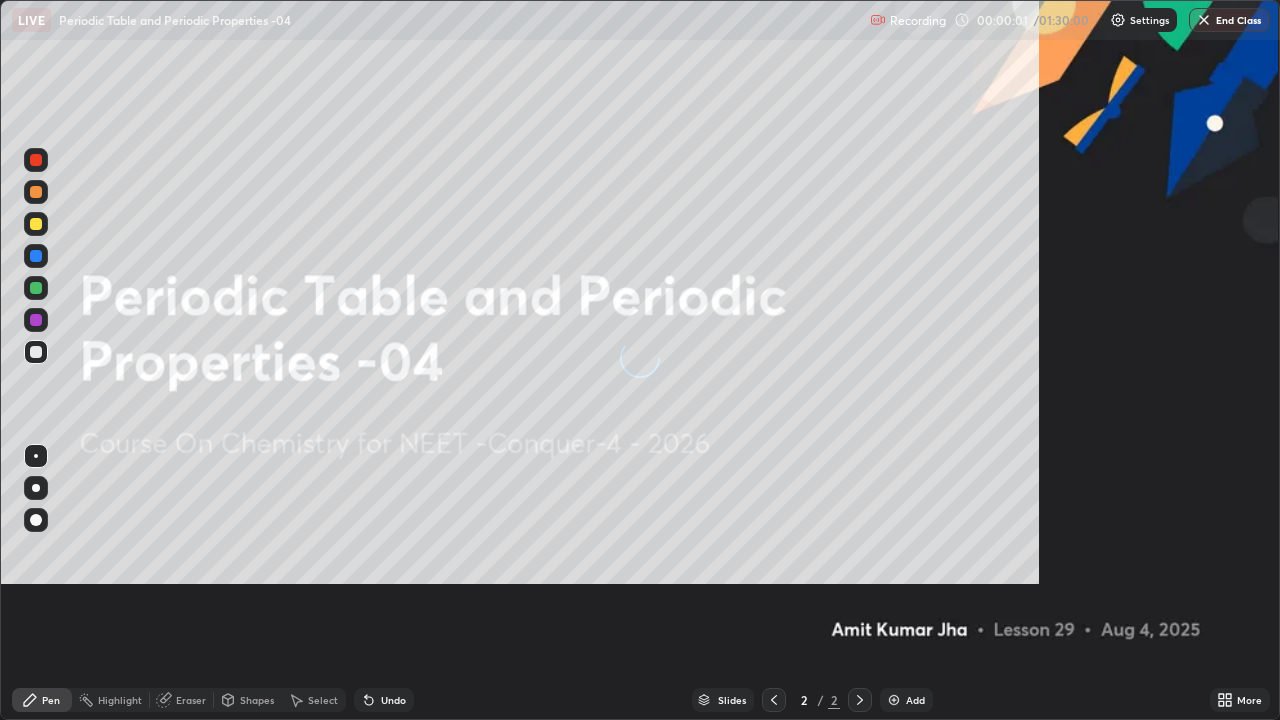 scroll, scrollTop: 99280, scrollLeft: 98720, axis: both 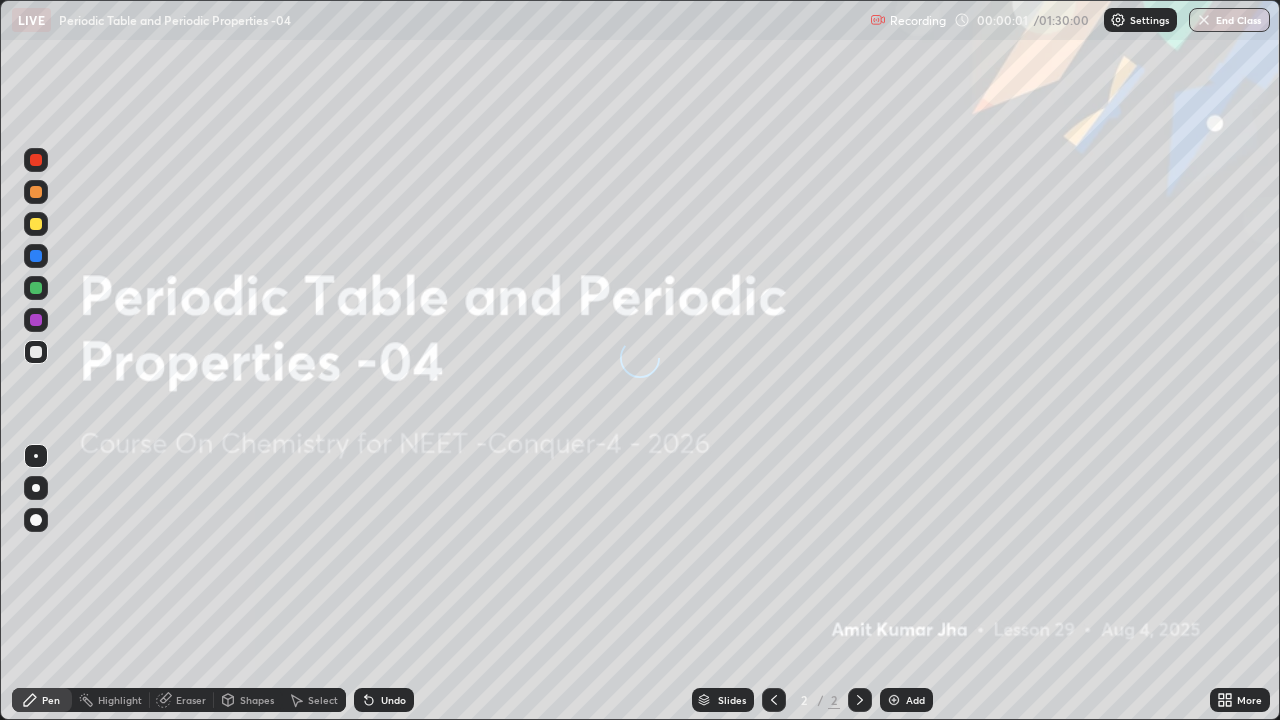 click at bounding box center (1118, 20) 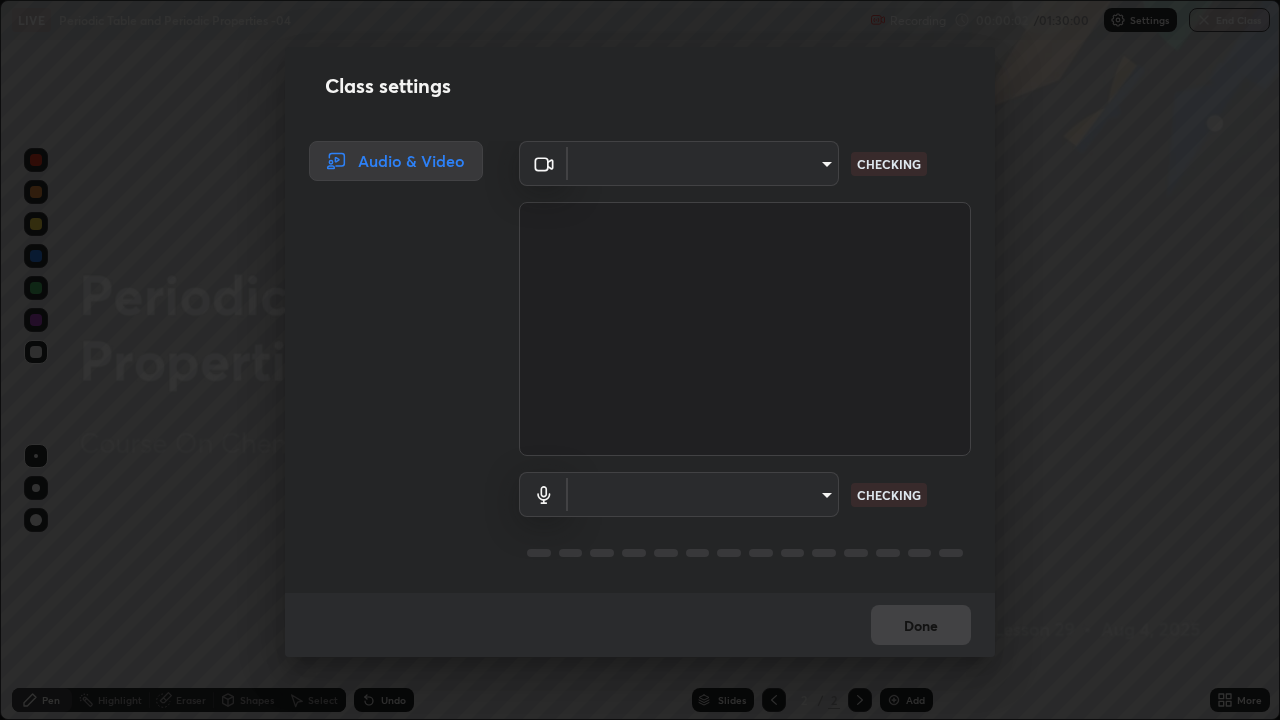 click on "Erase all LIVE Periodic Table and Periodic Properties -04 Recording 00:00:02 /  01:30:00 Settings End Class Setting up your live class Periodic Table and Periodic Properties -04 • L29 of Course On Chemistry for NEET -Conquer-4 - 2026 Amit Kumar Jha Pen Highlight Eraser Shapes Select Undo Slides 2 / 2 Add More No doubts shared Encourage your learners to ask a doubt for better clarity Report an issue Reason for reporting Buffering Chat not working Audio - Video sync issue Educator video quality low ​ Attach an image Report Class settings Audio & Video ​ CHECKING ​ CHECKING Done" at bounding box center [640, 360] 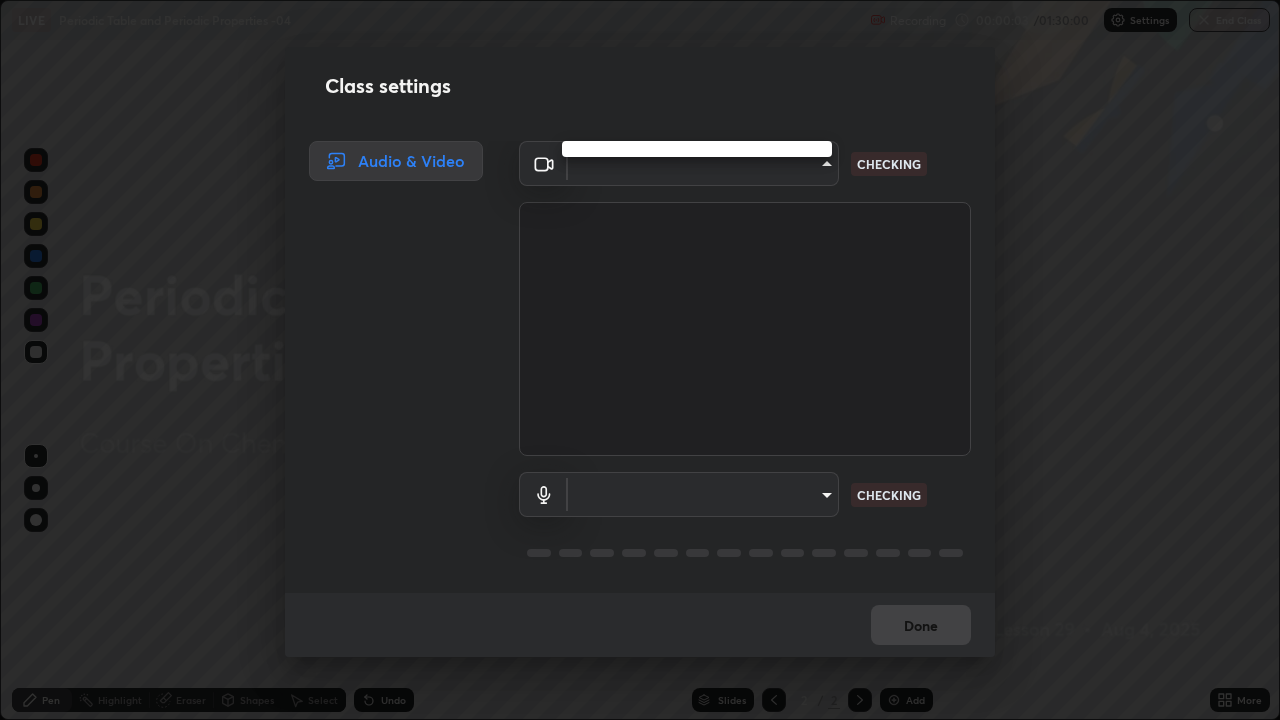 click at bounding box center (640, 360) 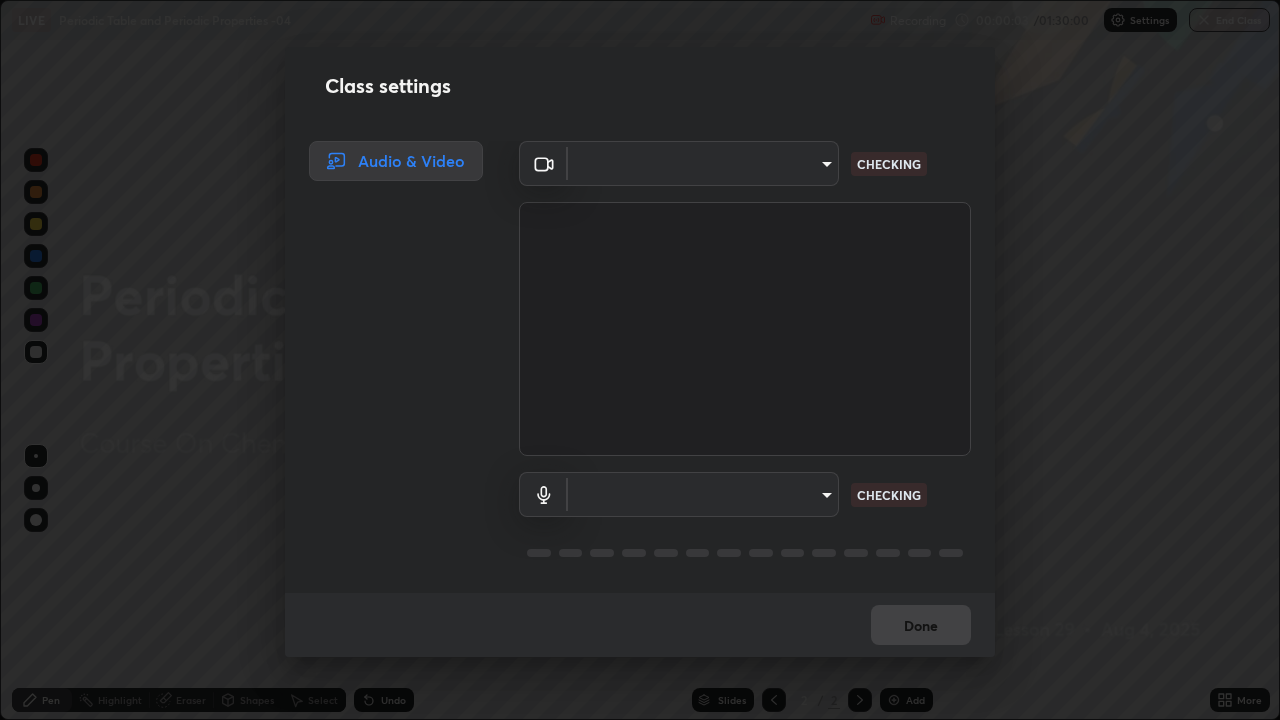 type on "0e50365916b658242f783ed4648cb329f585d10cba28352488c27cd343db3185" 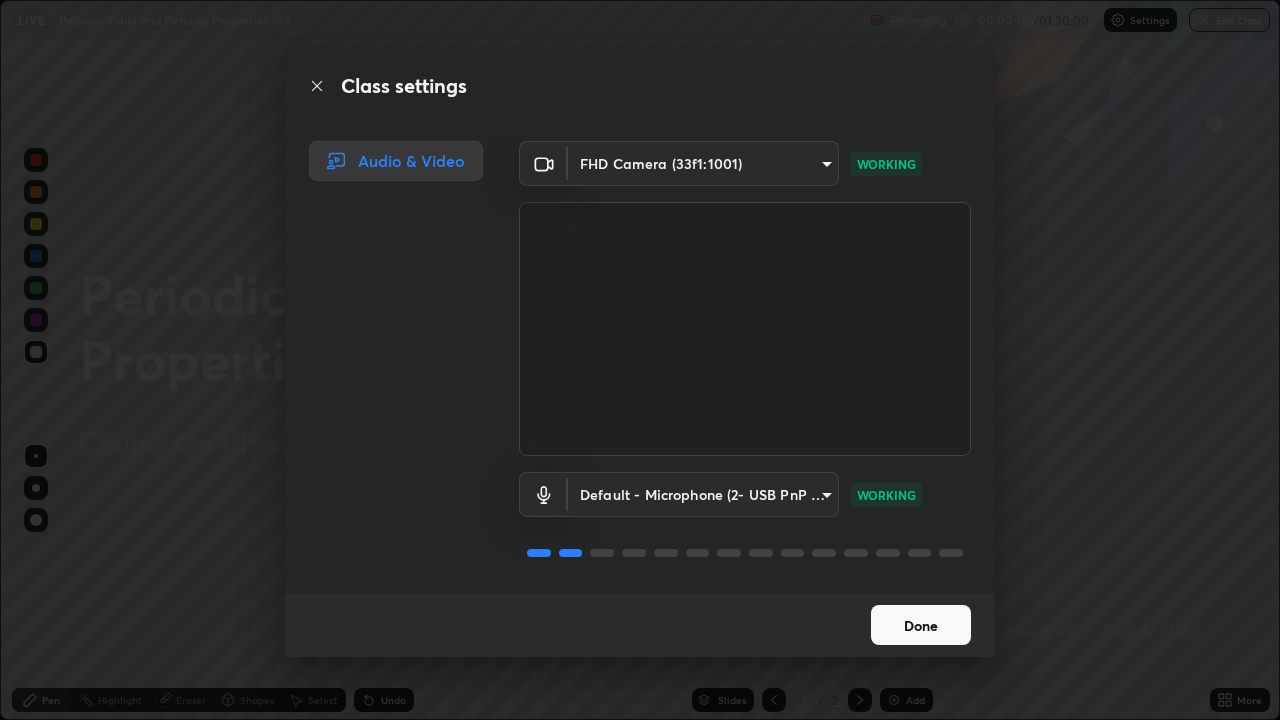 click on "Done" at bounding box center (921, 625) 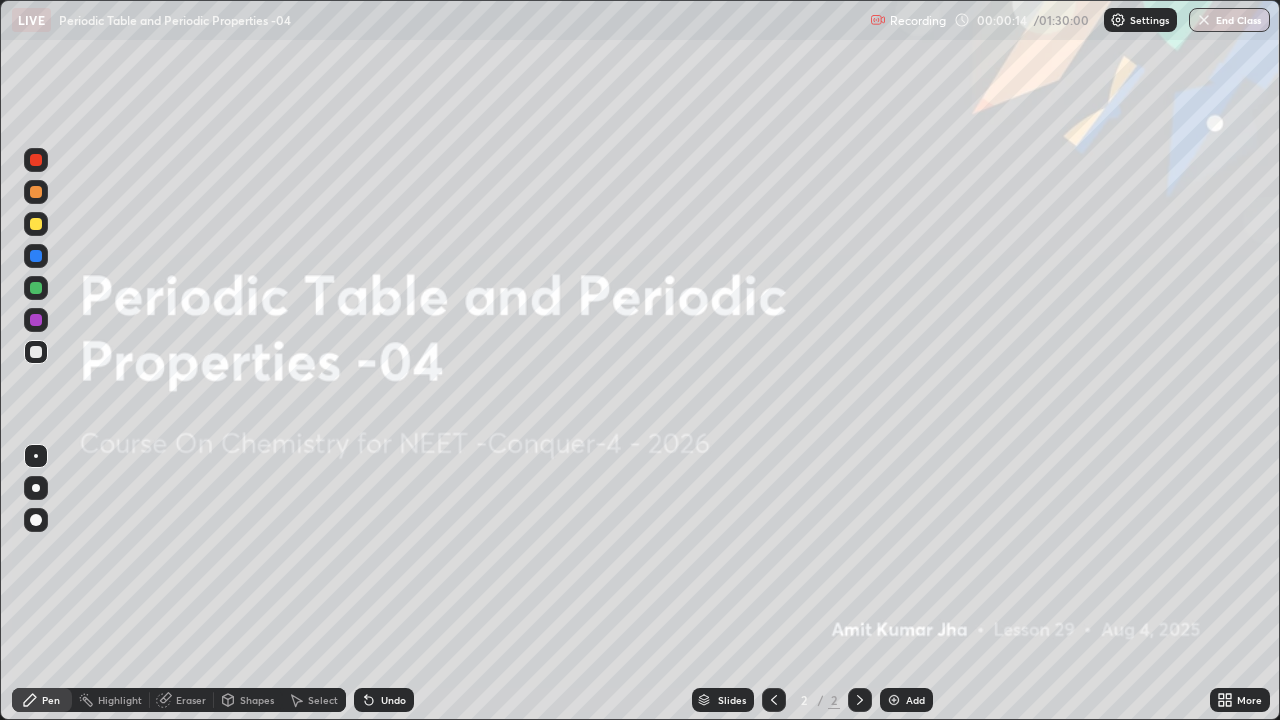 click 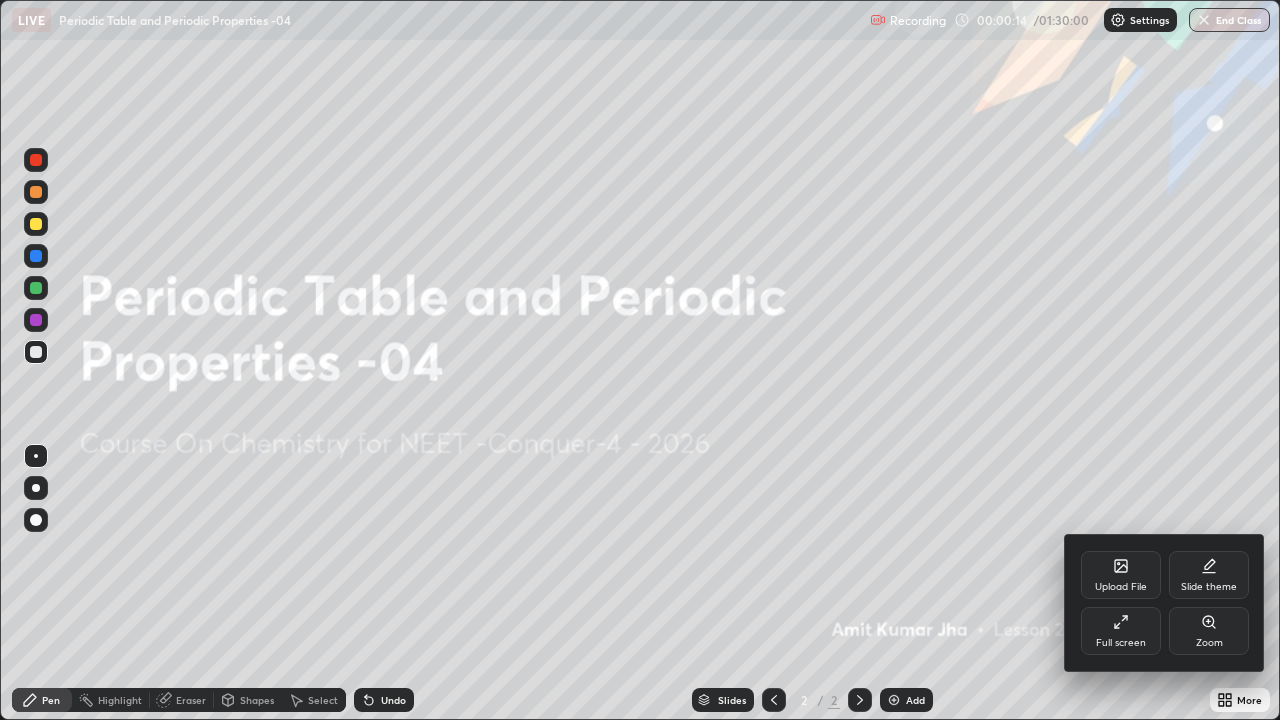 click on "Upload File" at bounding box center (1121, 587) 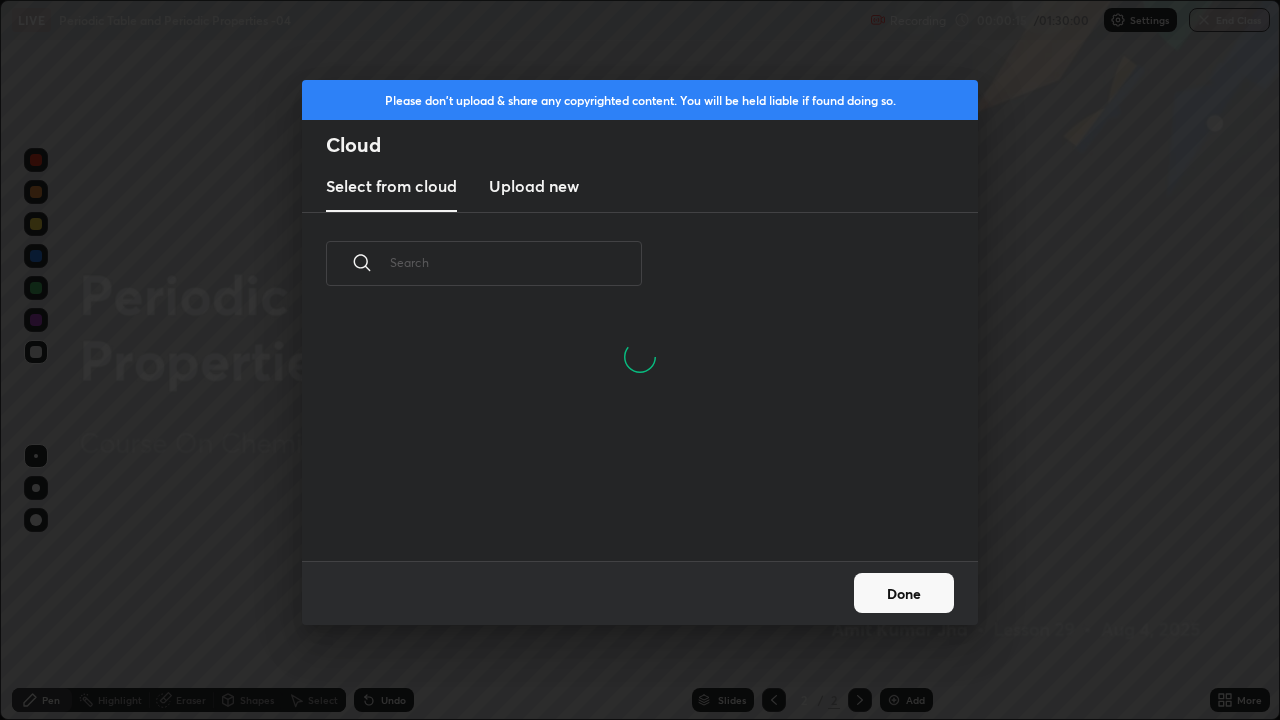 scroll, scrollTop: 7, scrollLeft: 11, axis: both 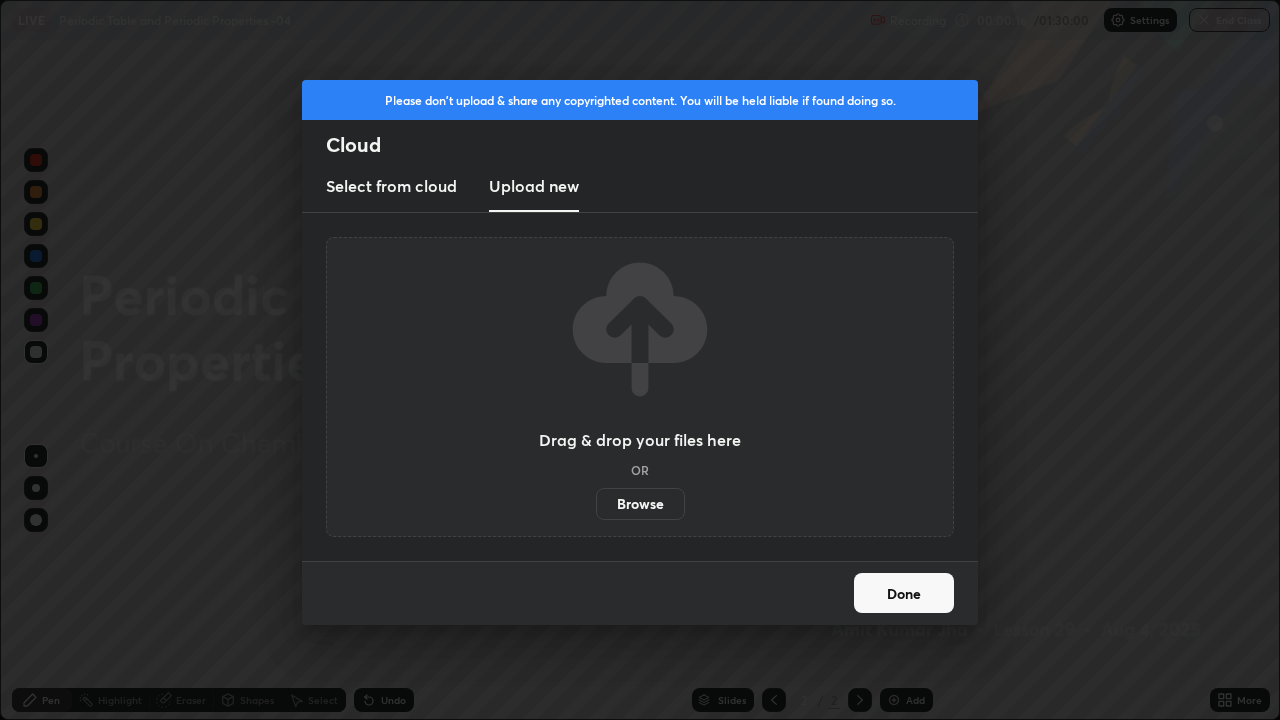 click on "Browse" at bounding box center [640, 504] 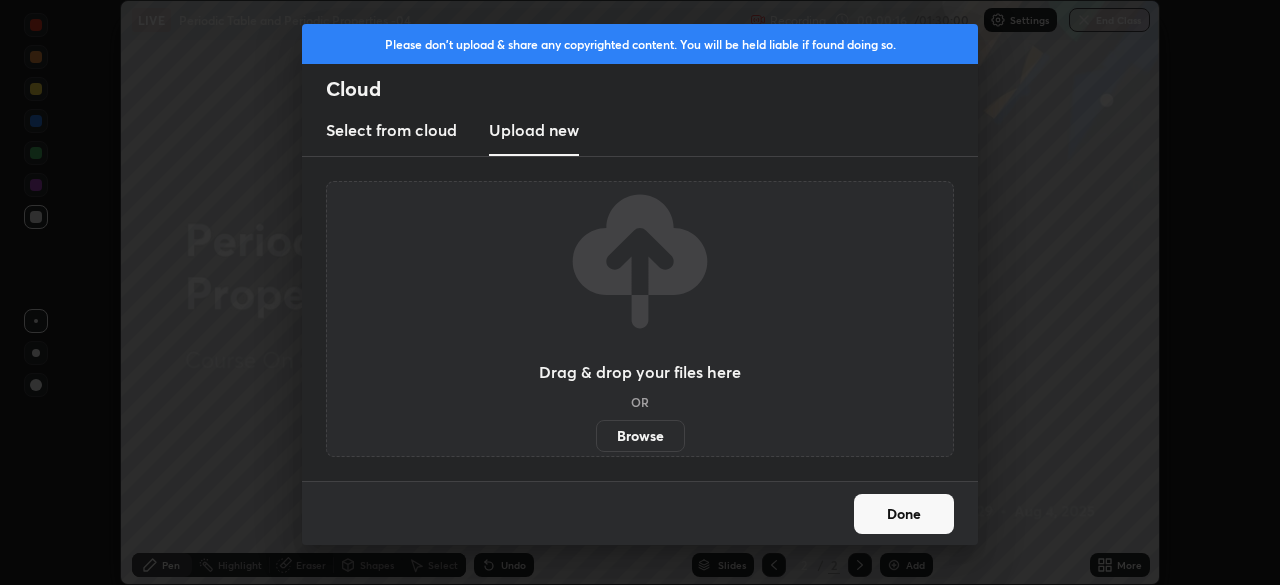 scroll, scrollTop: 585, scrollLeft: 1280, axis: both 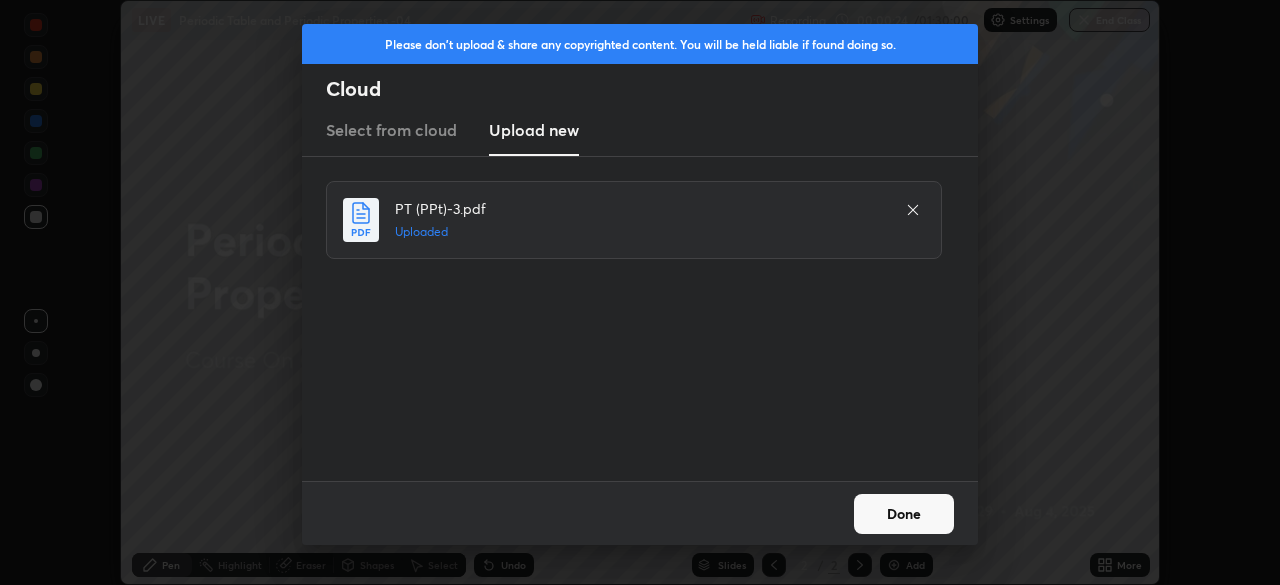 click on "Done" at bounding box center (904, 514) 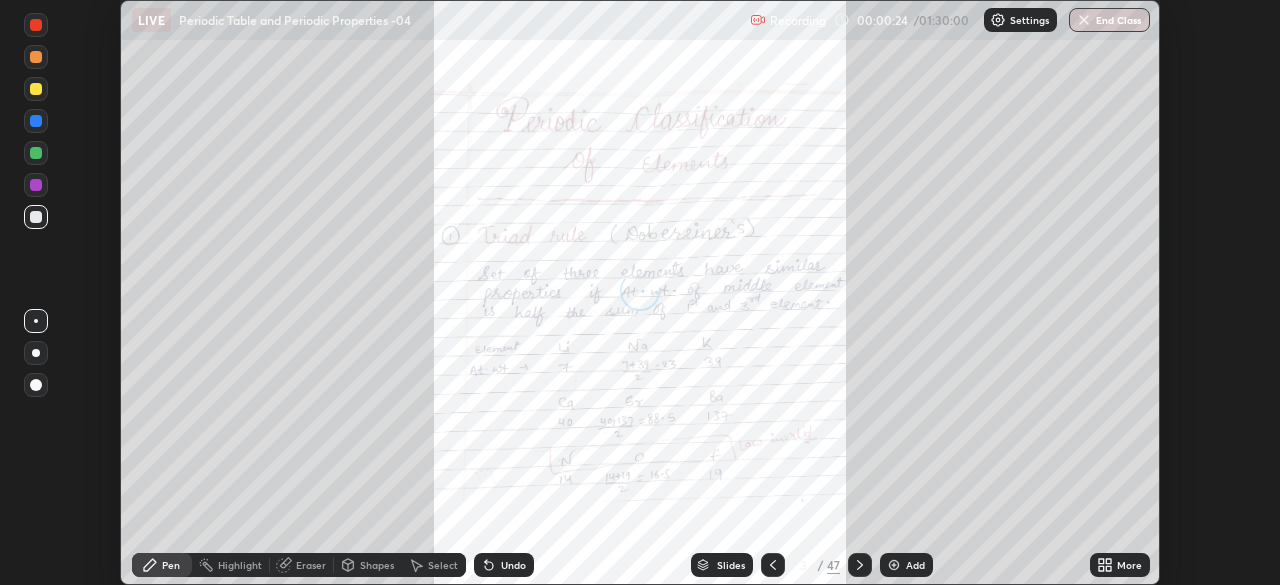click 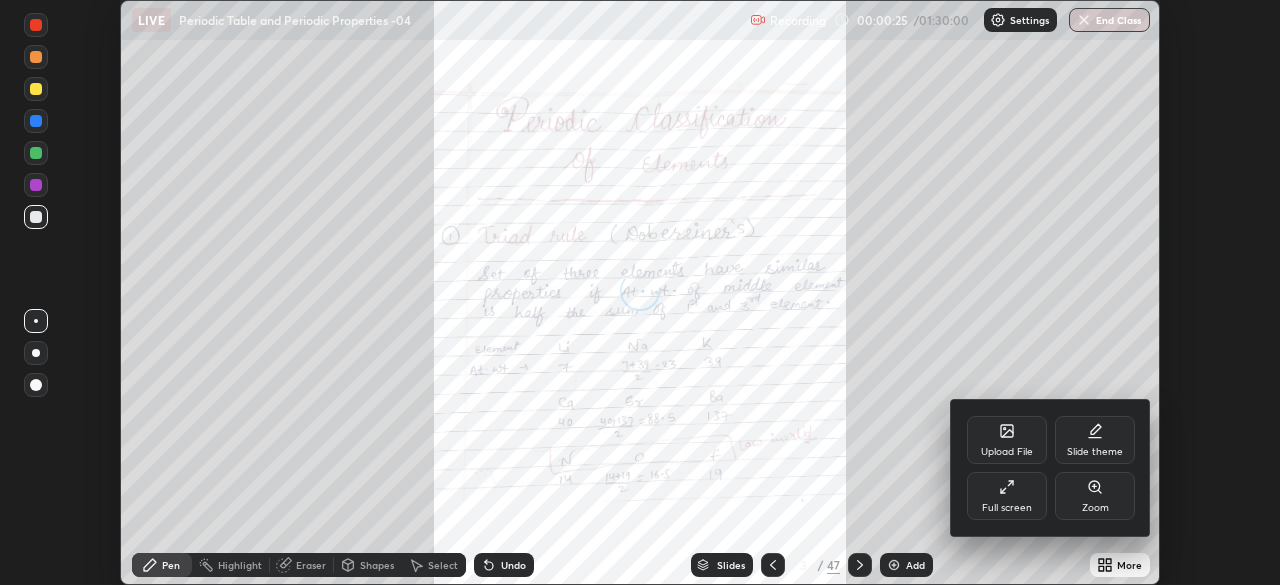 click on "Full screen" at bounding box center [1007, 496] 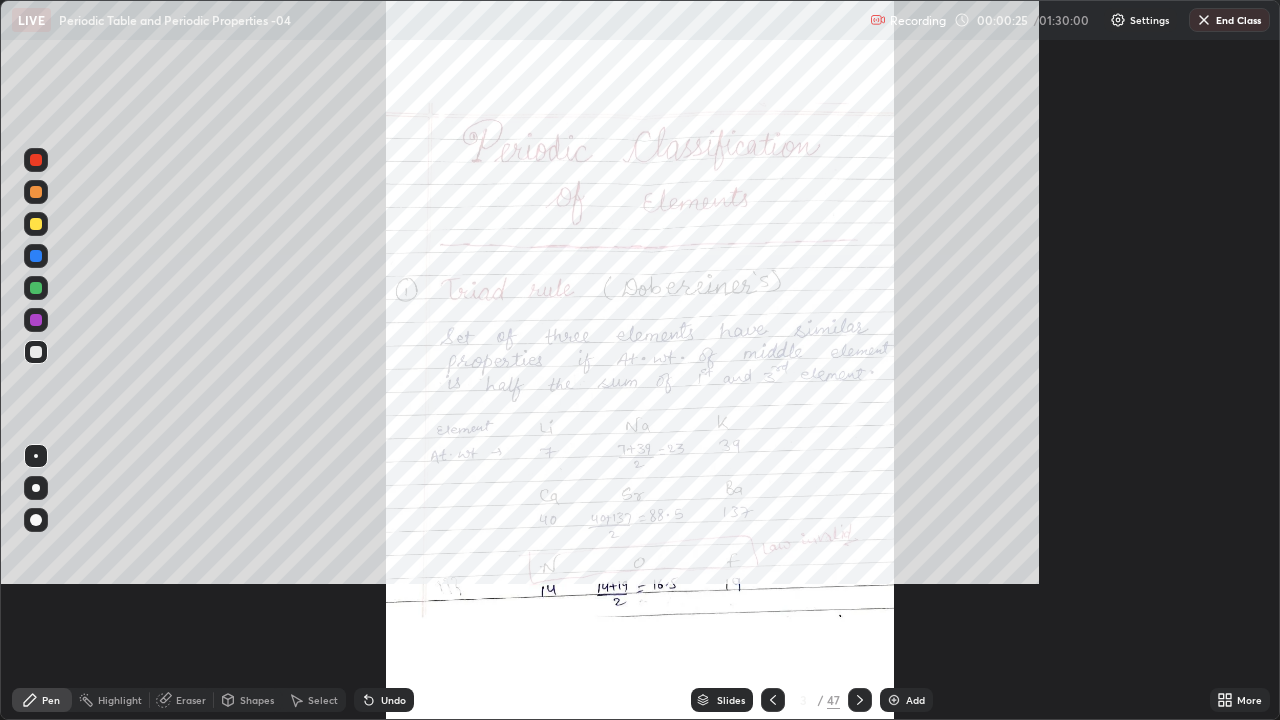 scroll, scrollTop: 99280, scrollLeft: 98720, axis: both 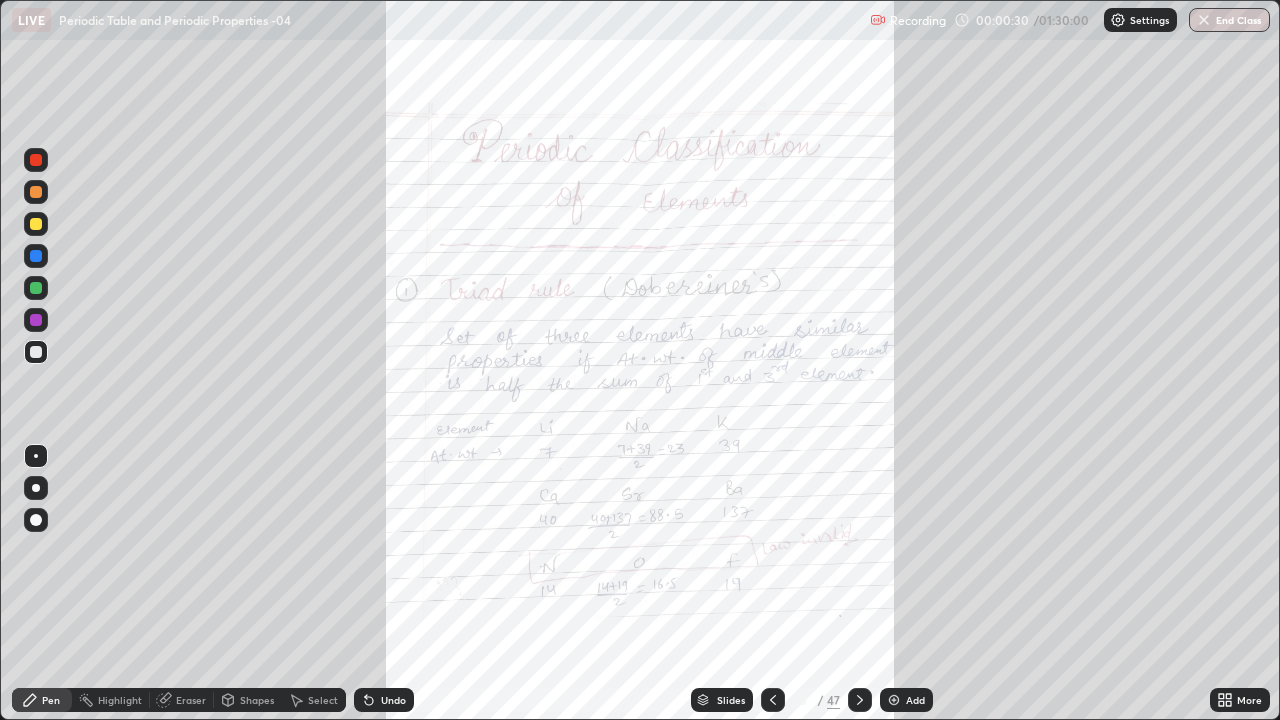 click on "3 / 47" at bounding box center [816, 700] 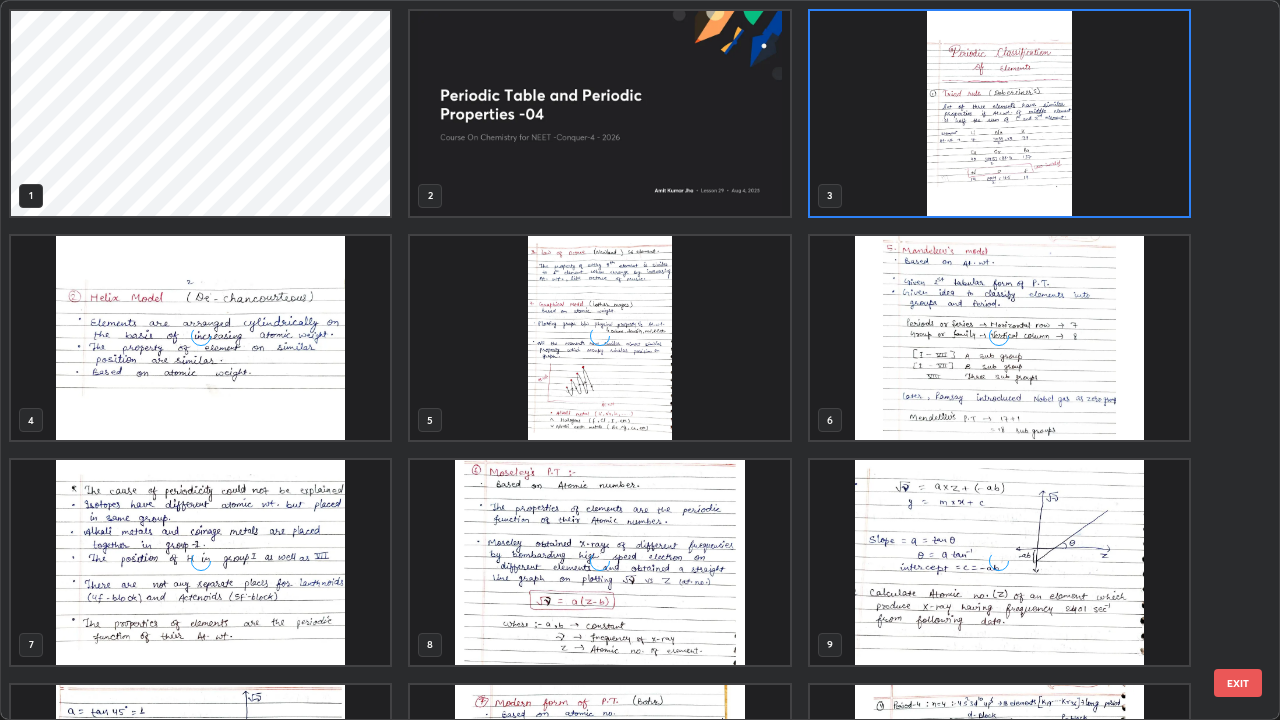 scroll, scrollTop: 7, scrollLeft: 11, axis: both 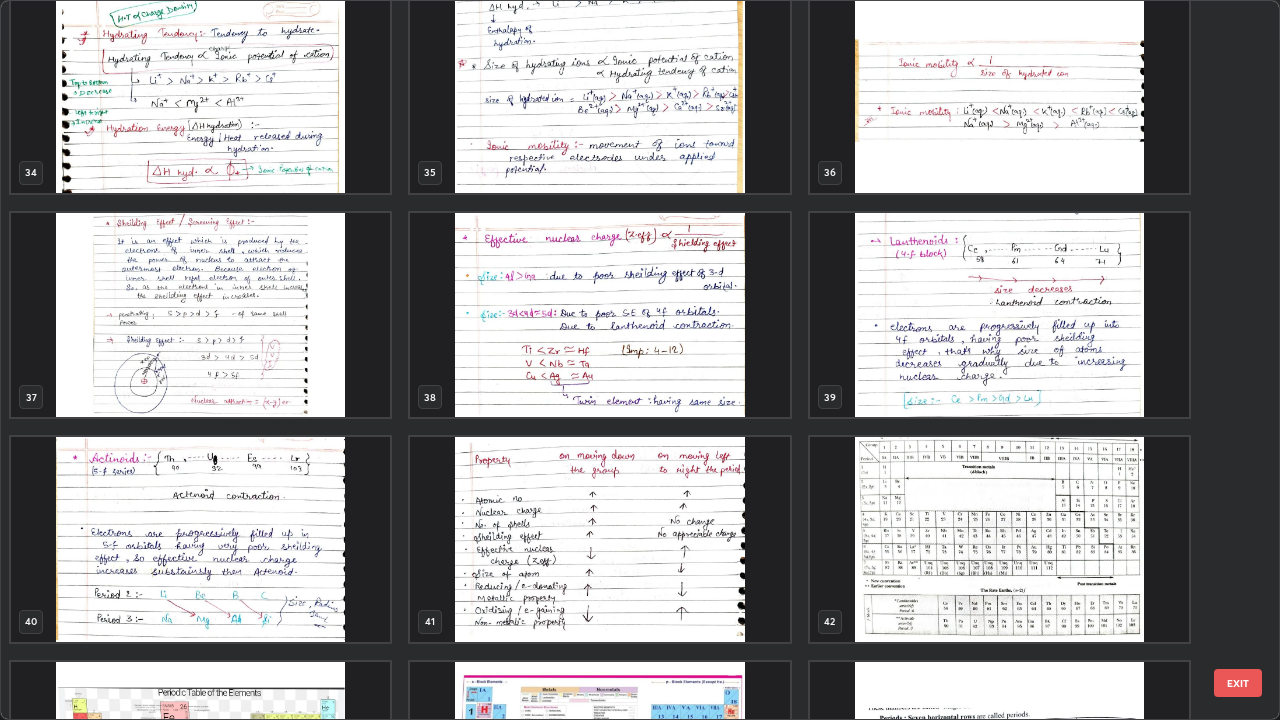 click at bounding box center [200, 315] 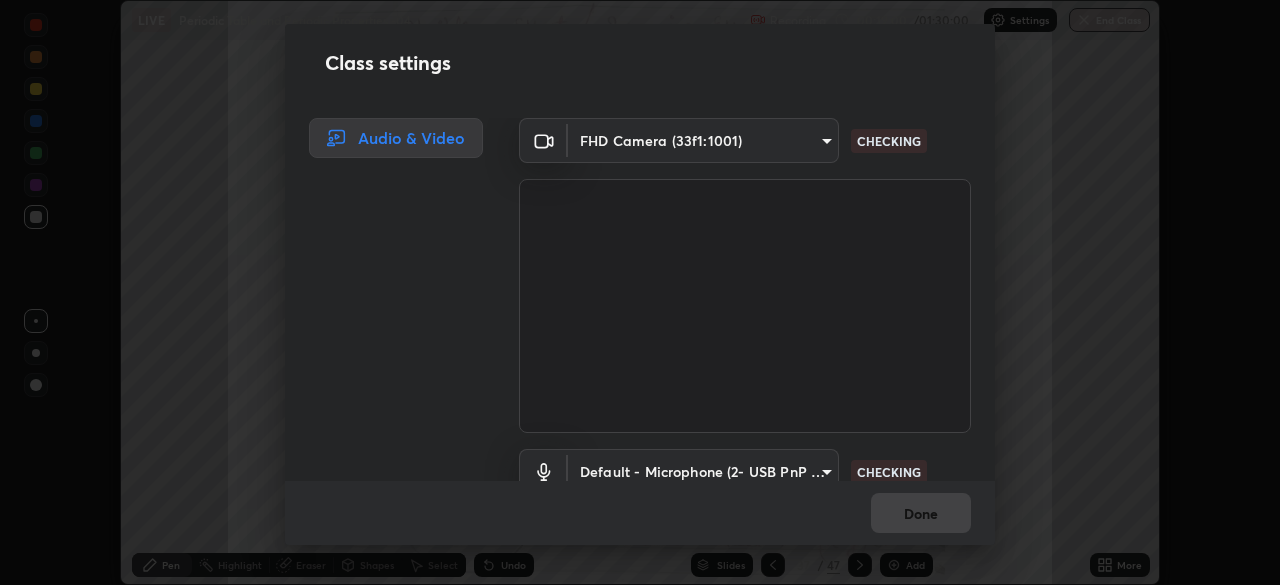scroll, scrollTop: 0, scrollLeft: 0, axis: both 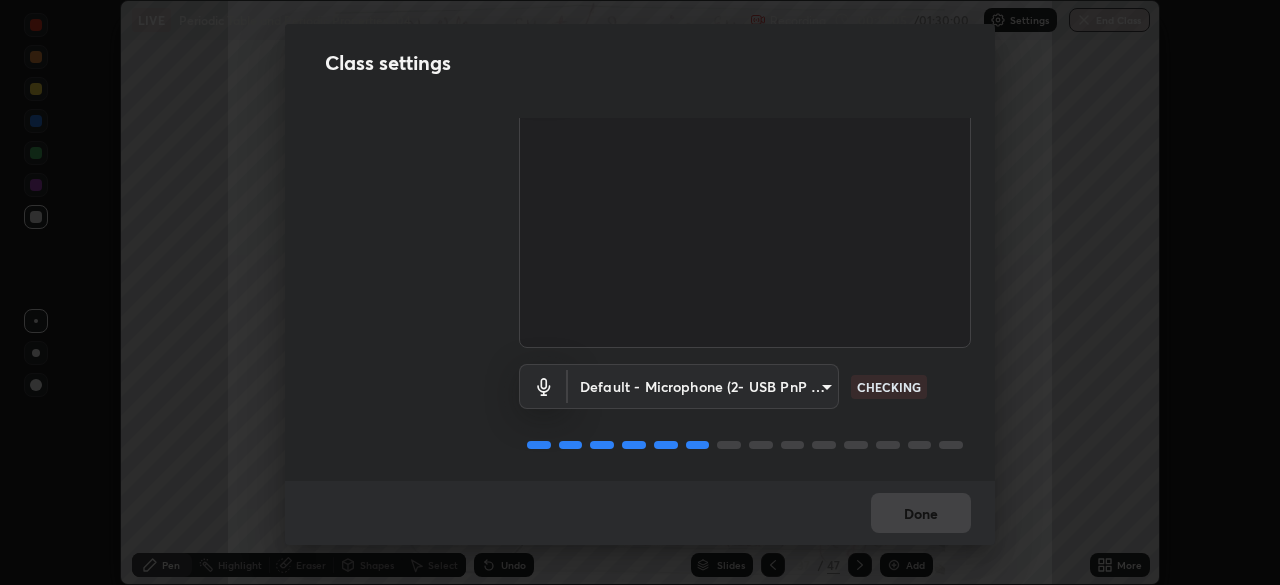 click on "Done" at bounding box center (640, 513) 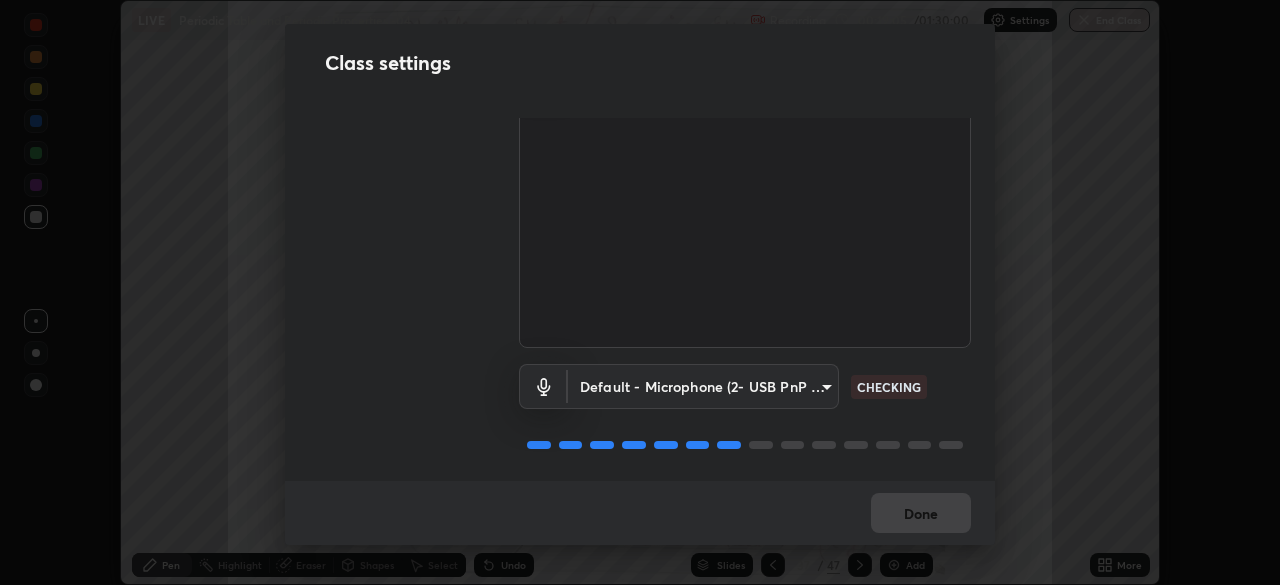 click on "Done" at bounding box center [640, 513] 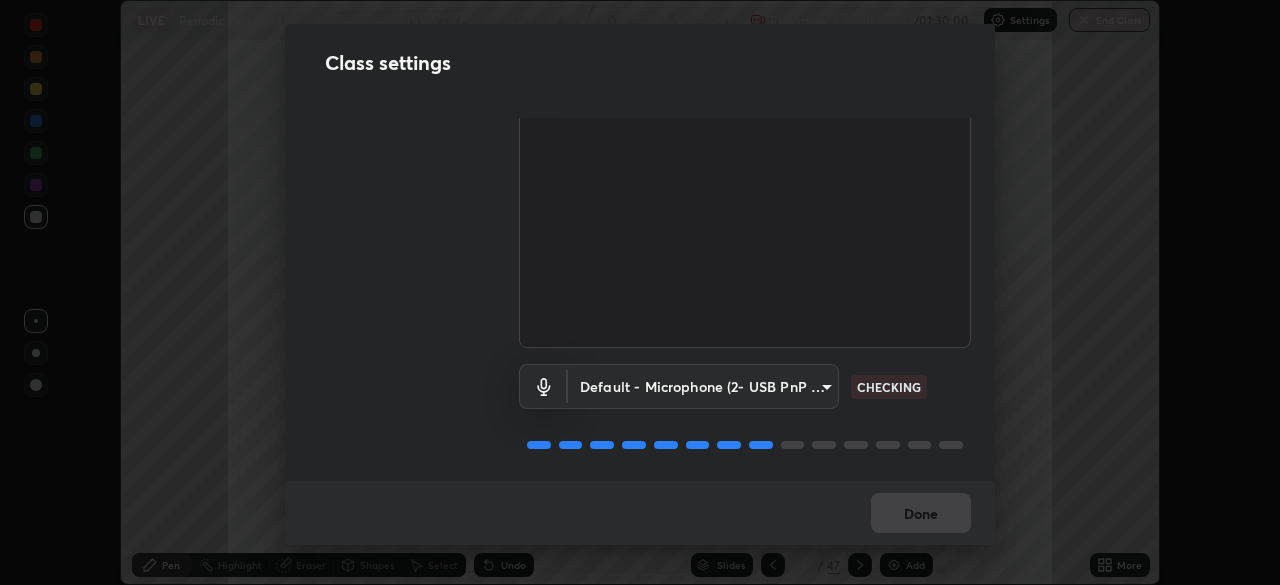 click on "Done" at bounding box center [640, 513] 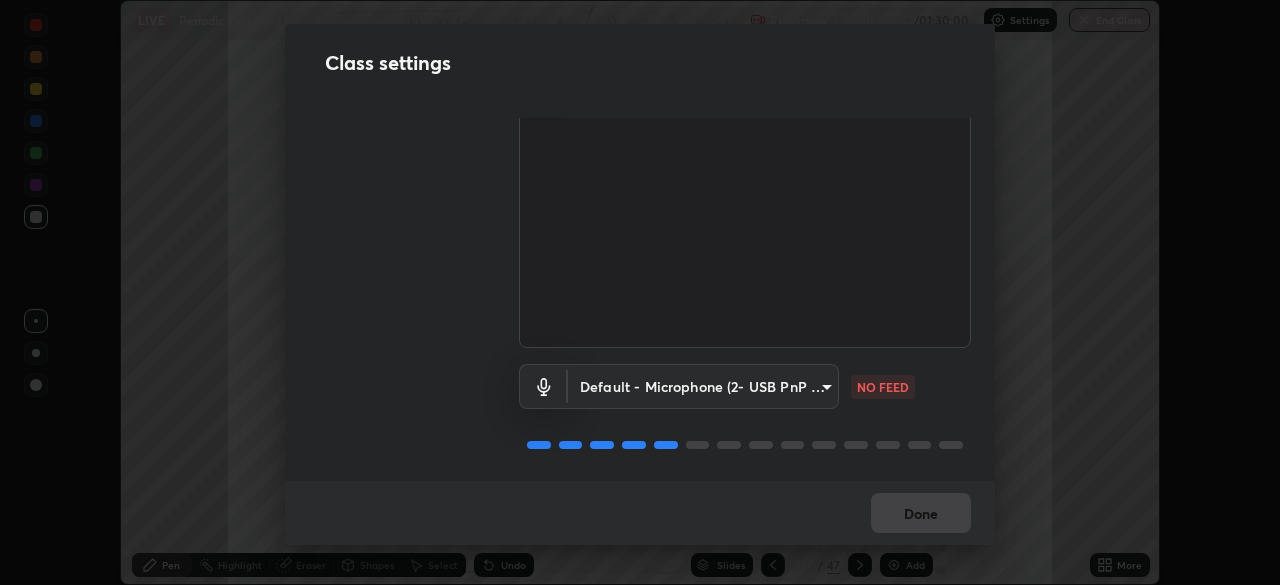 click on "Done" at bounding box center [640, 513] 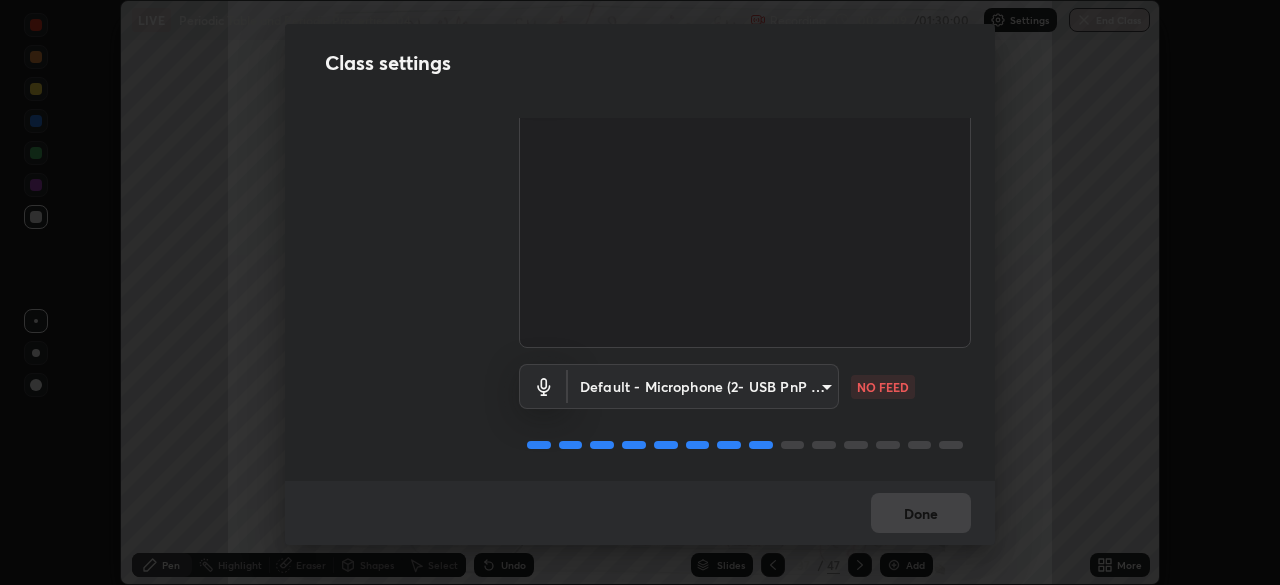 click on "Erase all LIVE Periodic Table and Periodic Properties -04 Recording 00:19:09 /  01:30:00 Settings End Class Setting up your live class Periodic Table and Periodic Properties -04 • L29 of Course On Chemistry for NEET -Conquer-4 - 2026 [FIRST] [LAST] Pen Highlight Eraser Shapes Select Undo Slides 37 / 47 Add More No doubts shared Encourage your learners to ask a doubt for better clarity Report an issue Reason for reporting Buffering Chat not working Audio - Video sync issue Educator video quality low ​ Attach an image Report Class settings Audio & Video FHD Camera ([CAMERA_ID]) [MAC_ADDRESS] WORKING Default - Microphone (2- USB PnP Sound Device) default NO FEED Done" at bounding box center [640, 292] 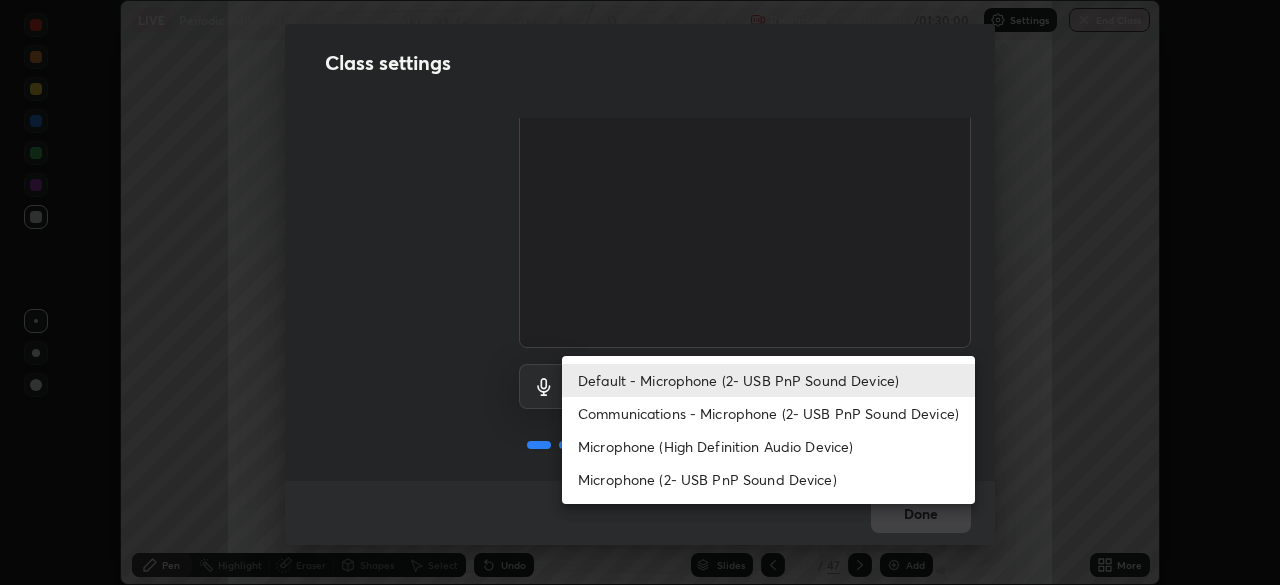 click on "Communications - Microphone (2- USB PnP Sound Device)" at bounding box center (768, 413) 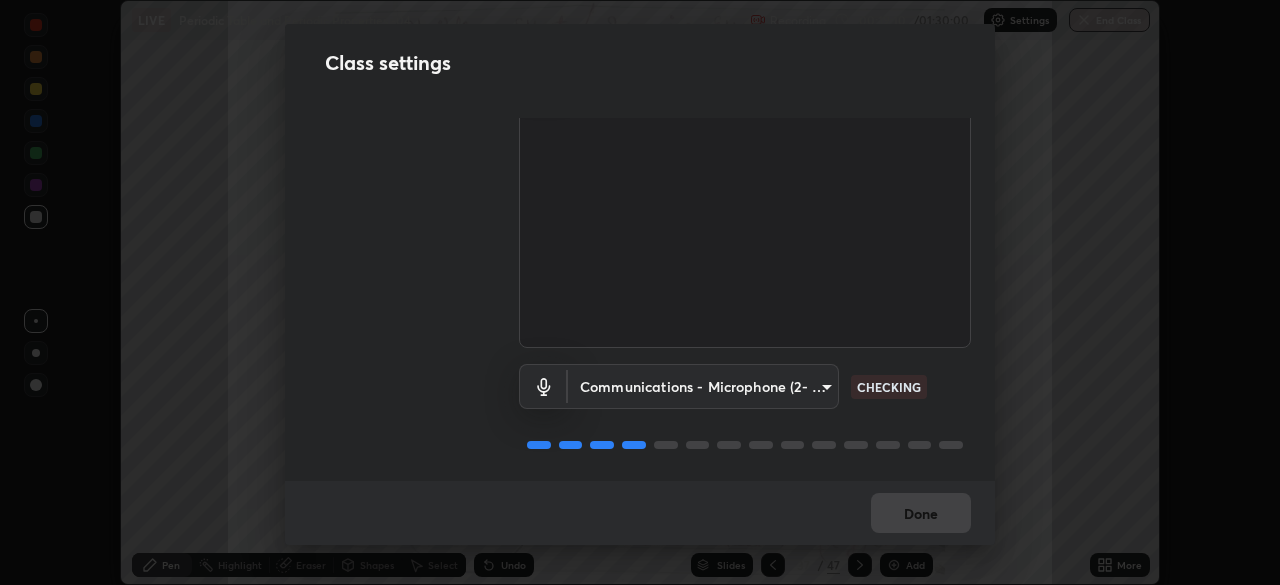 click on "Erase all LIVE Periodic Table and Periodic Properties -04 Recording 00:19:10 /  01:30:00 Settings End Class Setting up your live class Periodic Table and Periodic Properties -04 • L29 of Course On Chemistry for NEET -Conquer-4 - 2026 [FIRST] [LAST] Pen Highlight Eraser Shapes Select Undo Slides 37 / 47 Add More No doubts shared Encourage your learners to ask a doubt for better clarity Report an issue Reason for reporting Buffering Chat not working Audio - Video sync issue Educator video quality low ​ Attach an image Report Class settings Audio & Video FHD Camera ([CAMERA_ID]) [MAC_ADDRESS] WORKING Communications - Microphone (2- USB PnP Sound Device) communications CHECKING Done" at bounding box center (640, 292) 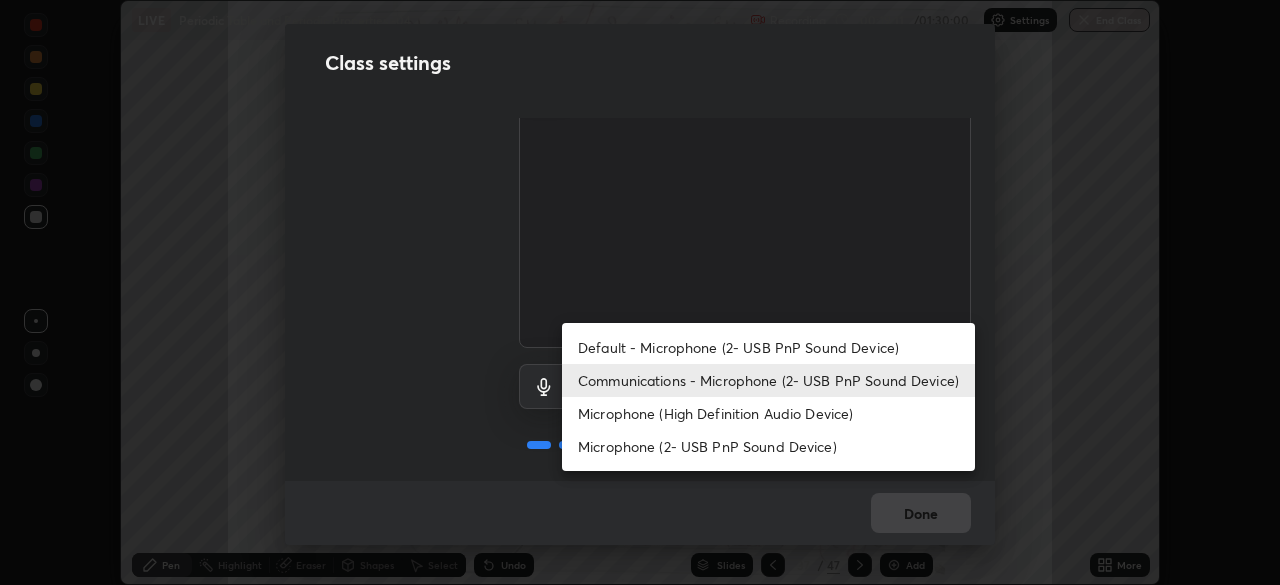 click on "Default - Microphone (2- USB PnP Sound Device)" at bounding box center [768, 347] 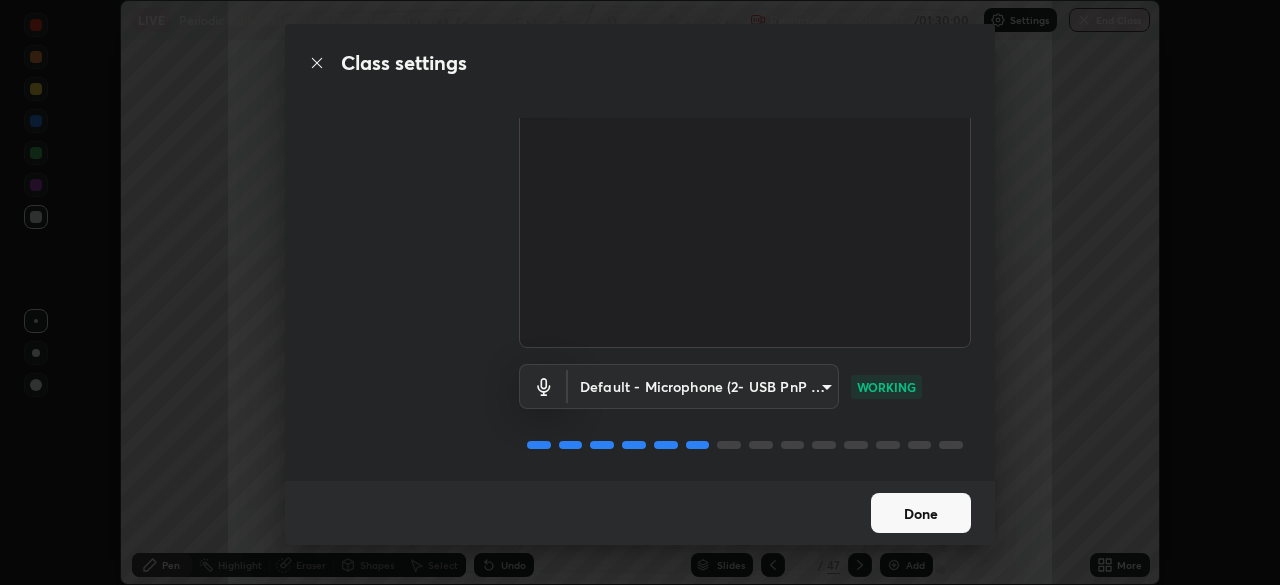 click on "Done" at bounding box center [921, 513] 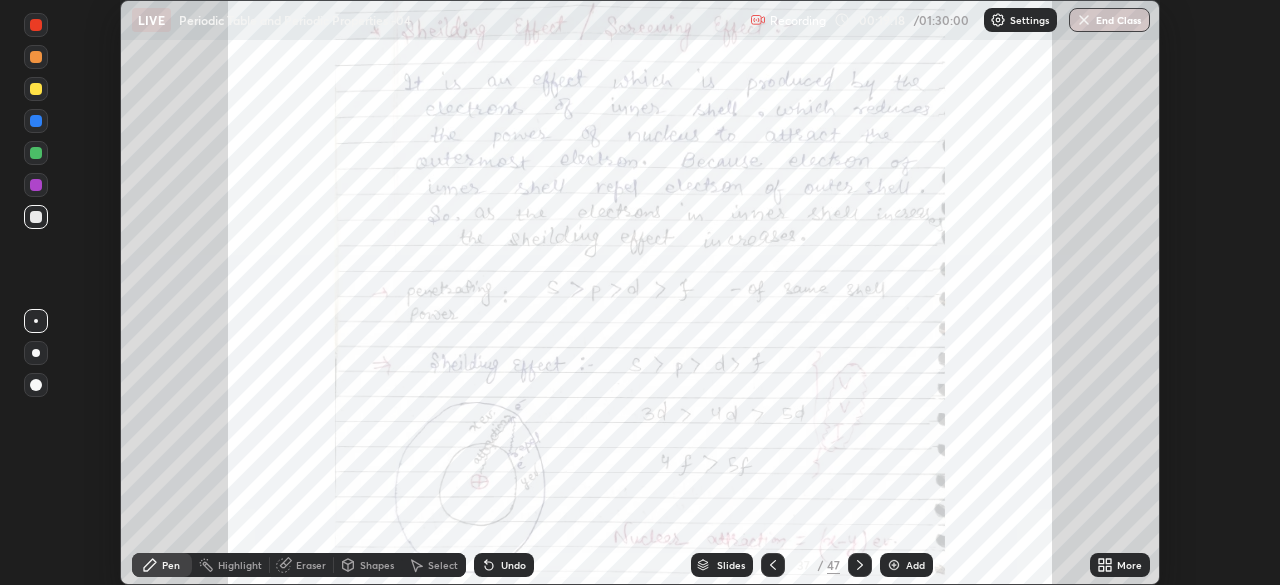 click 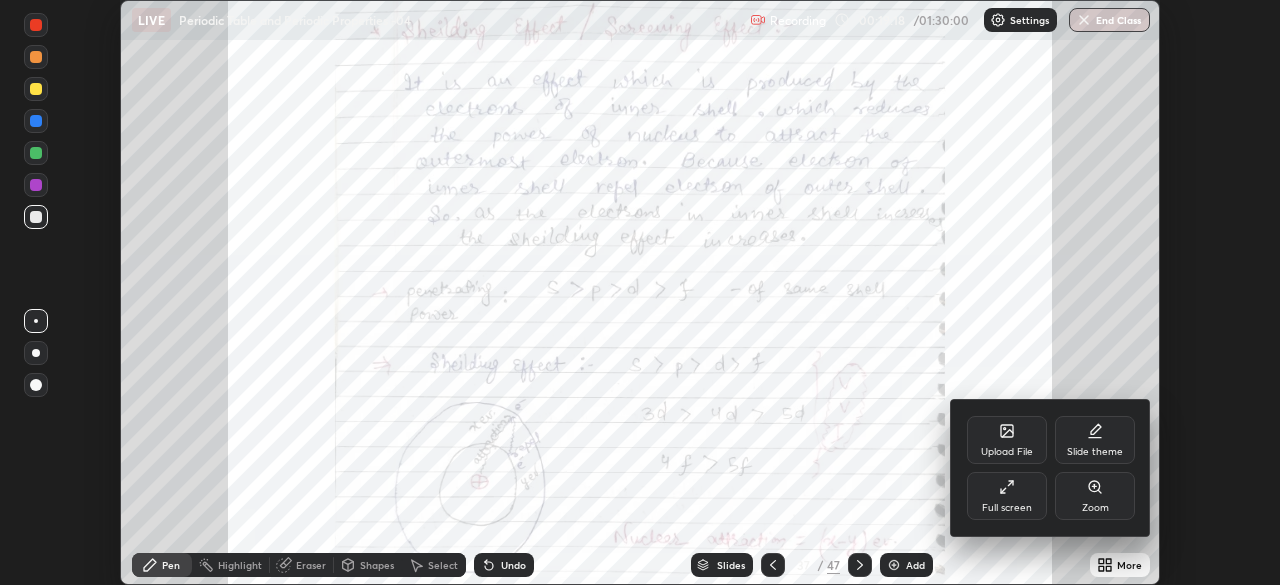 click on "Full screen" at bounding box center [1007, 496] 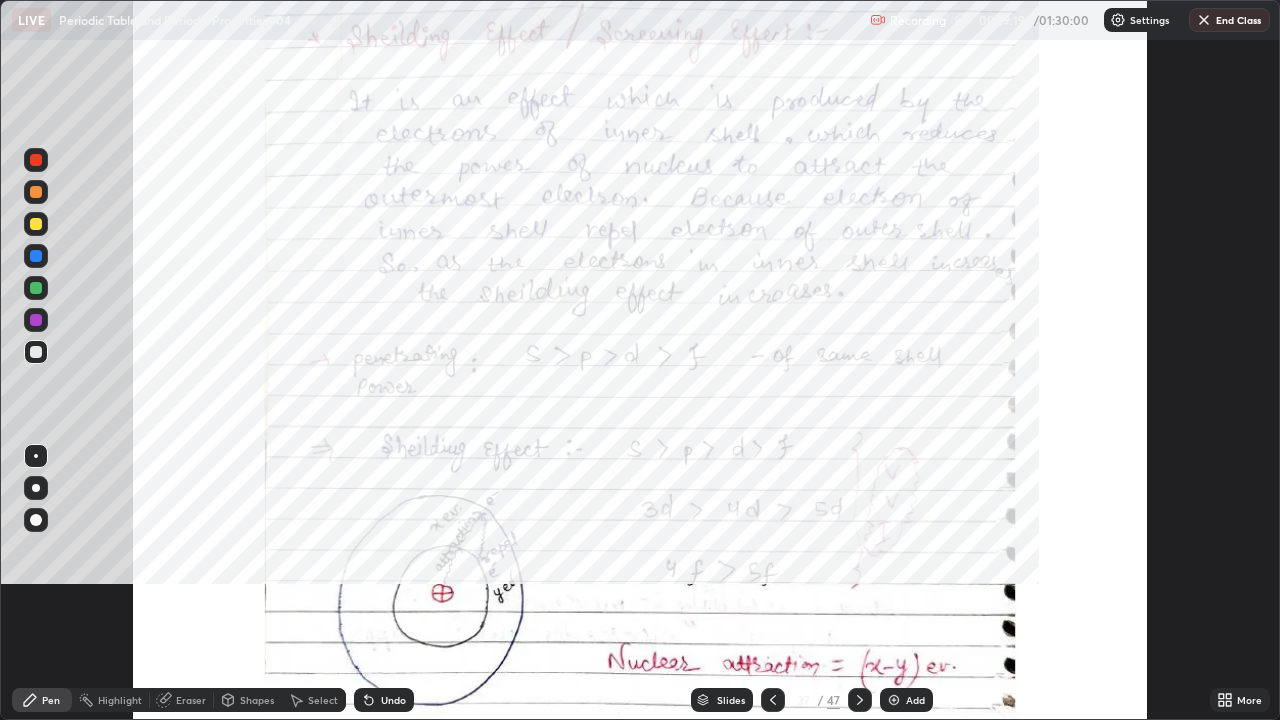 scroll, scrollTop: 99280, scrollLeft: 98720, axis: both 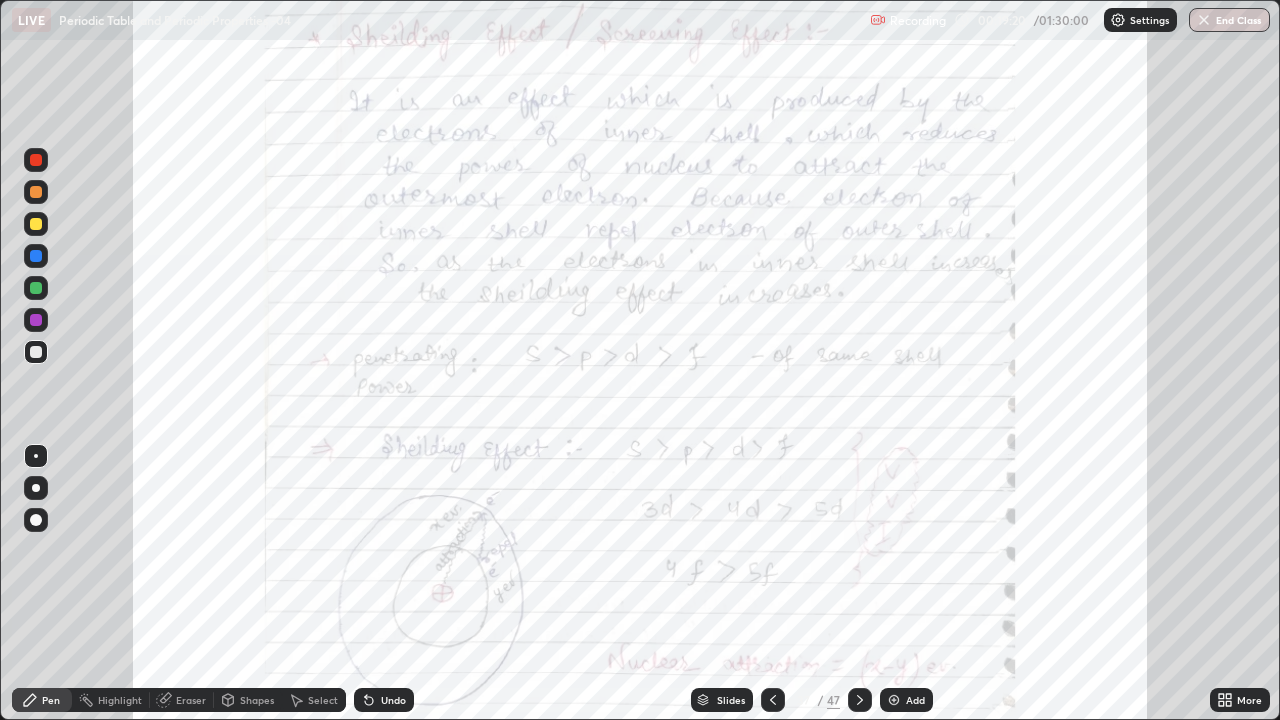 click on "Settings" at bounding box center [1140, 20] 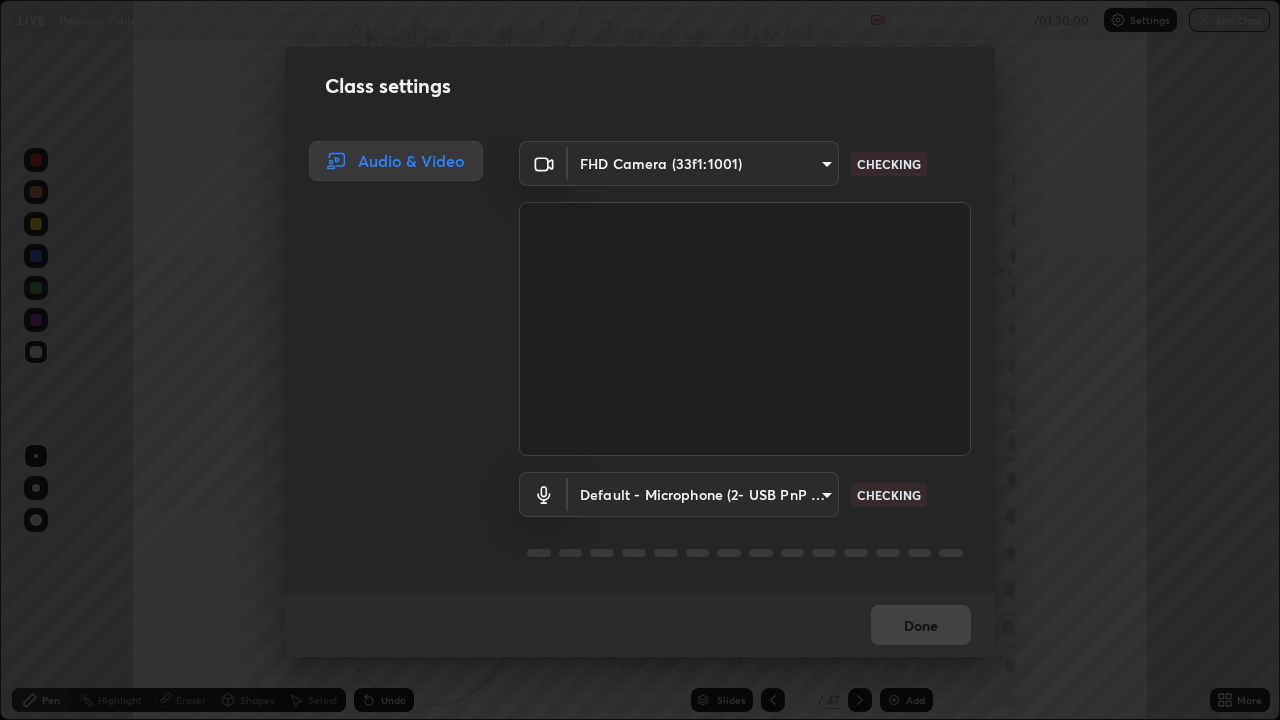 scroll, scrollTop: 2, scrollLeft: 0, axis: vertical 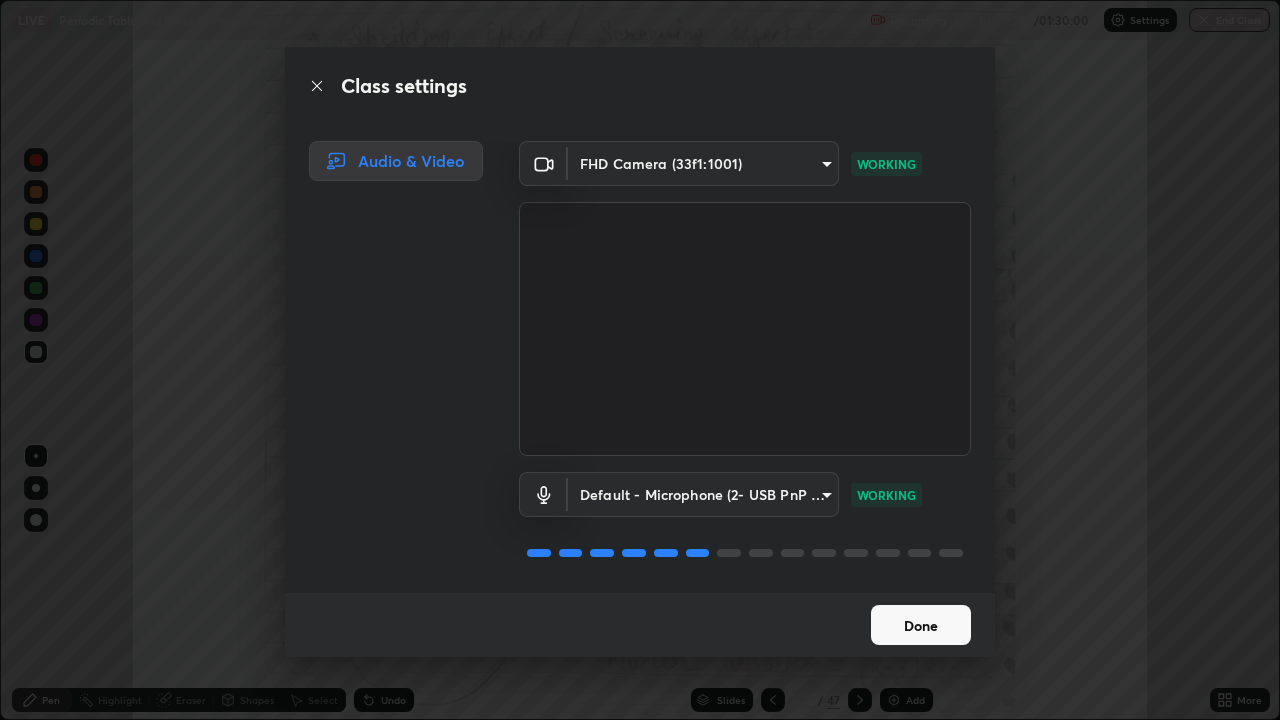 click on "Done" at bounding box center [921, 625] 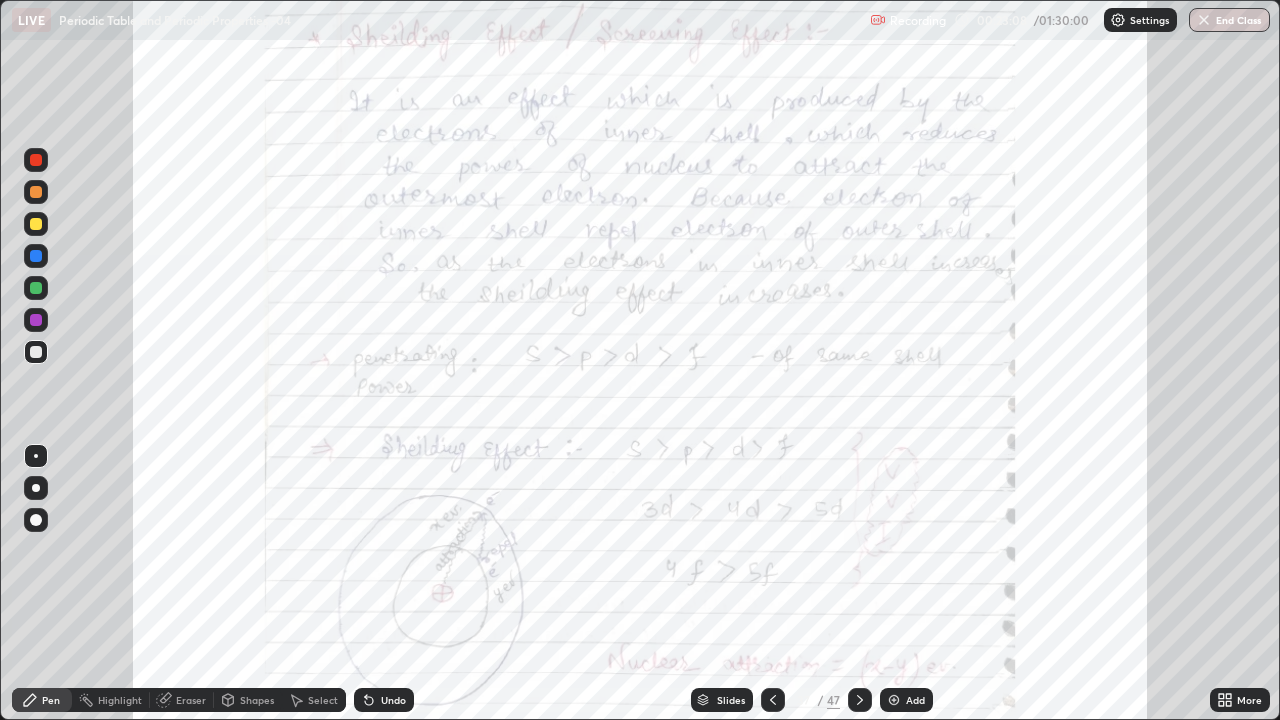 click 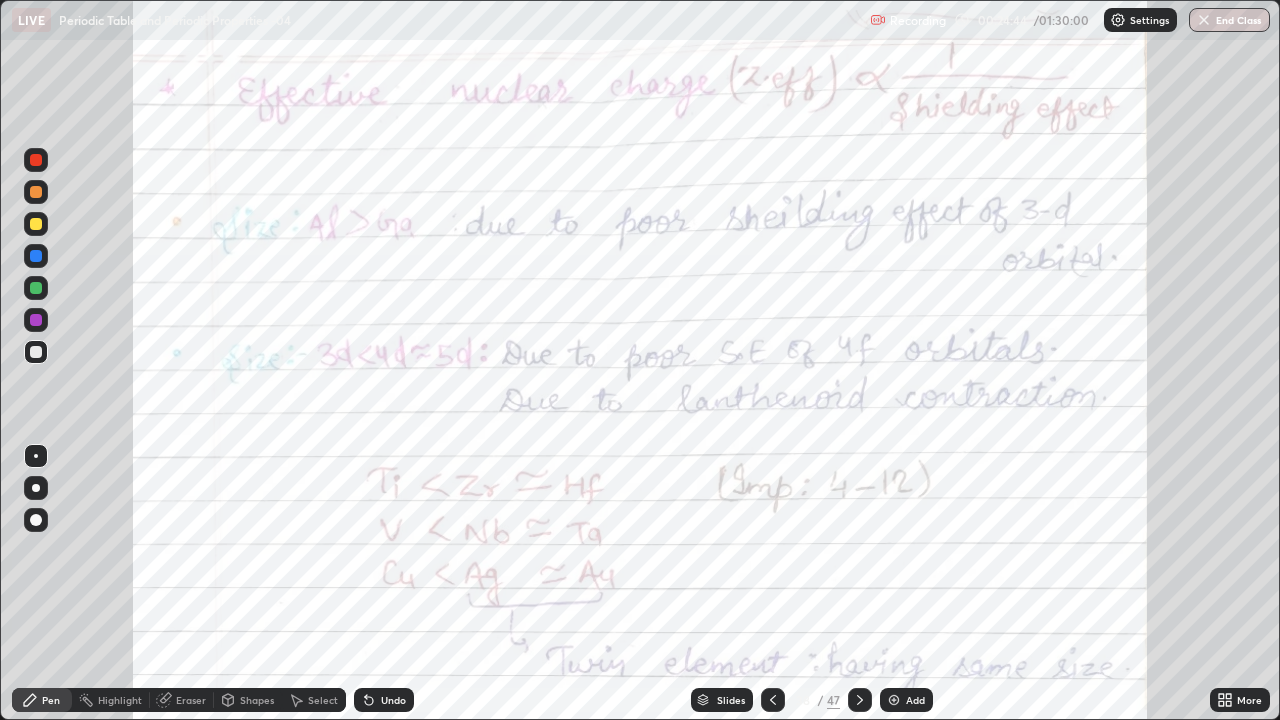 click 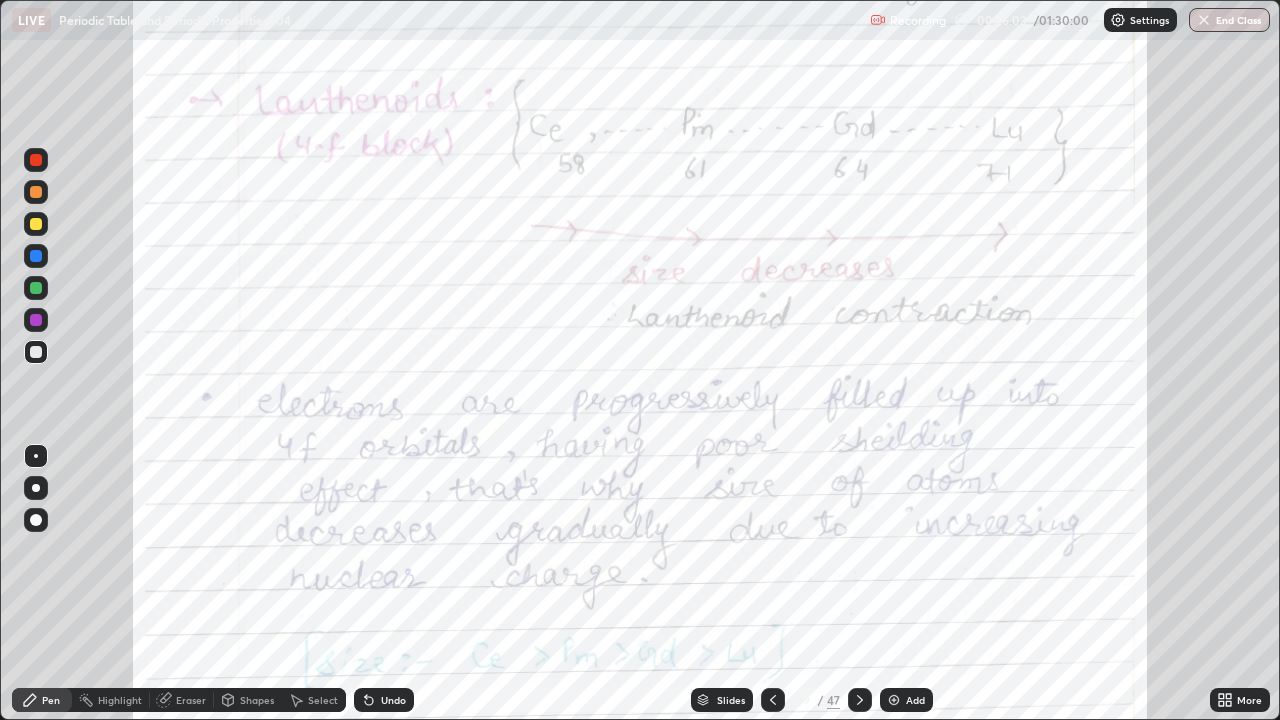 click at bounding box center [36, 160] 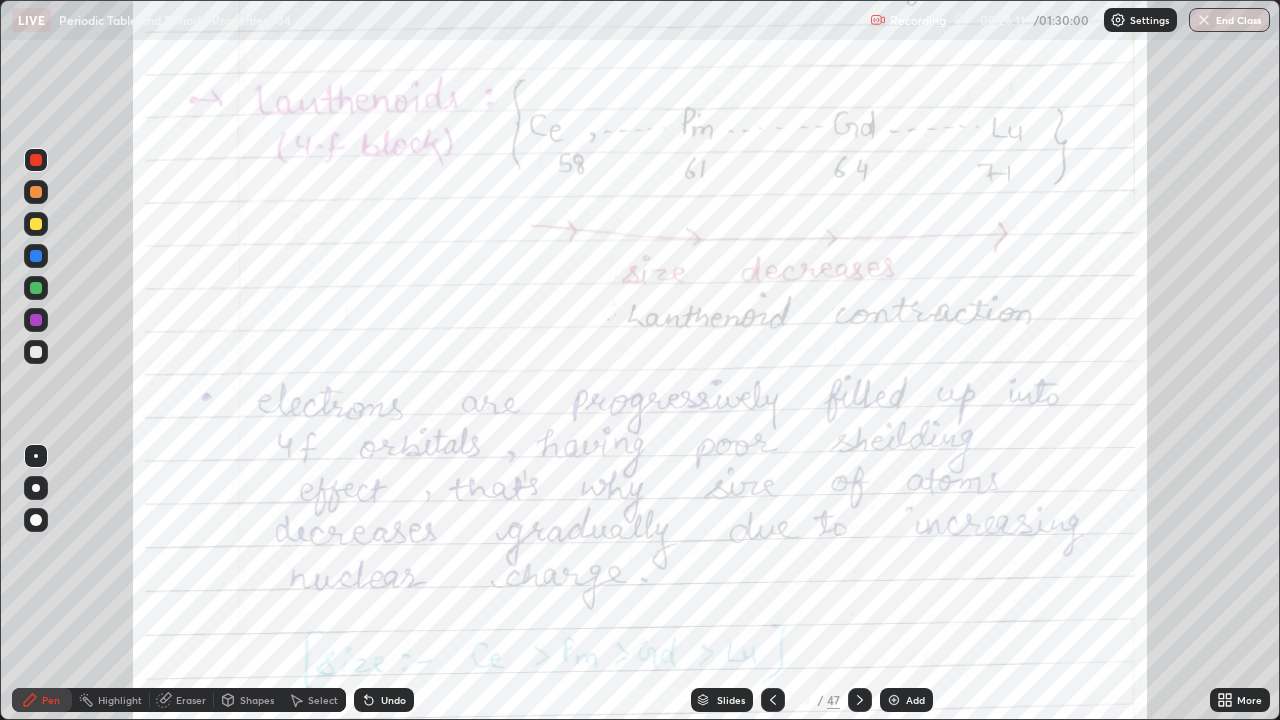 click on "Undo" at bounding box center (393, 700) 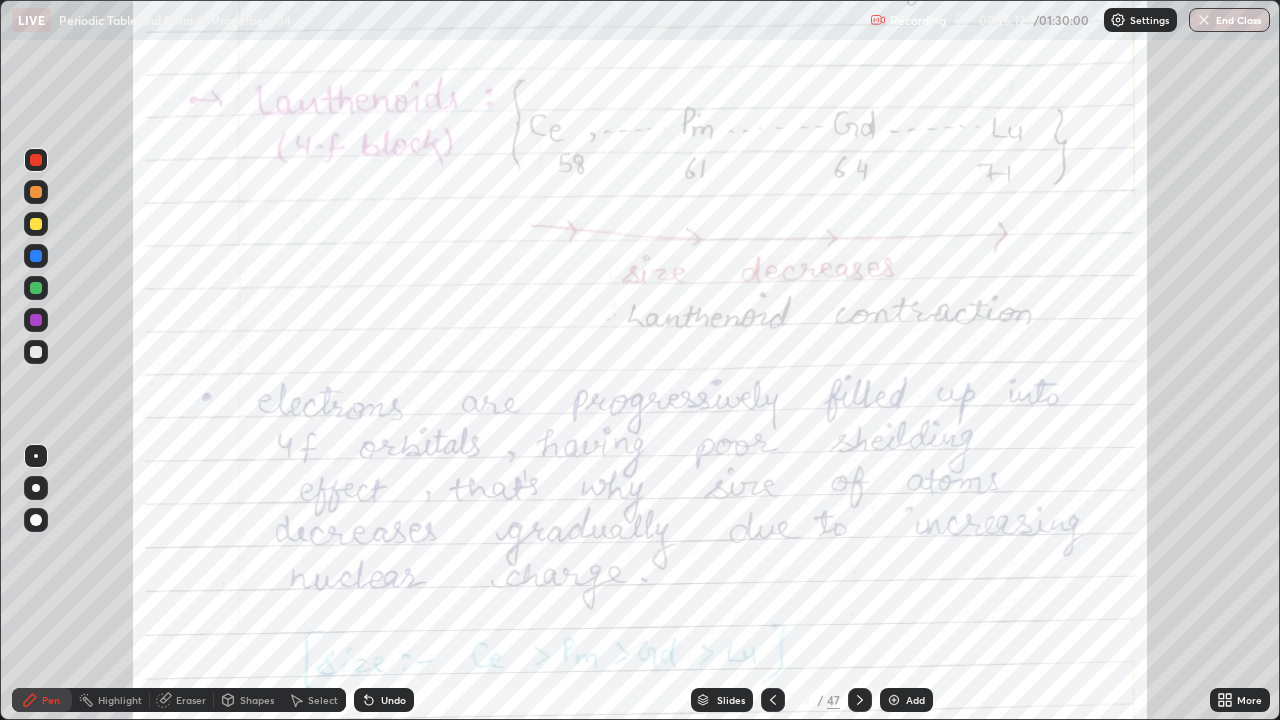 click on "Undo" at bounding box center (393, 700) 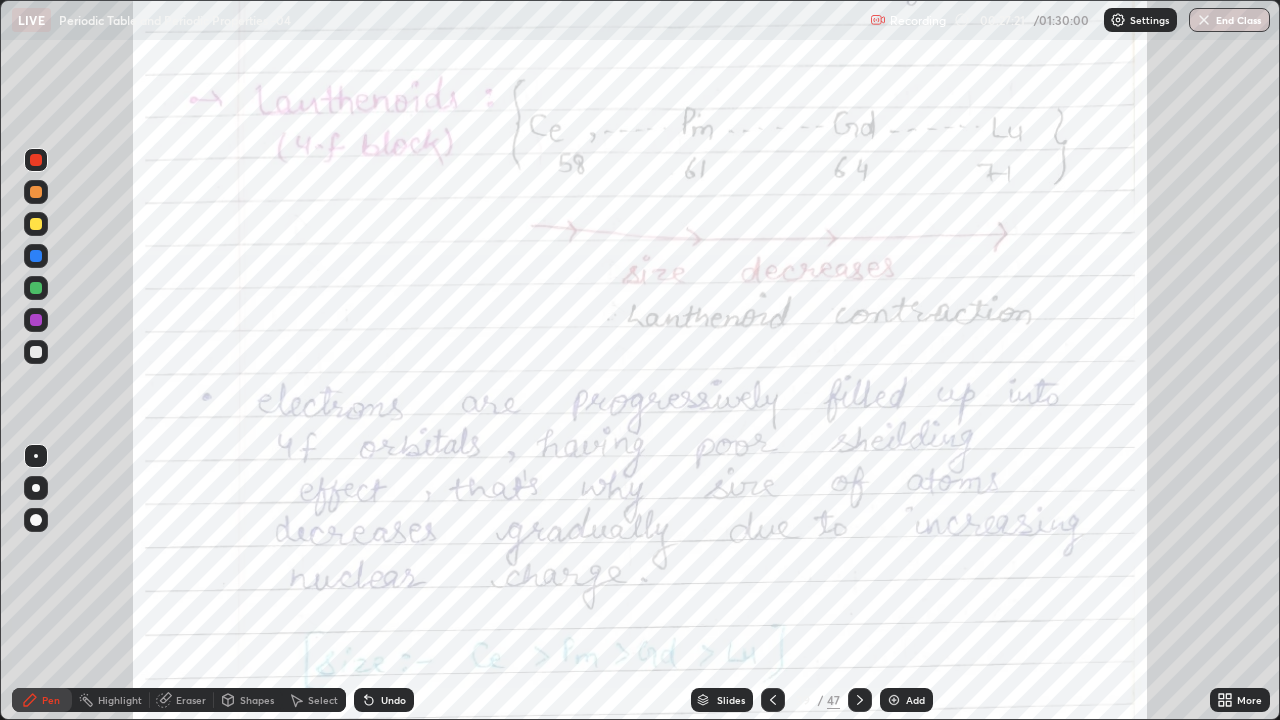 click at bounding box center [36, 224] 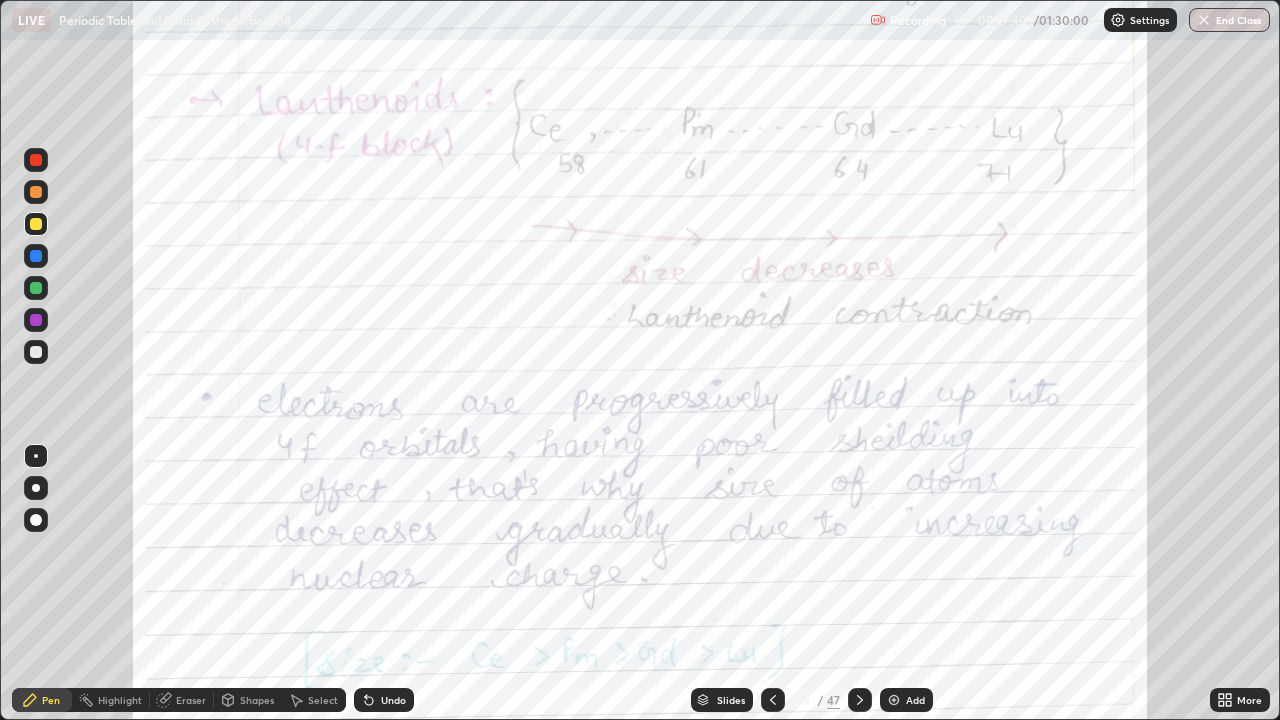 click 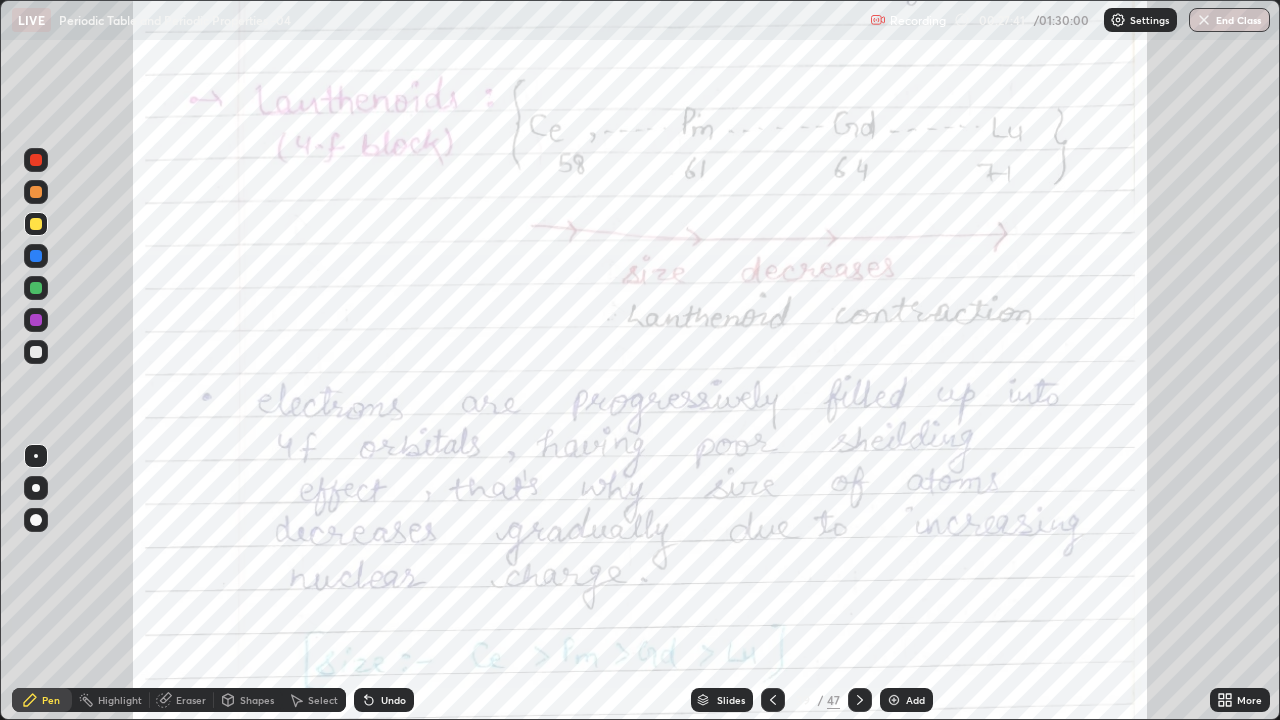click 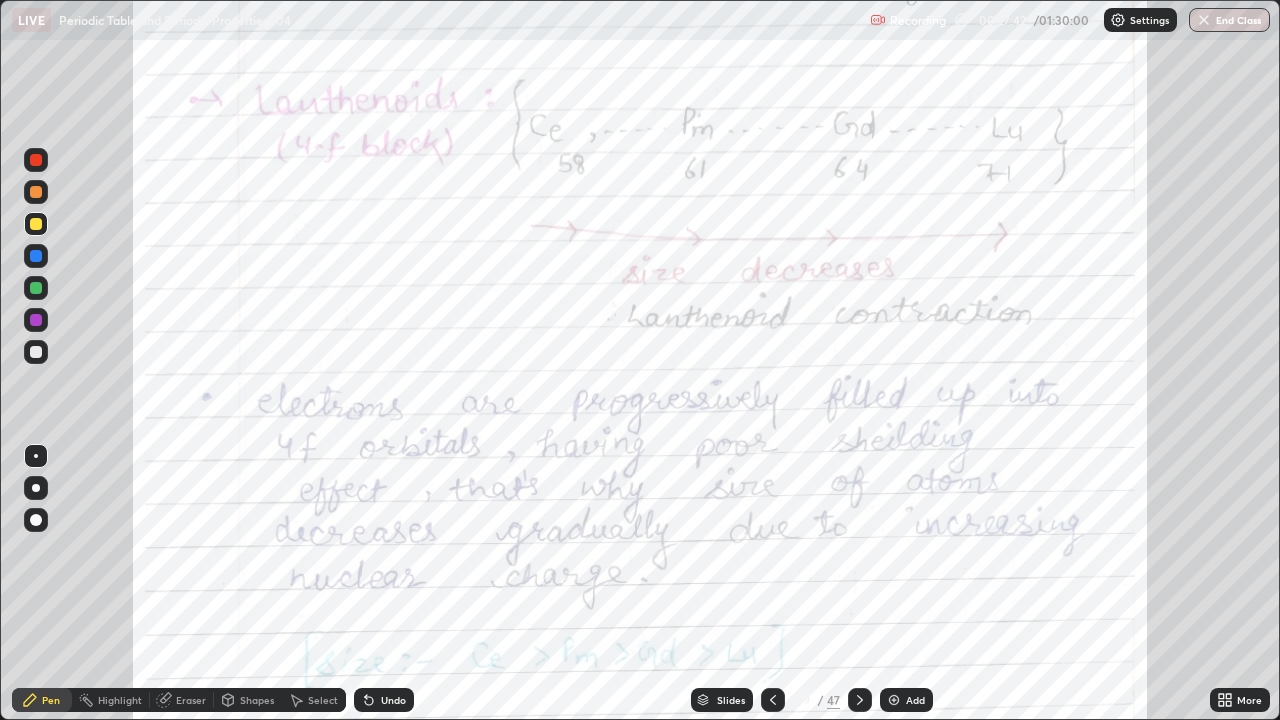 click at bounding box center [36, 520] 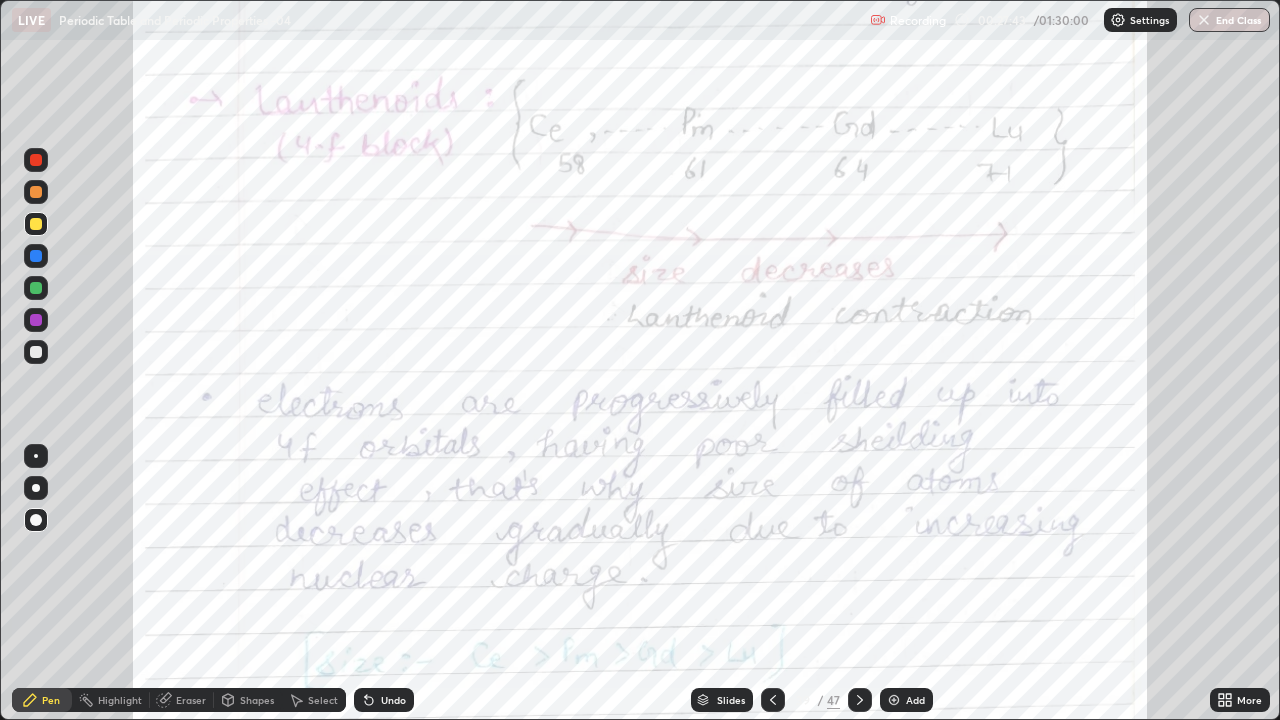 click at bounding box center [36, 160] 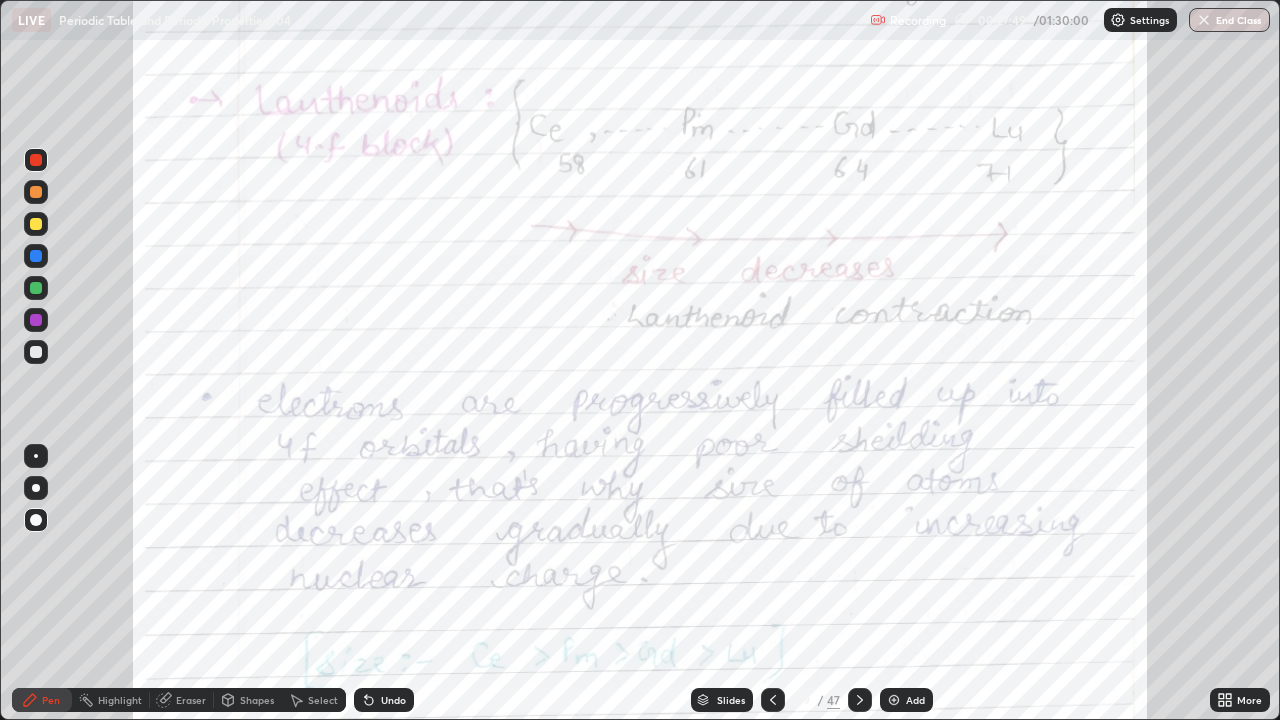 click on "Undo" at bounding box center [384, 700] 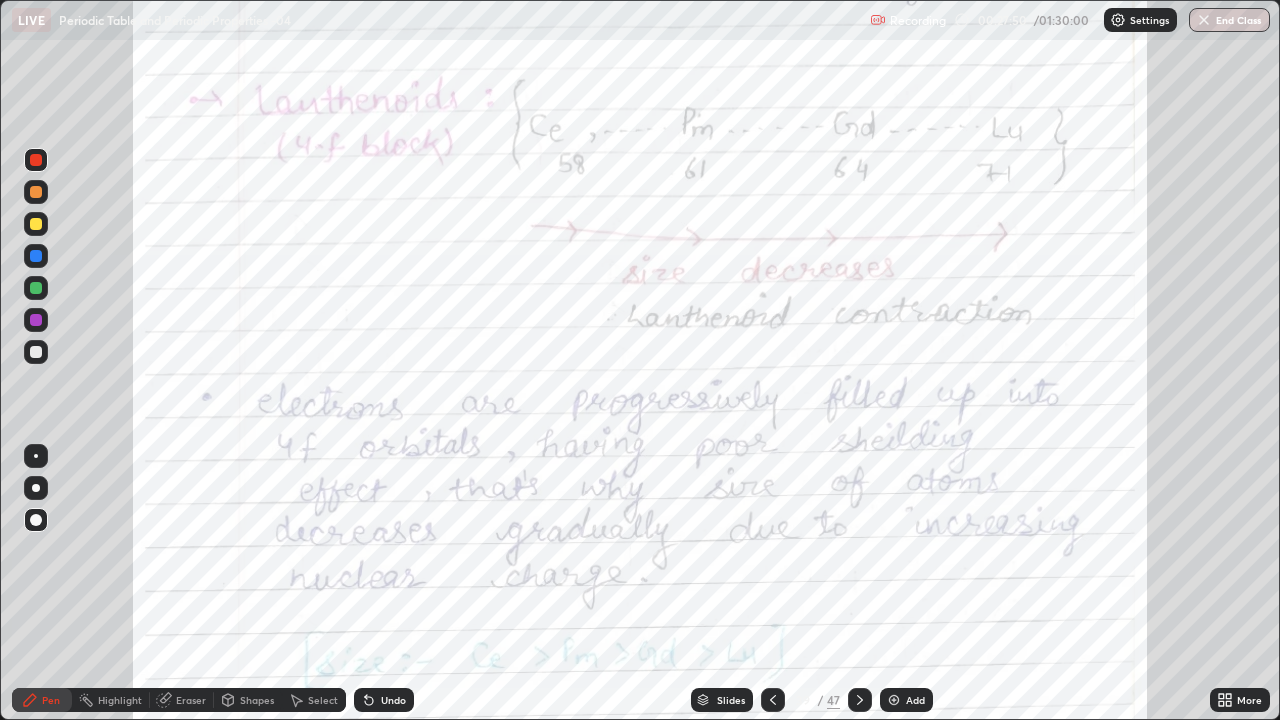 click 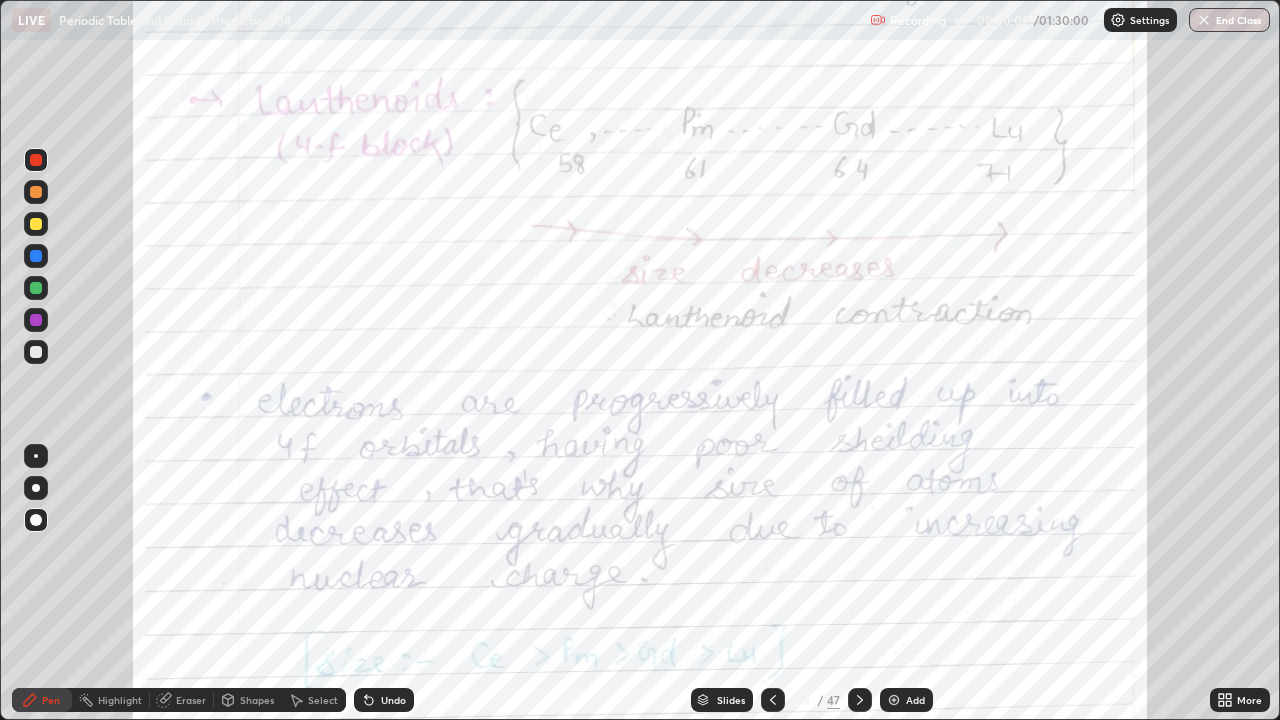 click 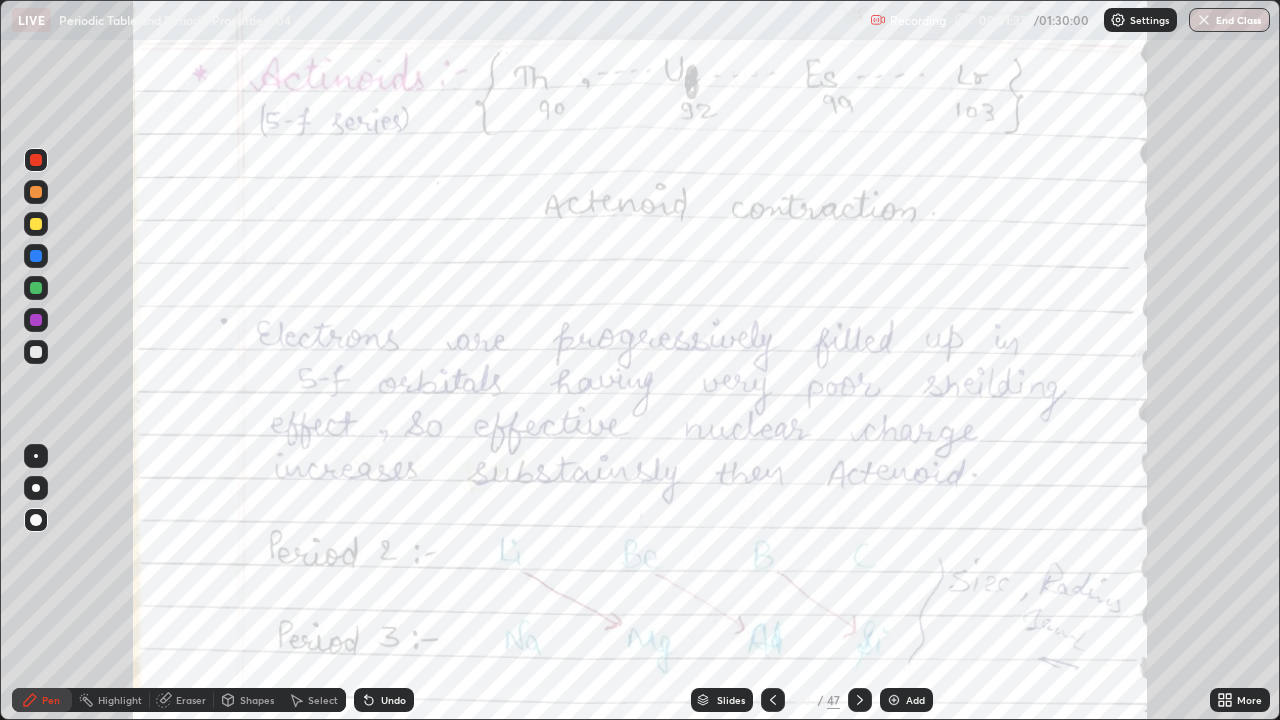 click on "Eraser" at bounding box center (191, 700) 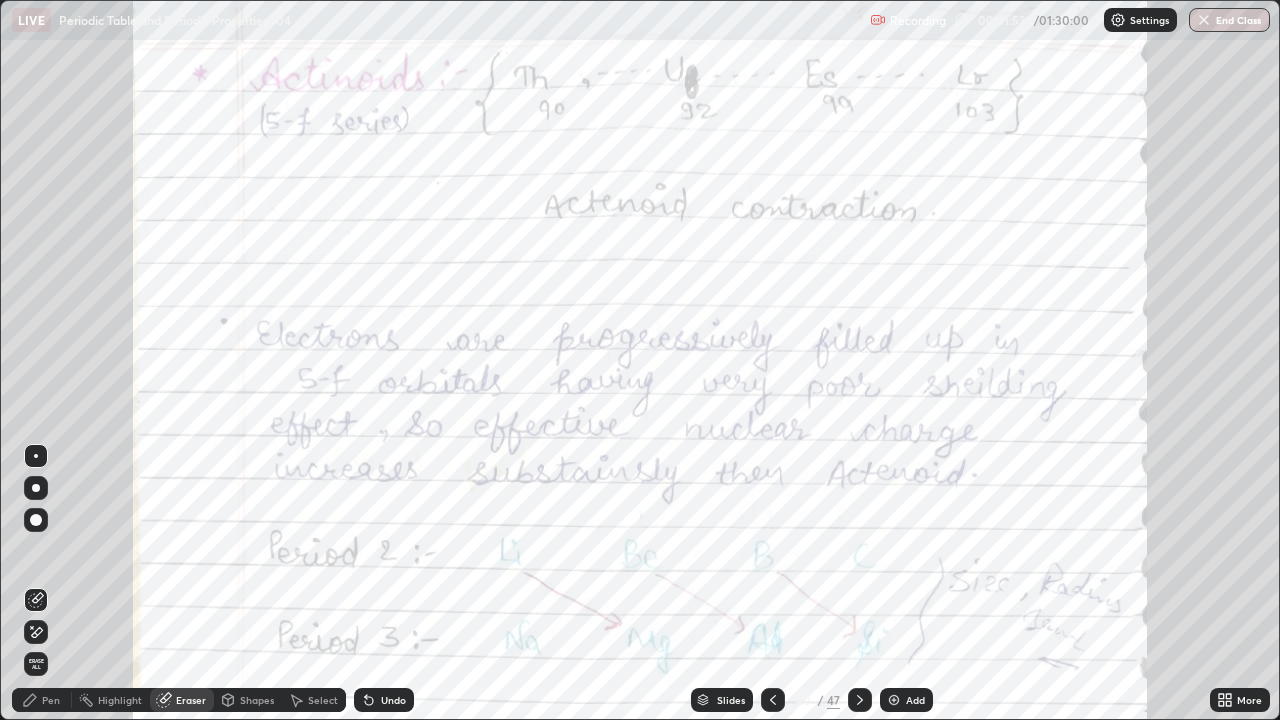 click on "Eraser" at bounding box center [191, 700] 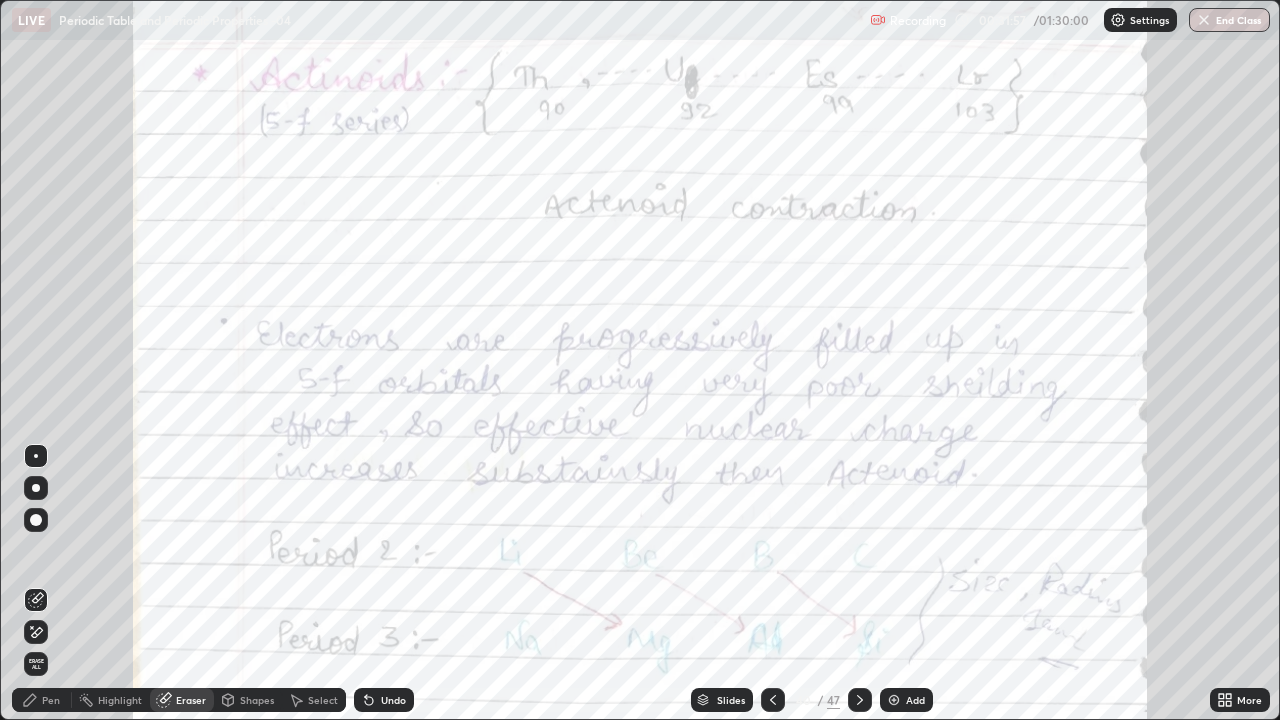click at bounding box center (36, 520) 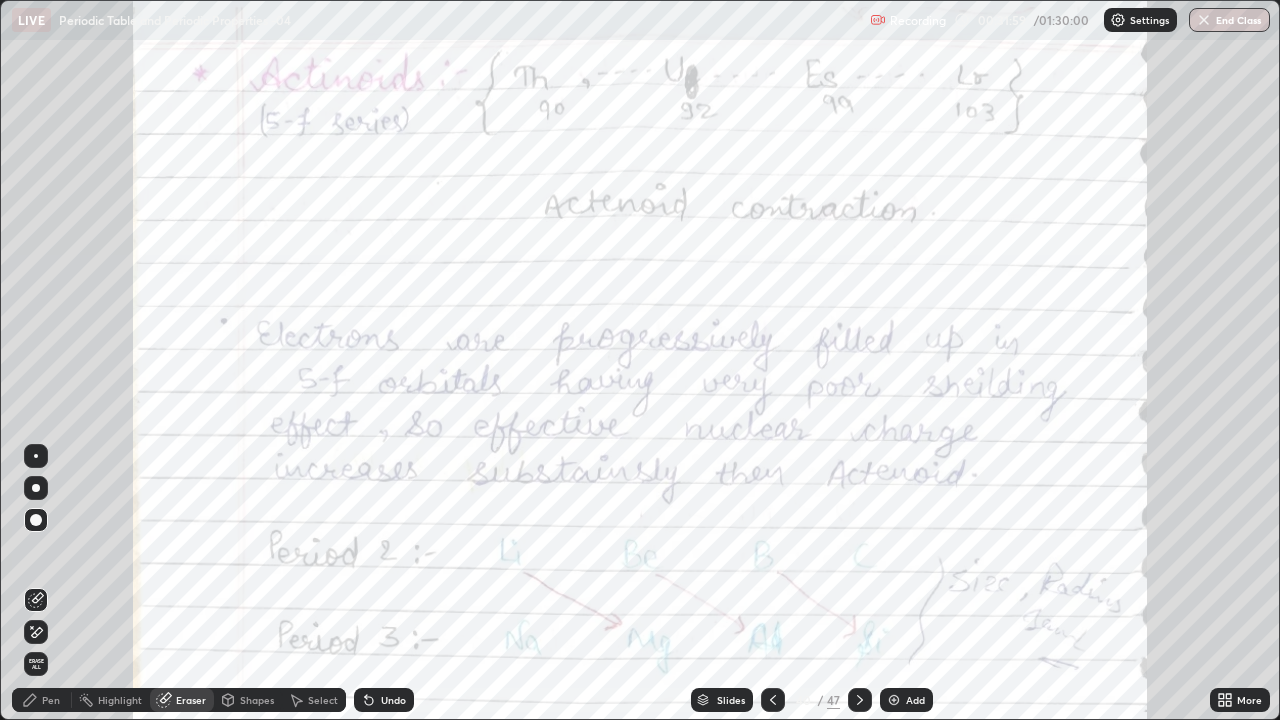 click on "Pen" at bounding box center (51, 700) 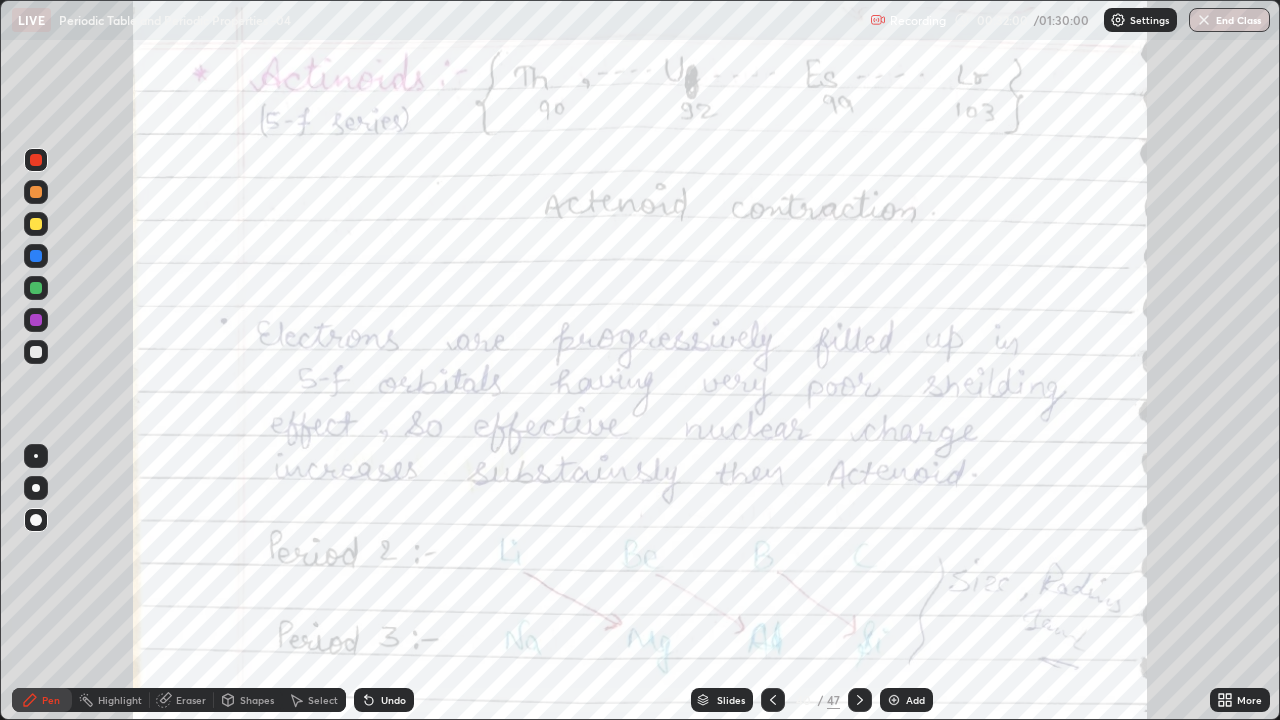 click at bounding box center [36, 352] 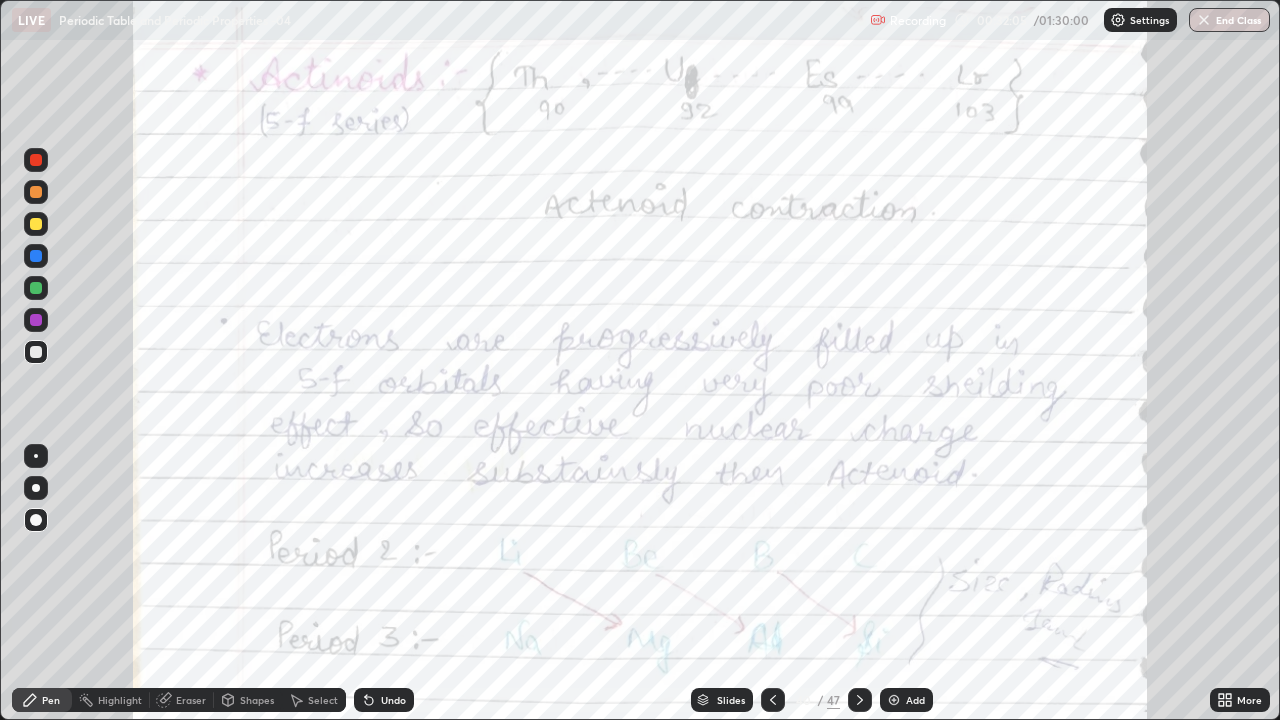 click on "Pen" at bounding box center [51, 700] 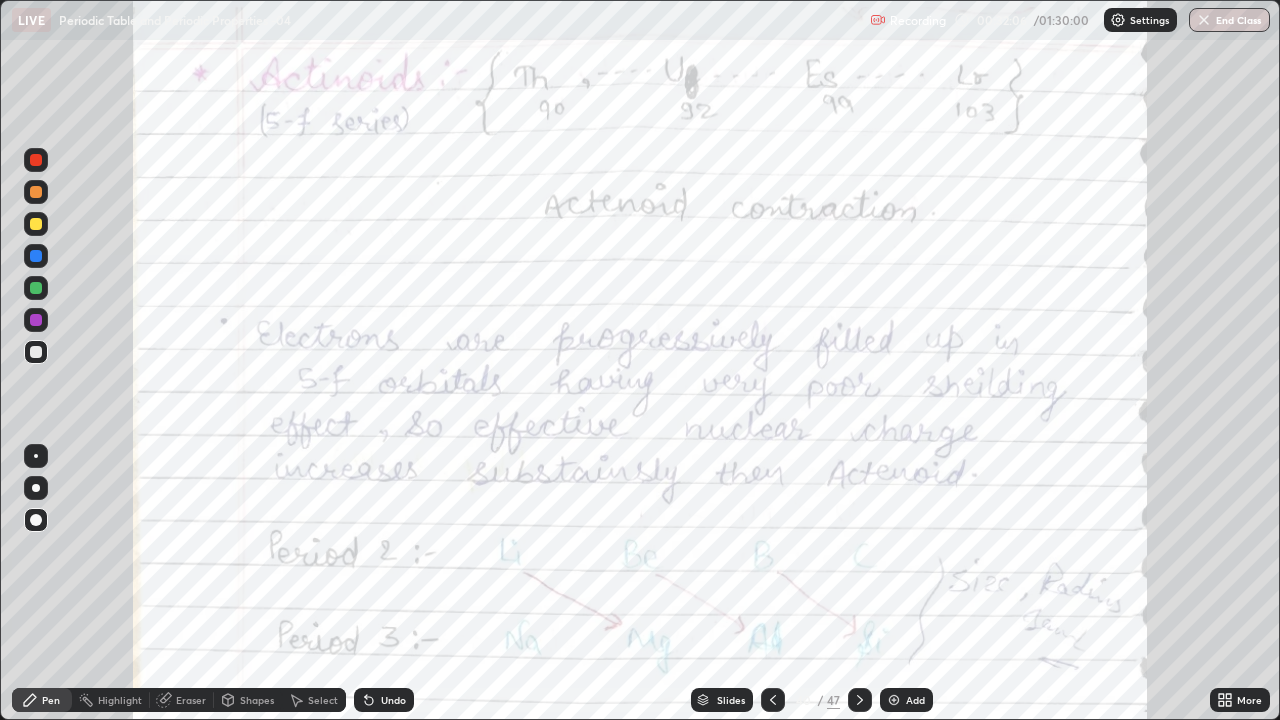 click at bounding box center [36, 160] 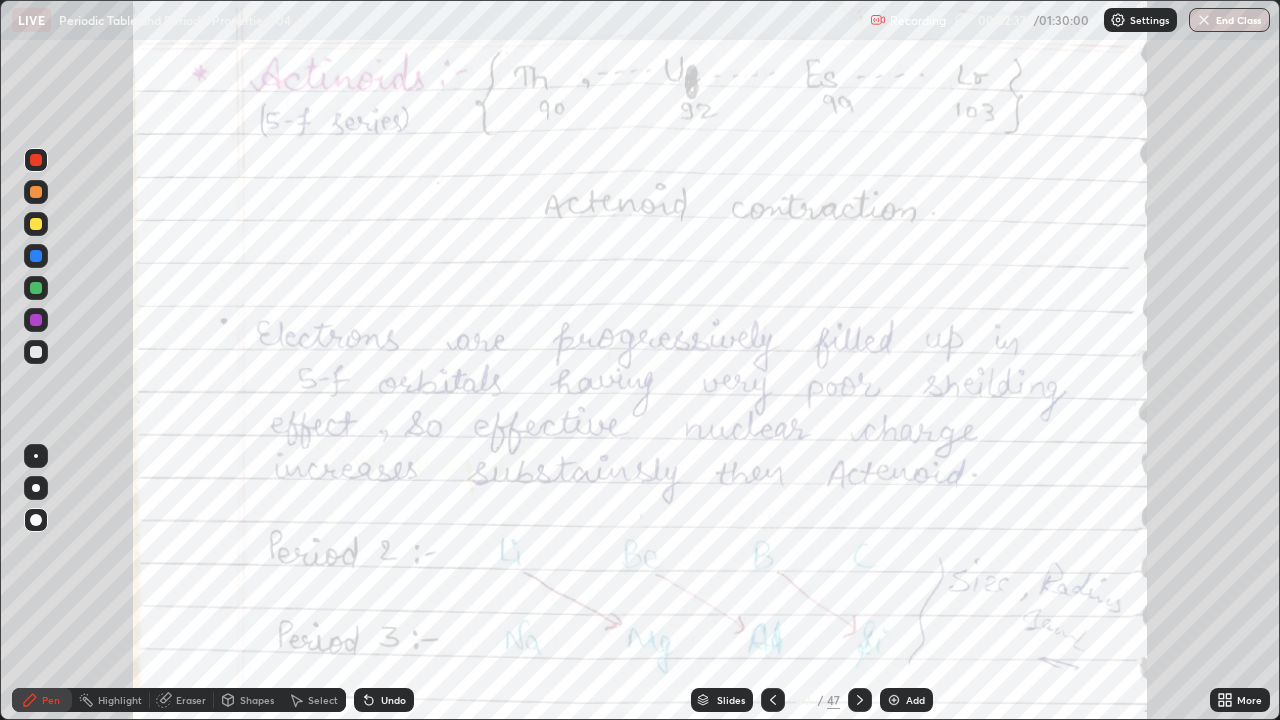 click 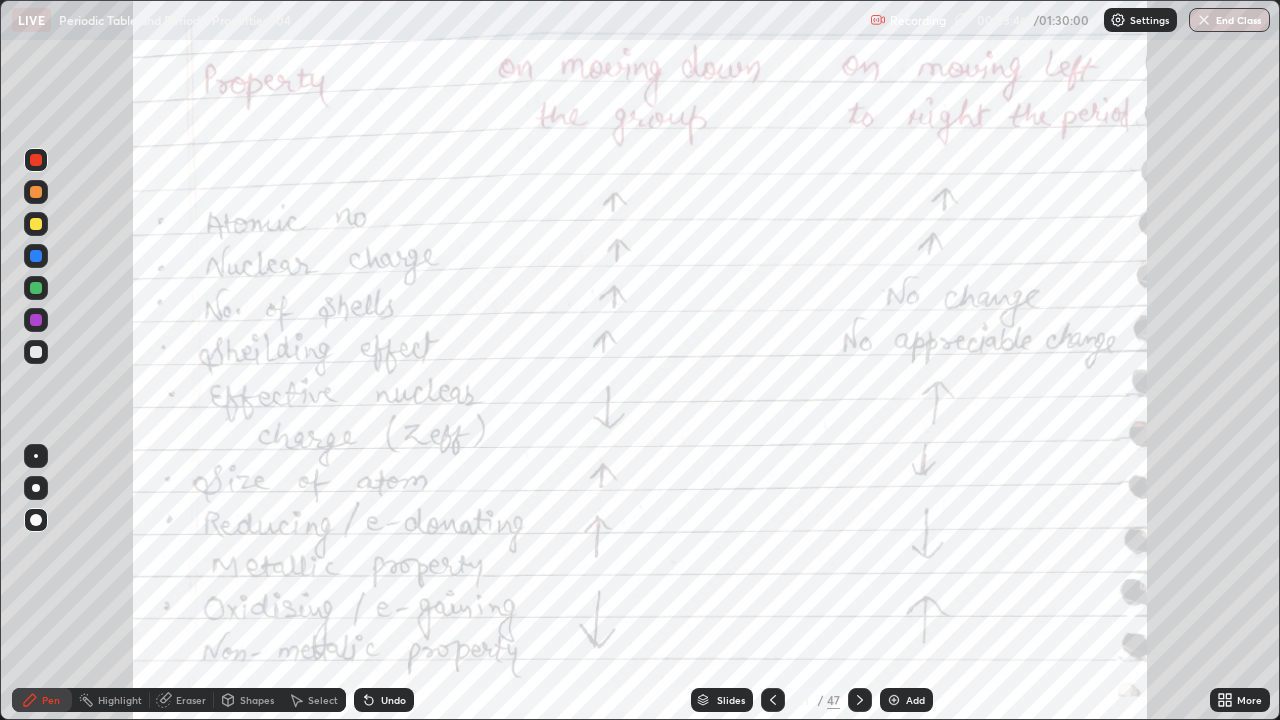 click 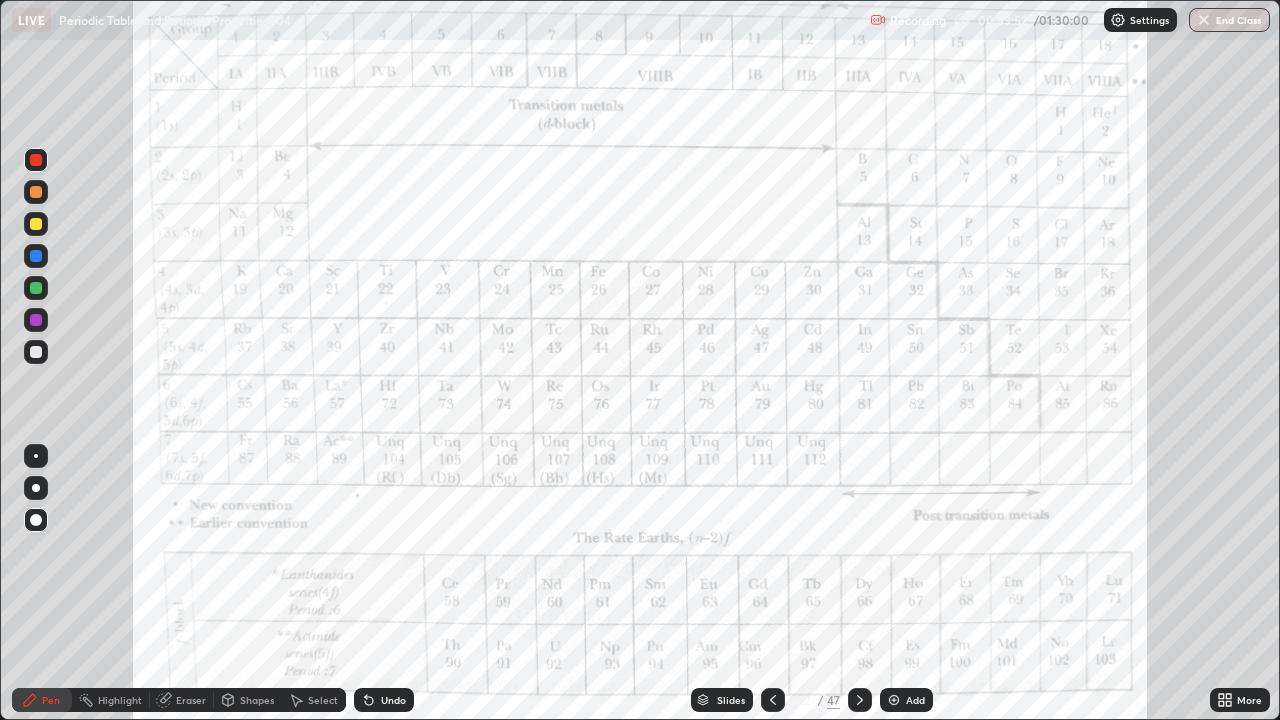 click on "Slides" at bounding box center [731, 700] 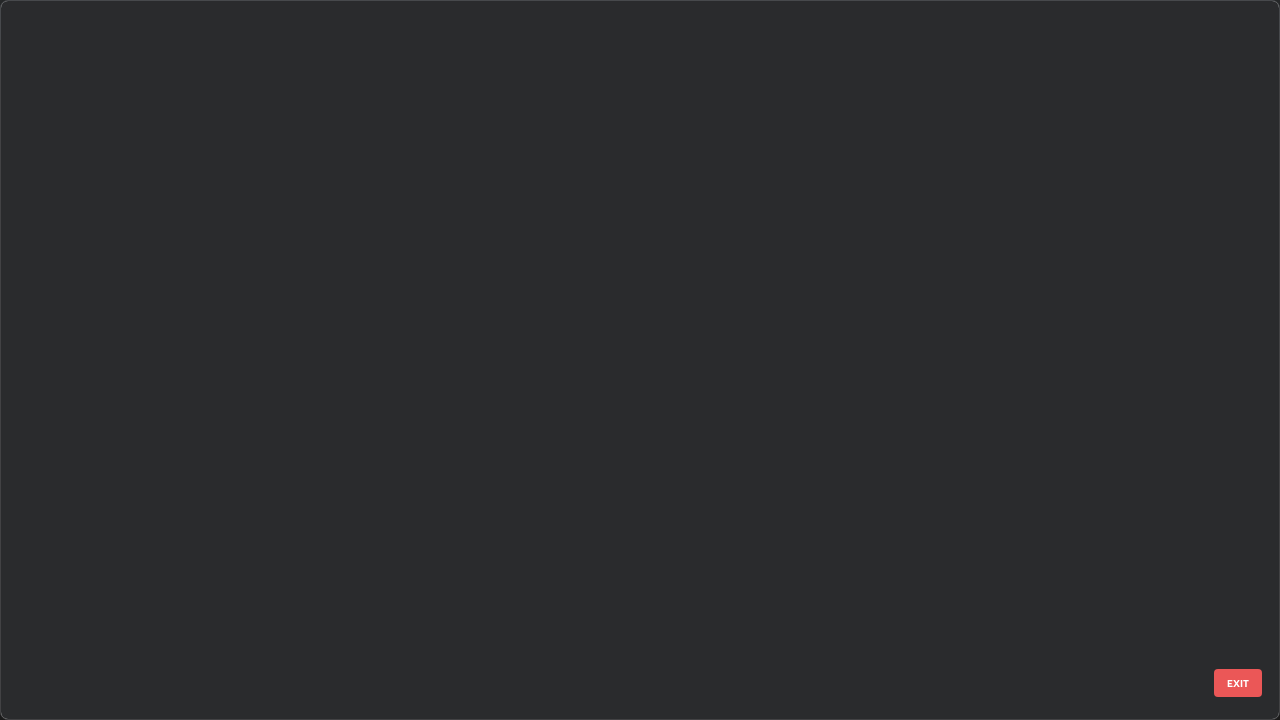 scroll, scrollTop: 2426, scrollLeft: 0, axis: vertical 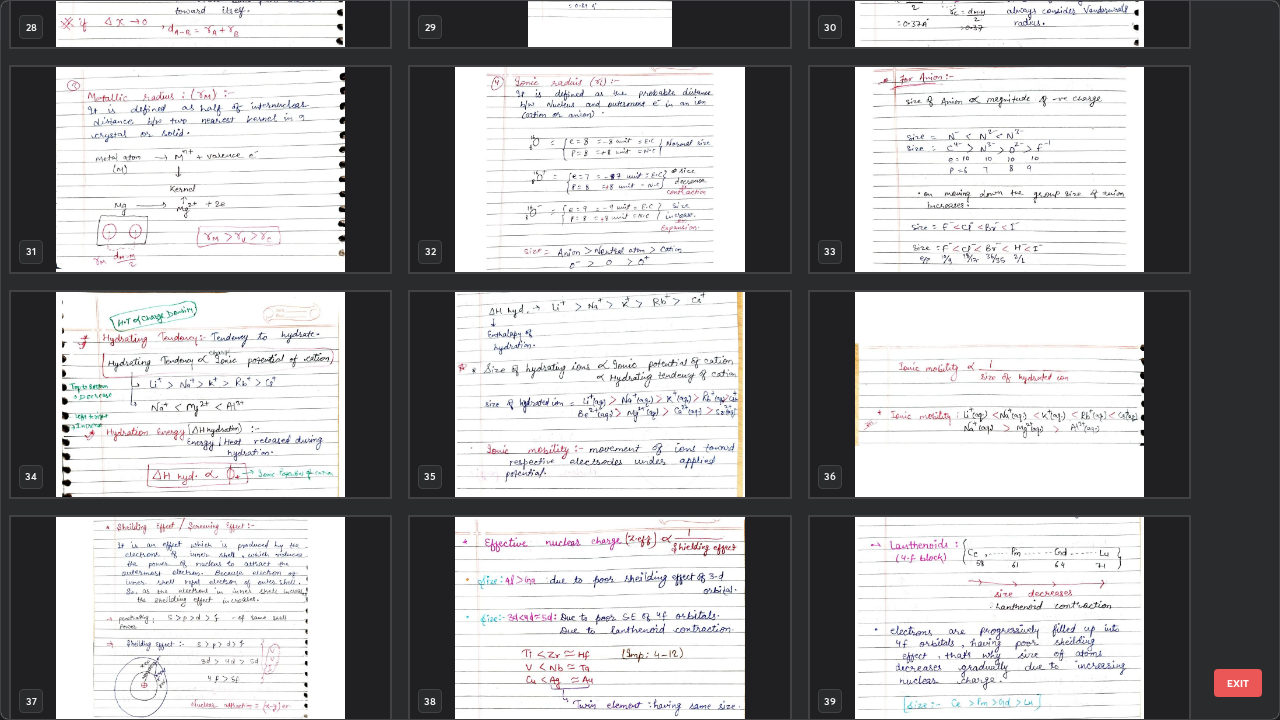 click at bounding box center (599, 394) 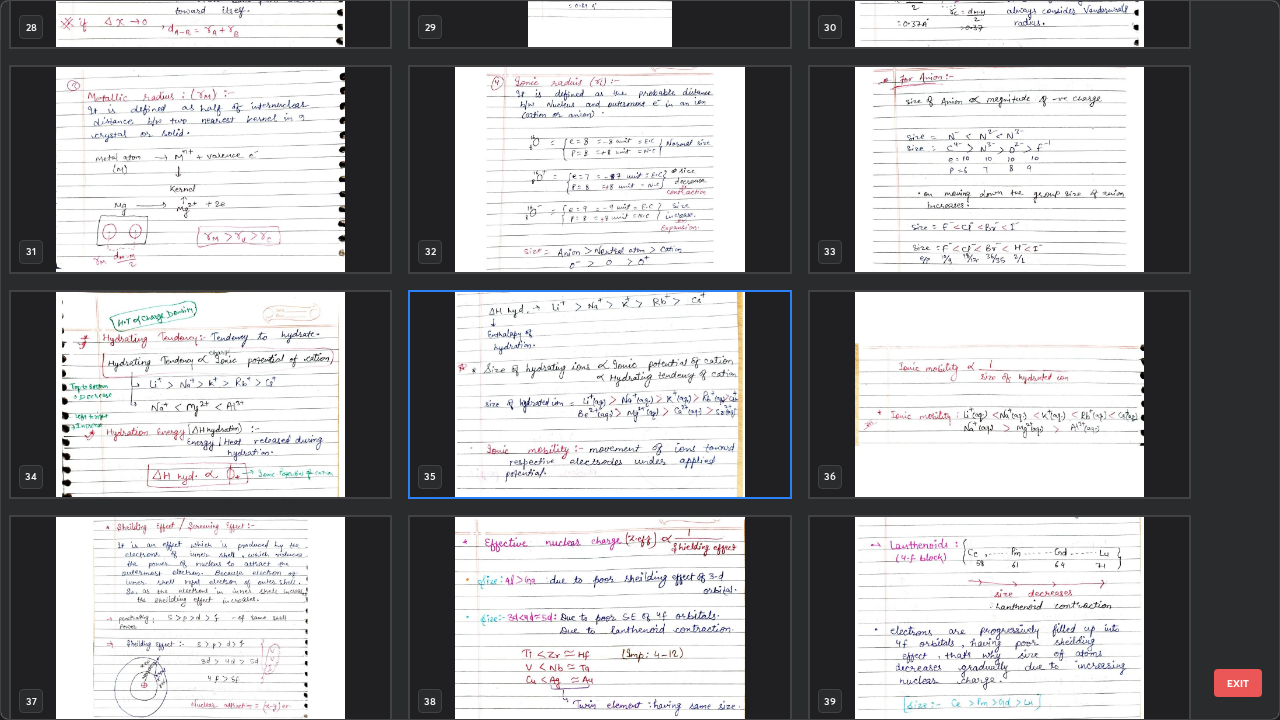 click at bounding box center (599, 169) 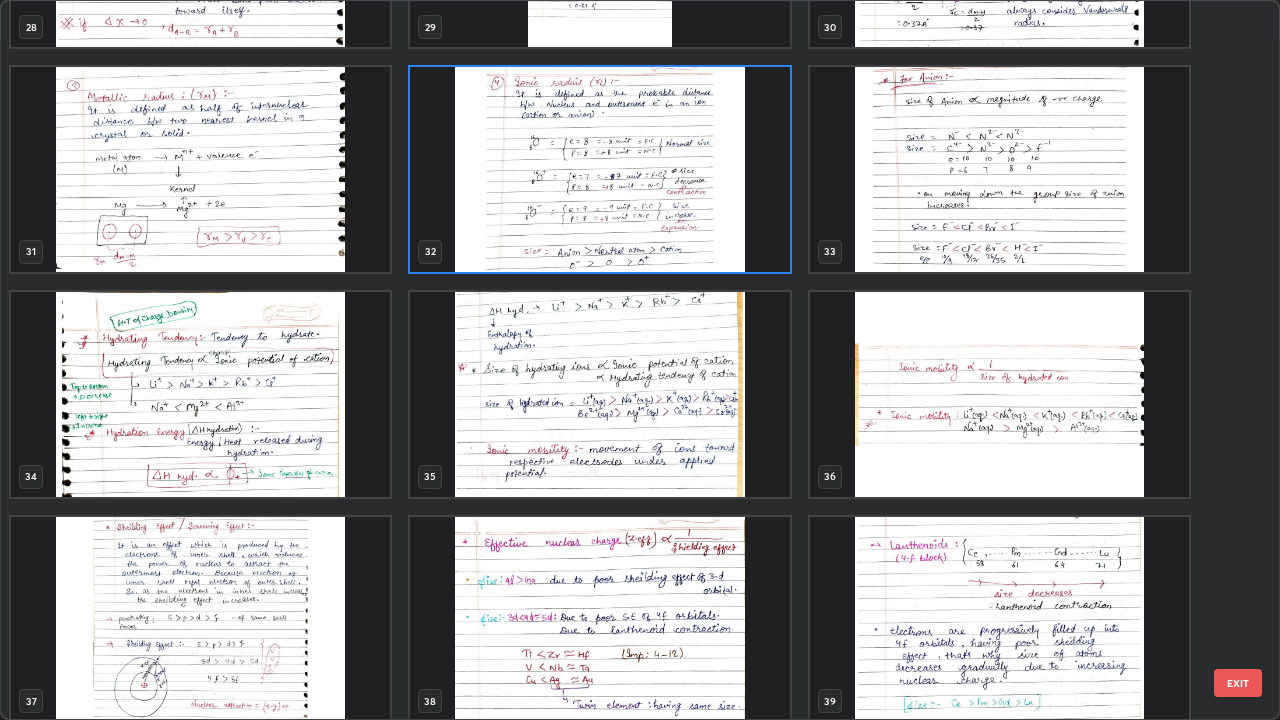 click at bounding box center [599, 169] 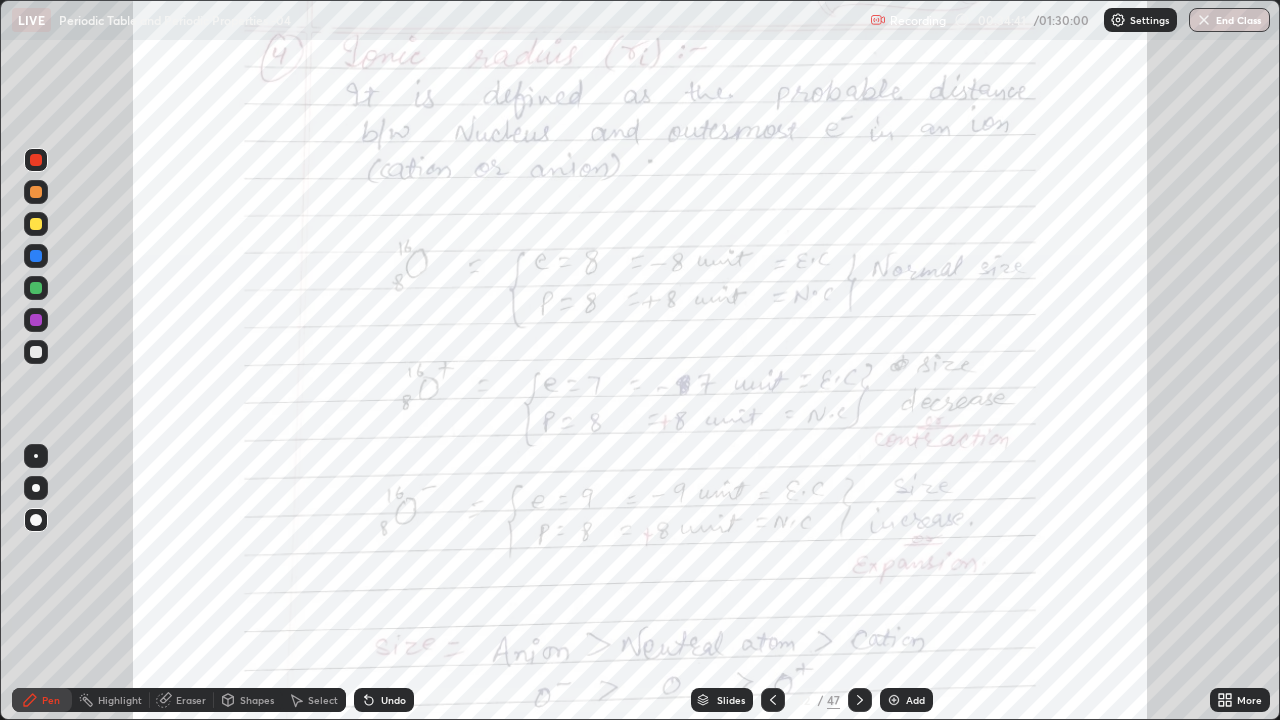click 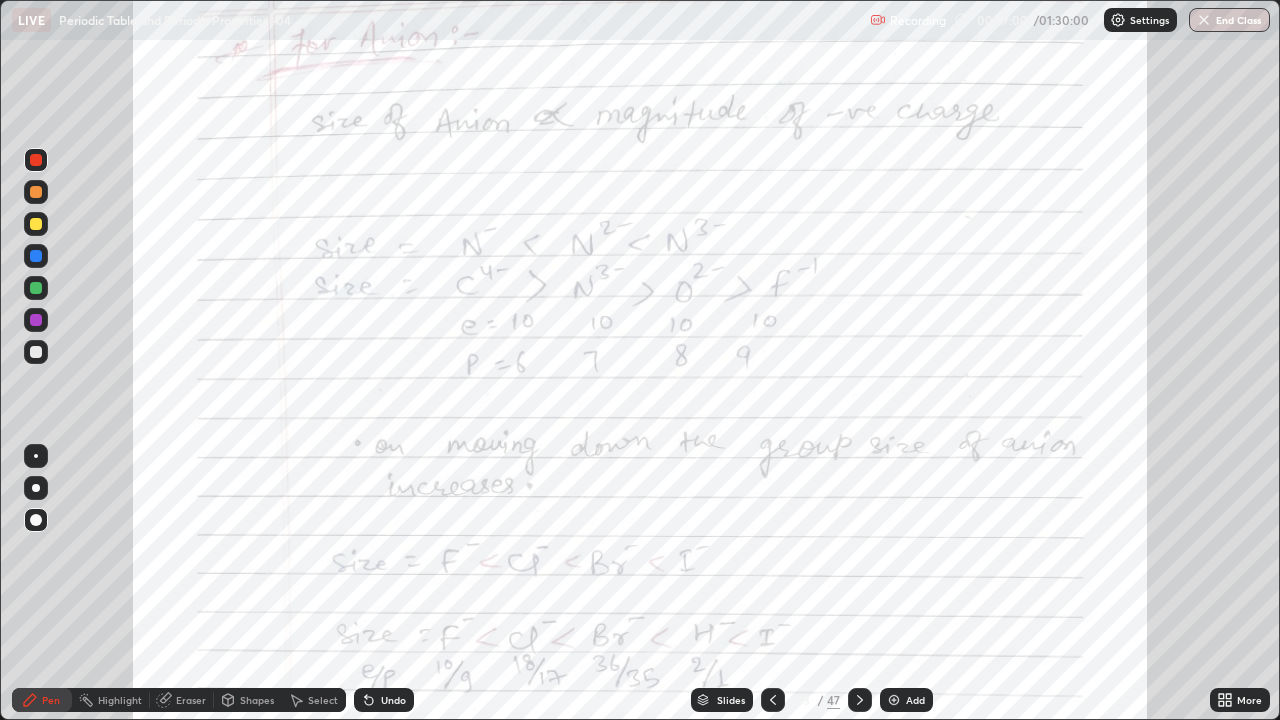 click at bounding box center [860, 700] 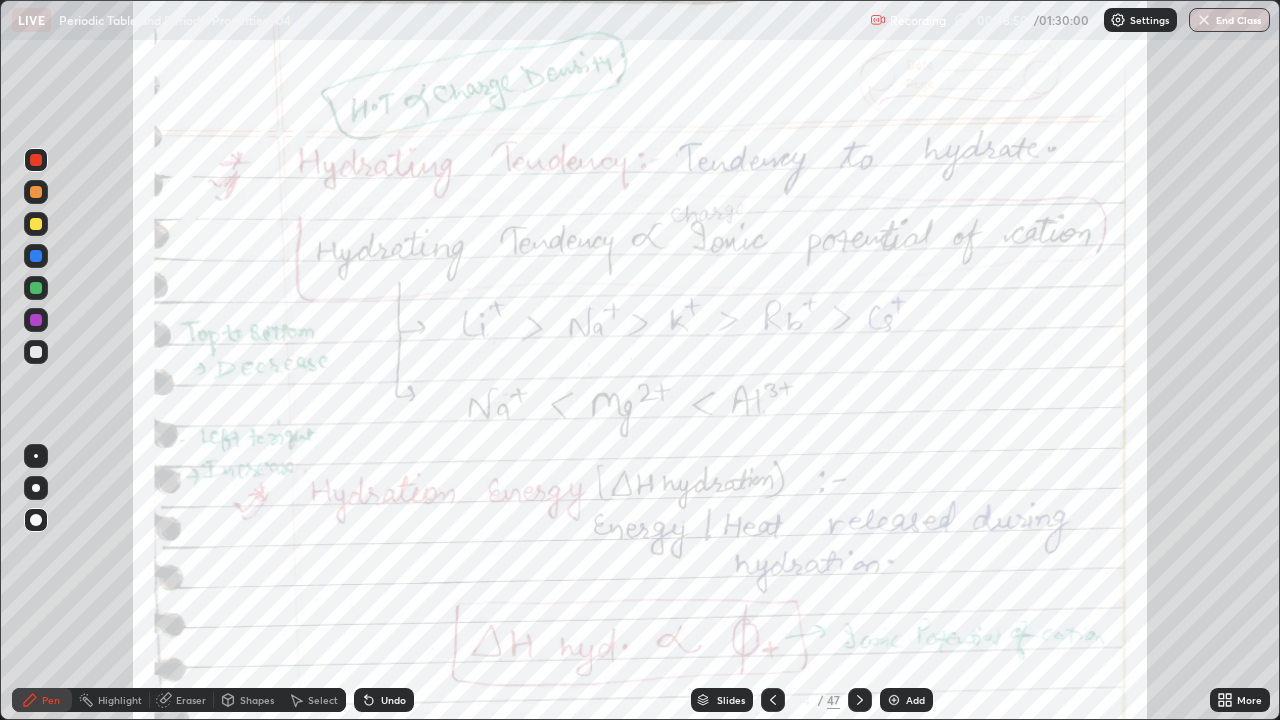 click on "Undo" at bounding box center [393, 700] 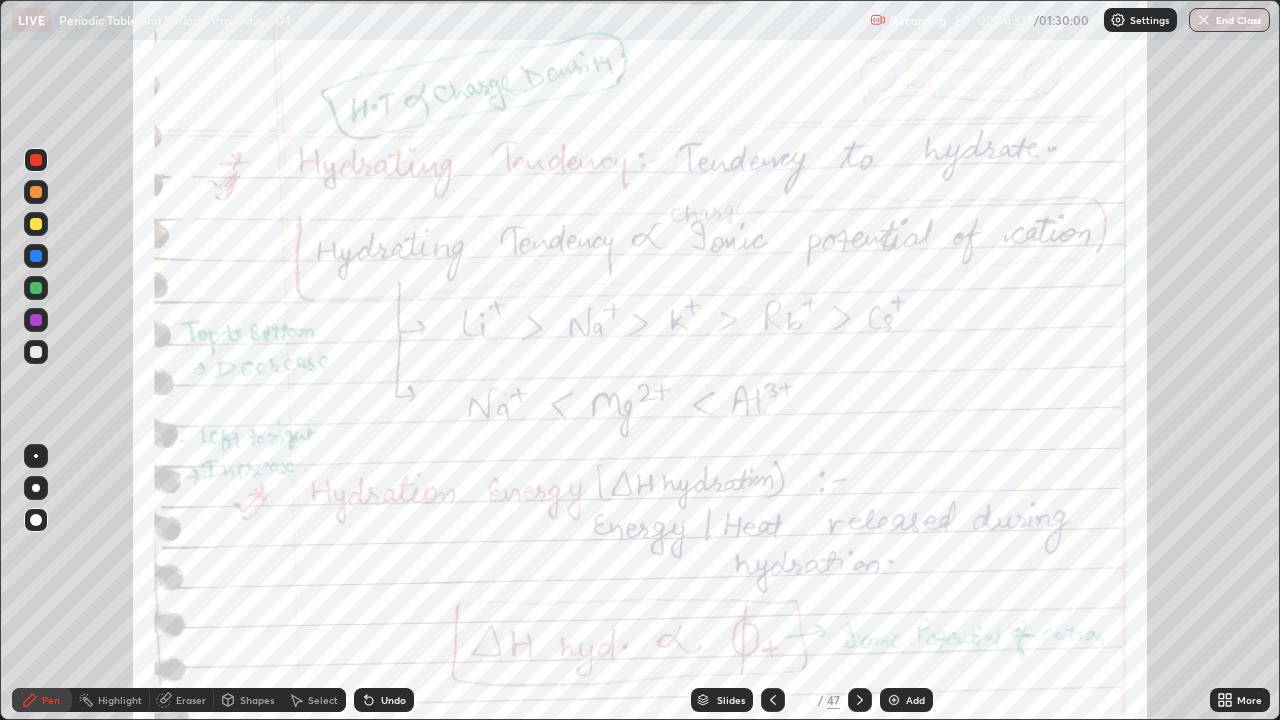 click on "Undo" at bounding box center [384, 700] 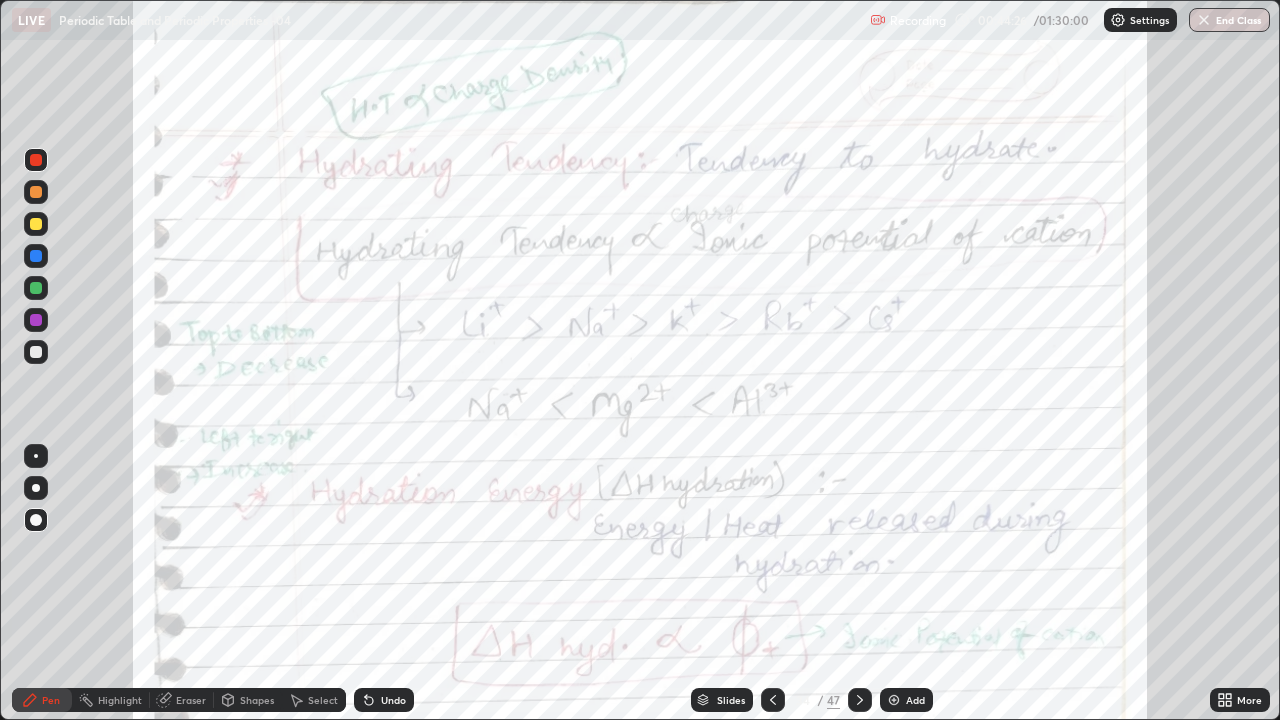 click on "Undo" at bounding box center [393, 700] 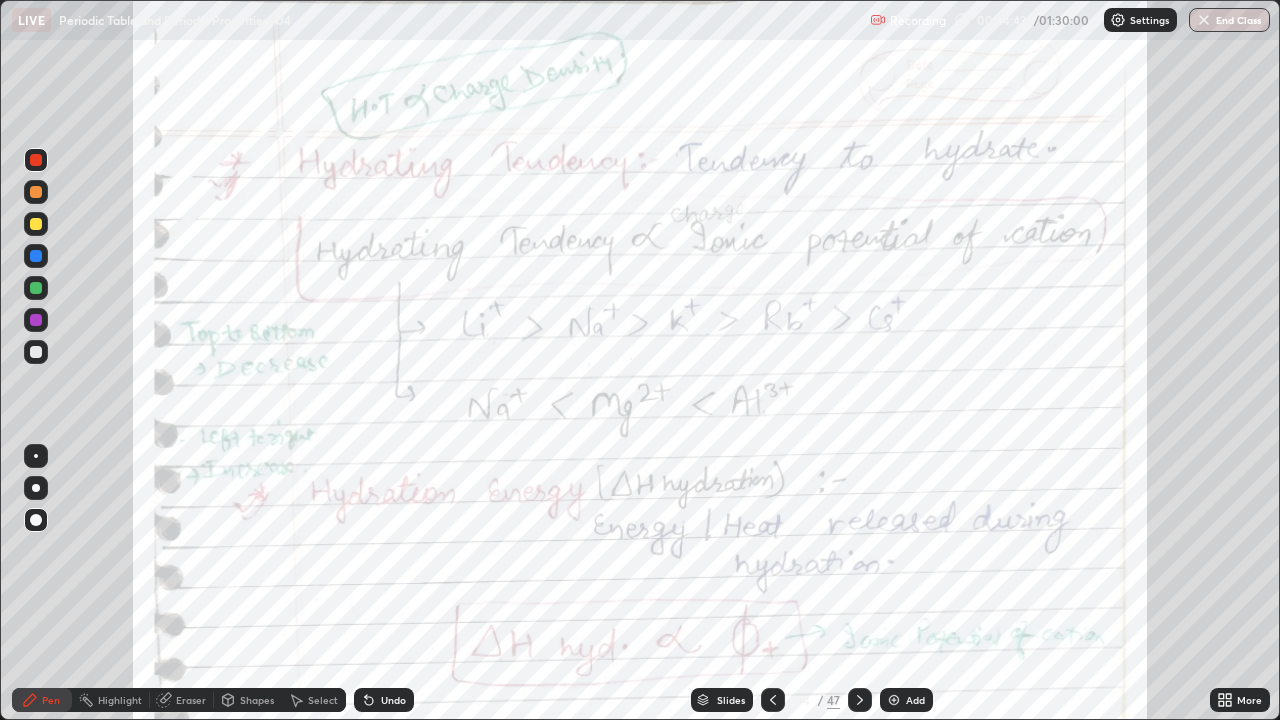click 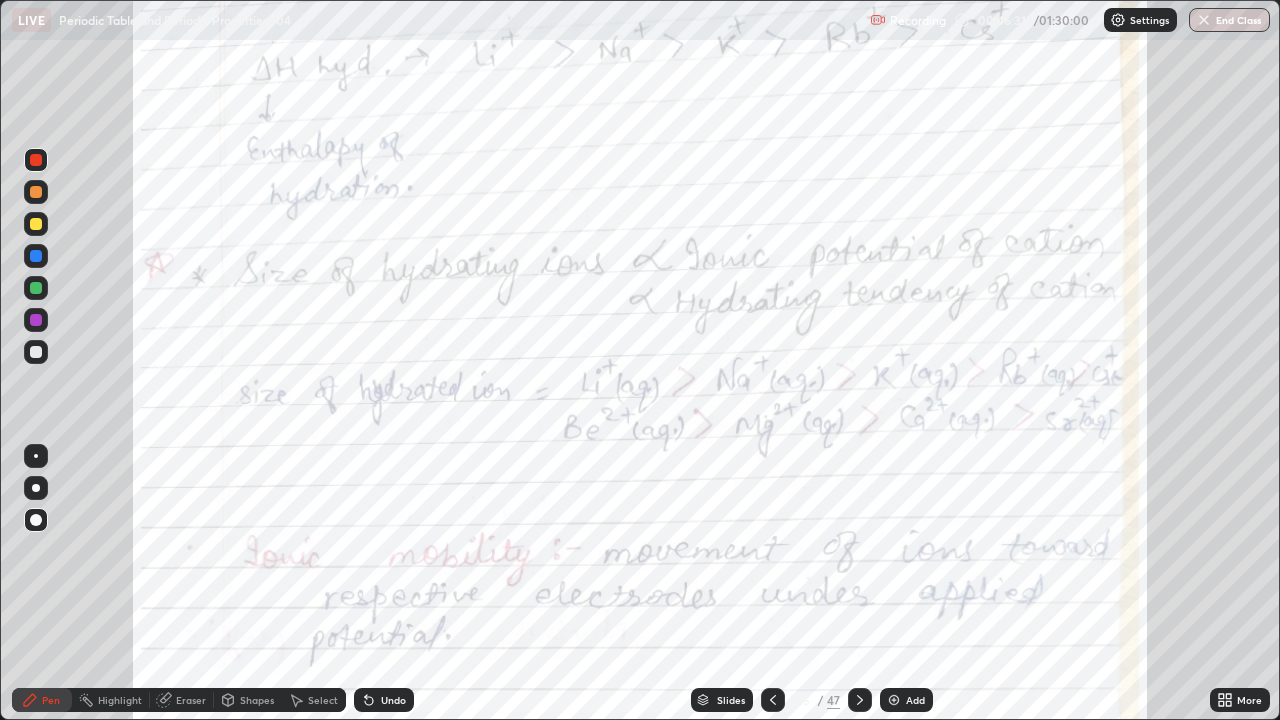 click 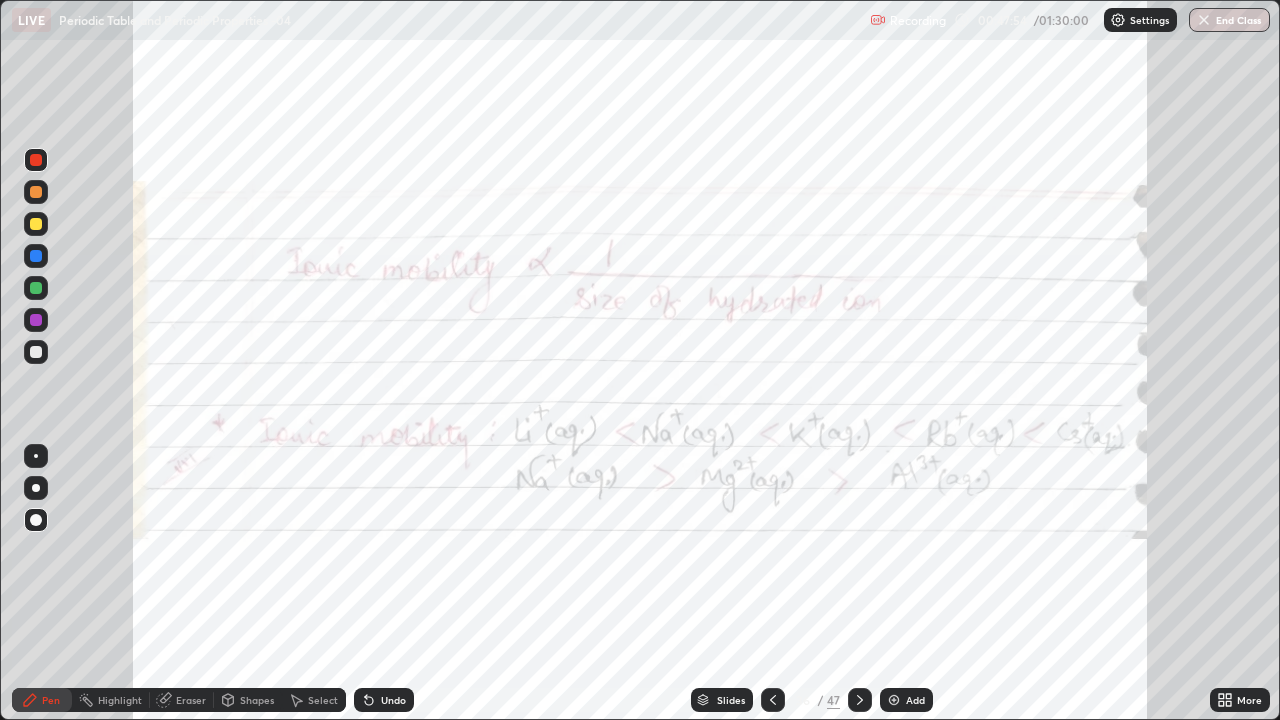 click 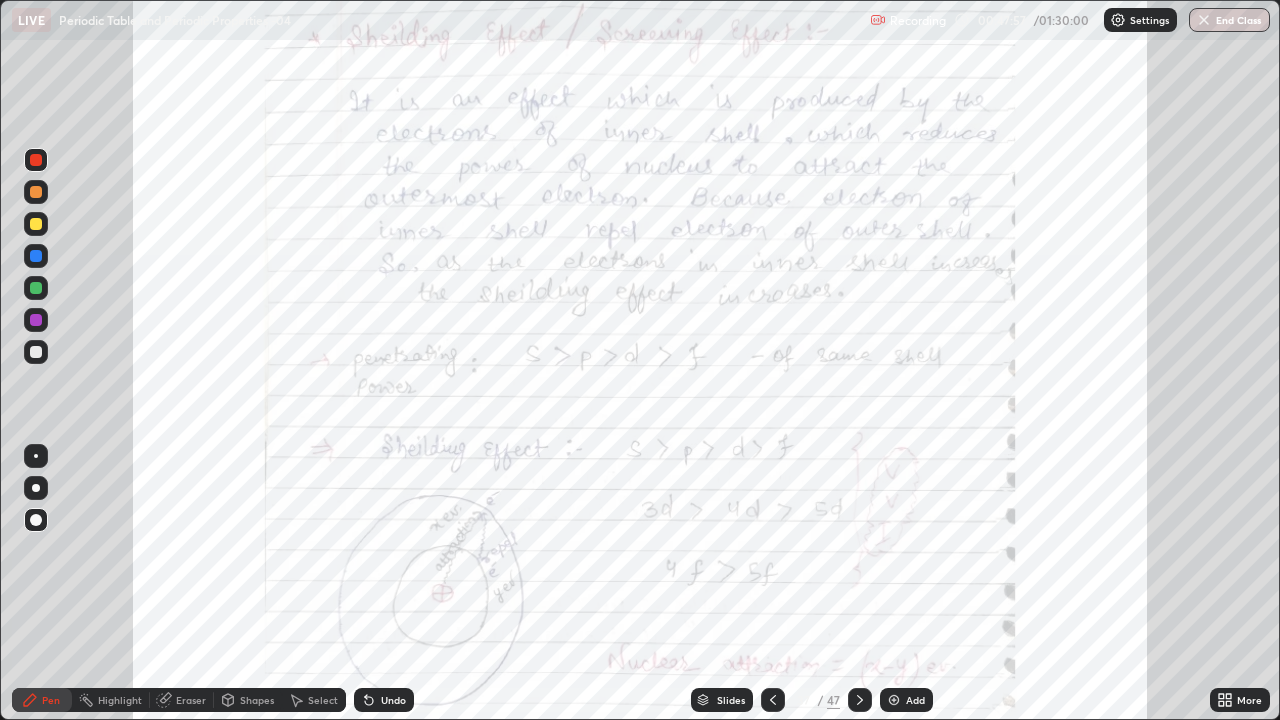 click 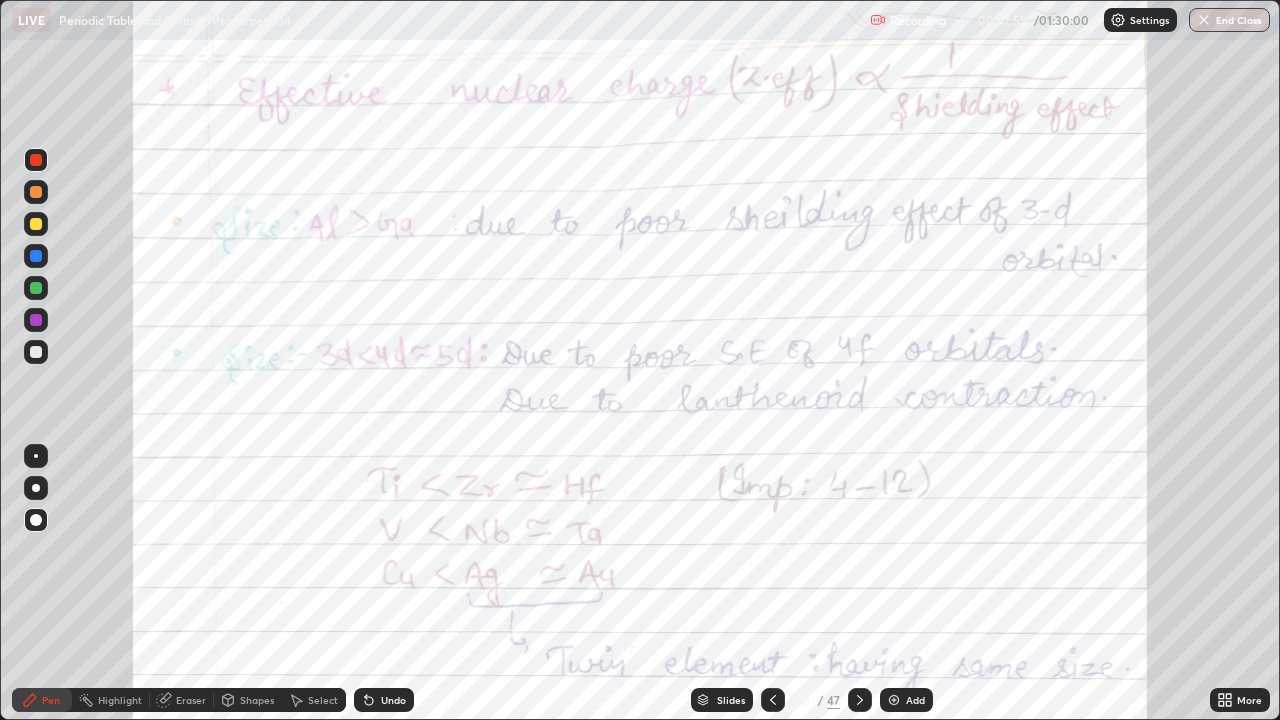click at bounding box center [773, 700] 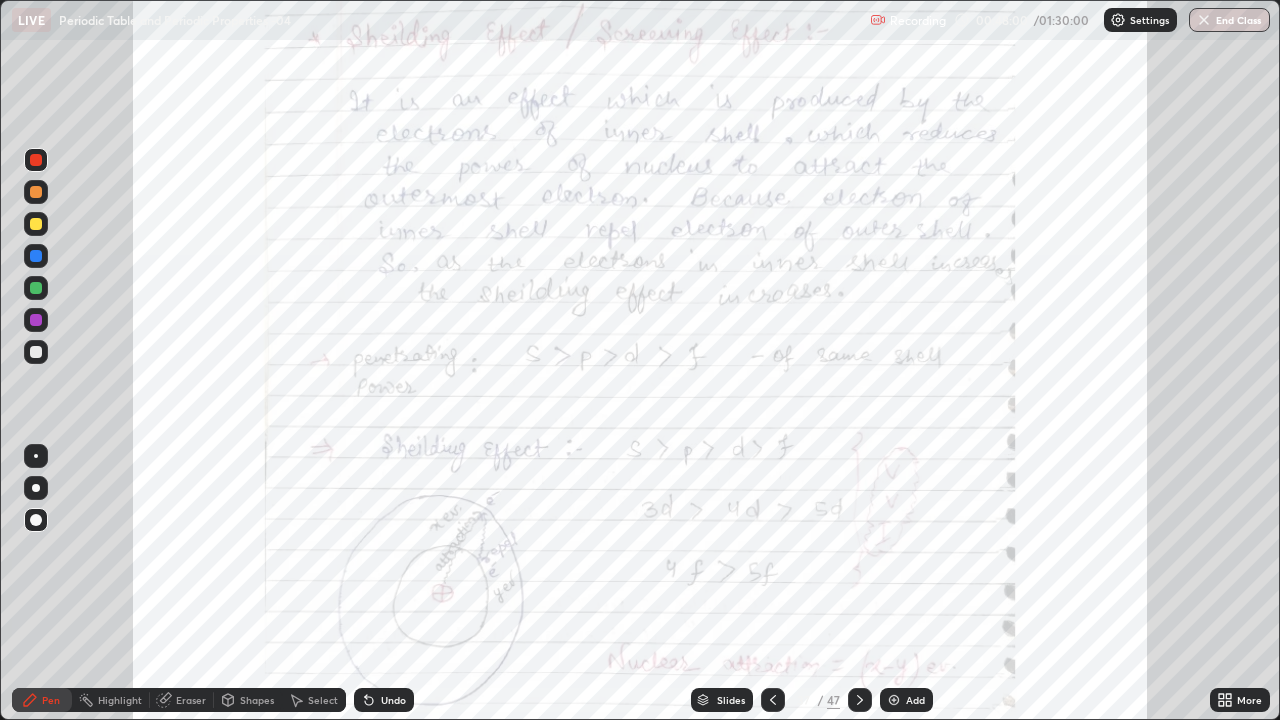 click 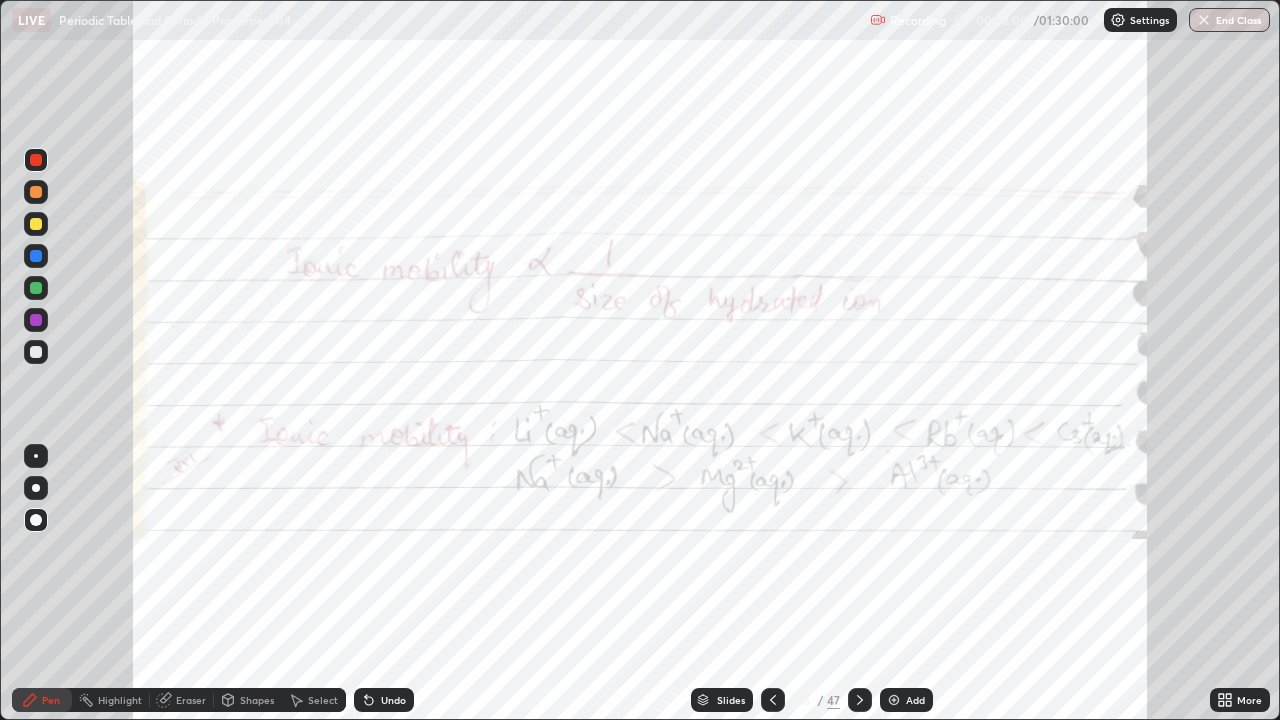 click at bounding box center (773, 700) 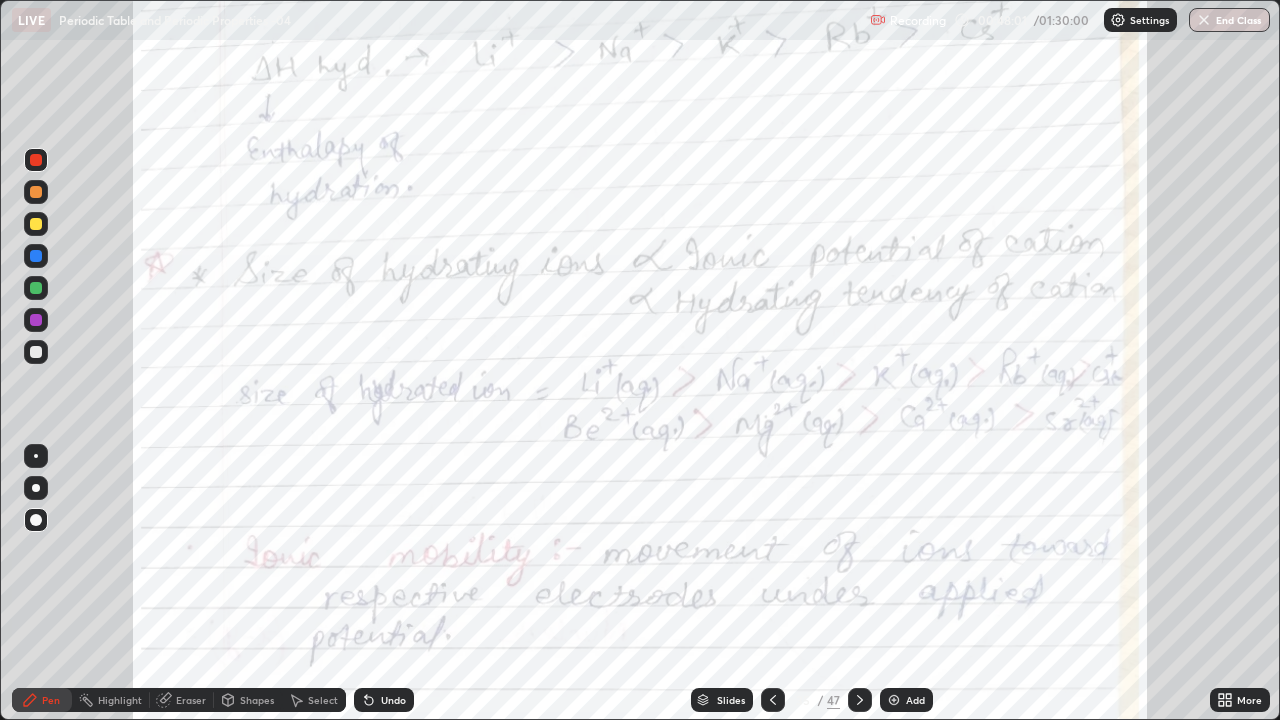click at bounding box center [773, 700] 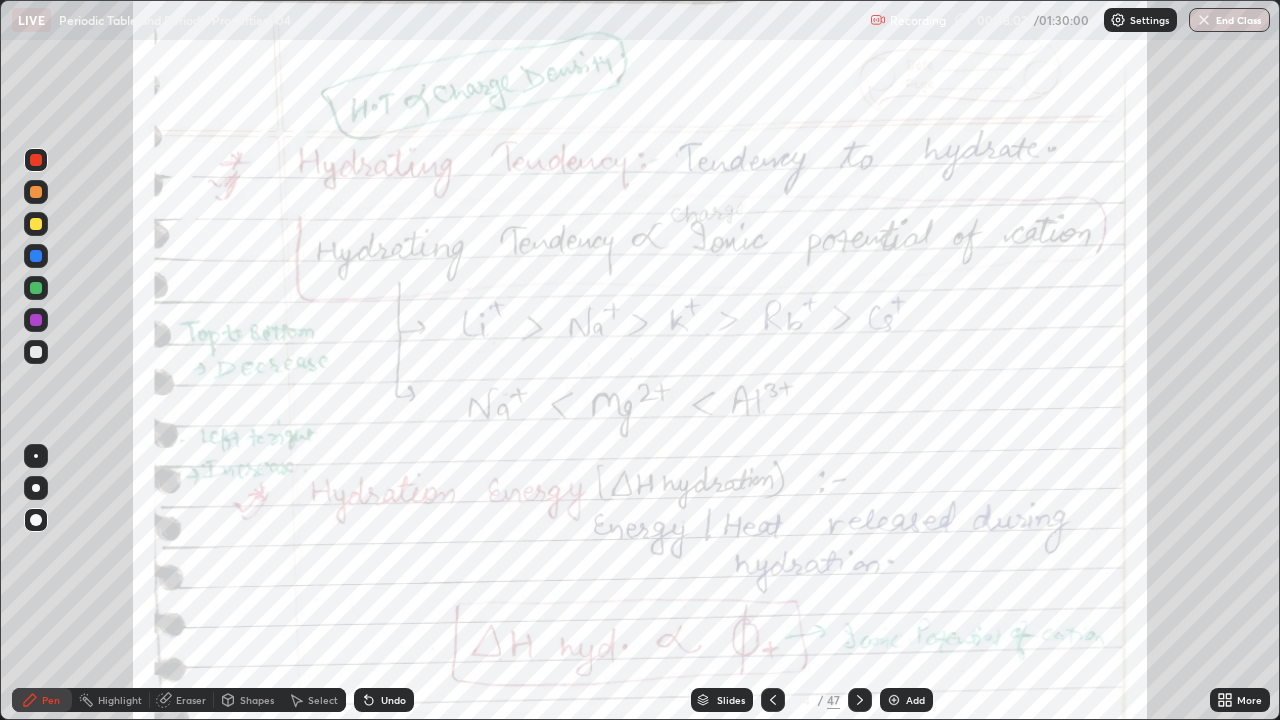 click on "Slides" at bounding box center [722, 700] 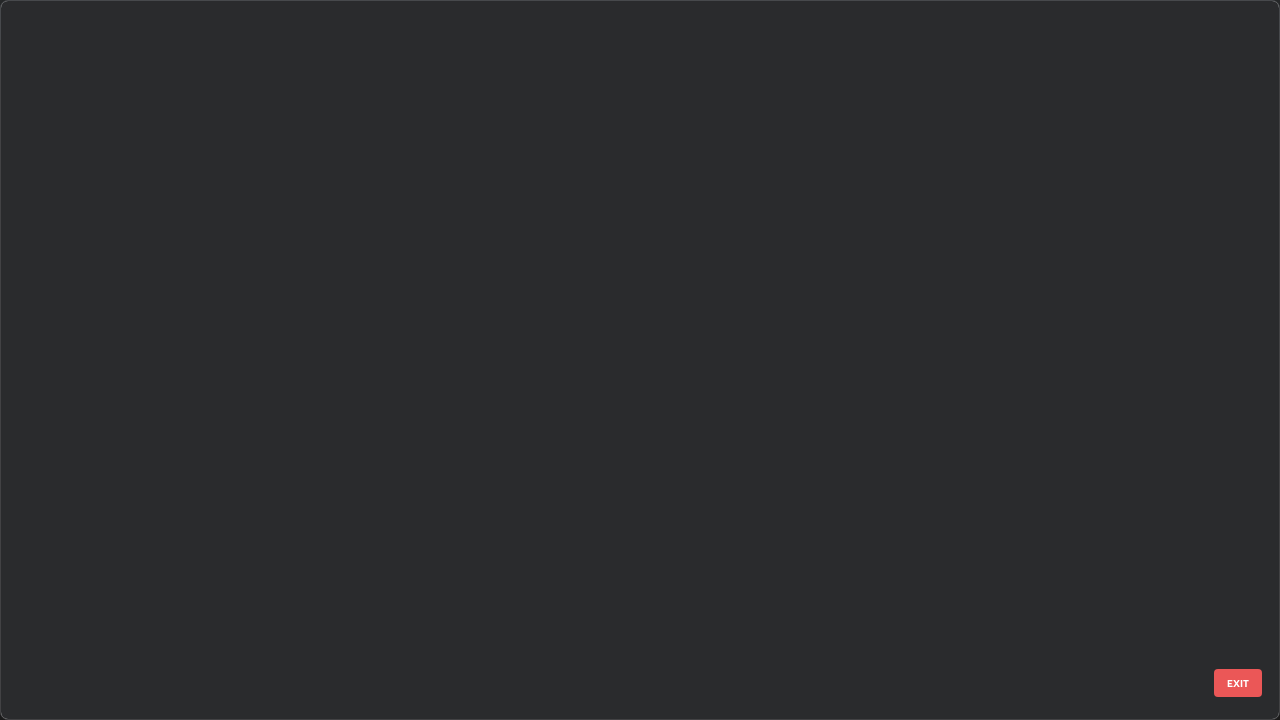 scroll, scrollTop: 1977, scrollLeft: 0, axis: vertical 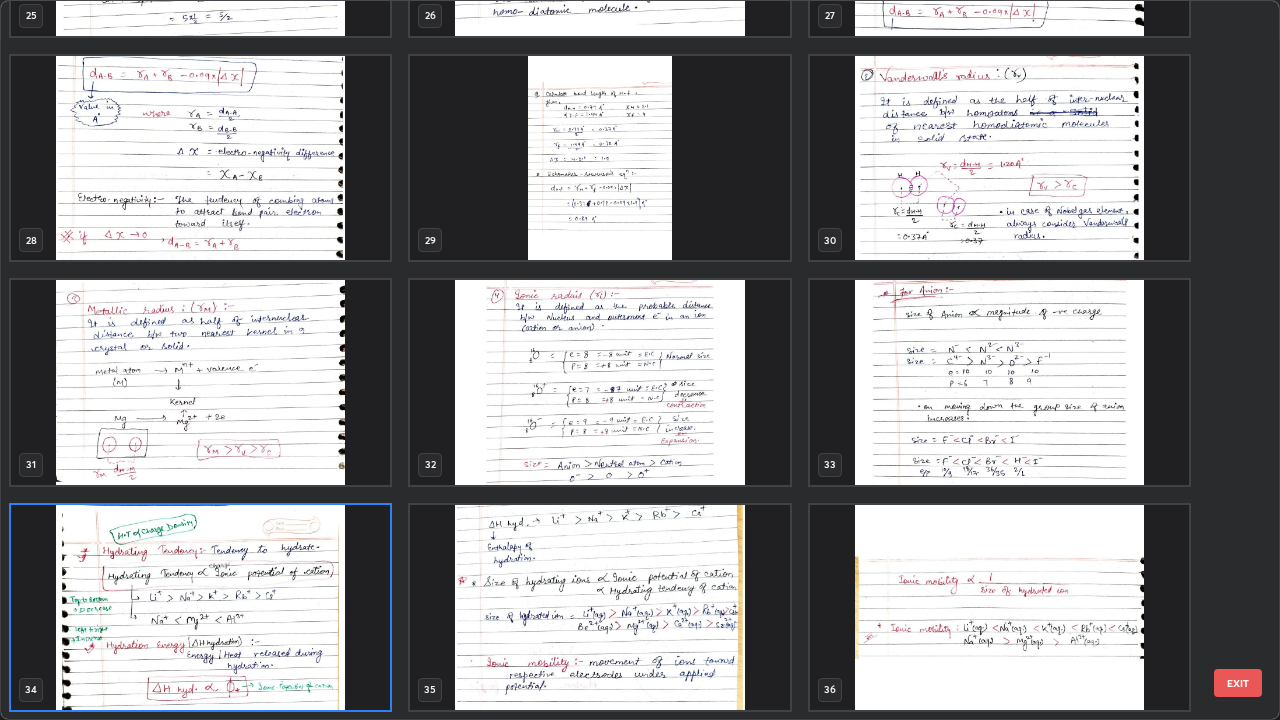 click at bounding box center (599, 382) 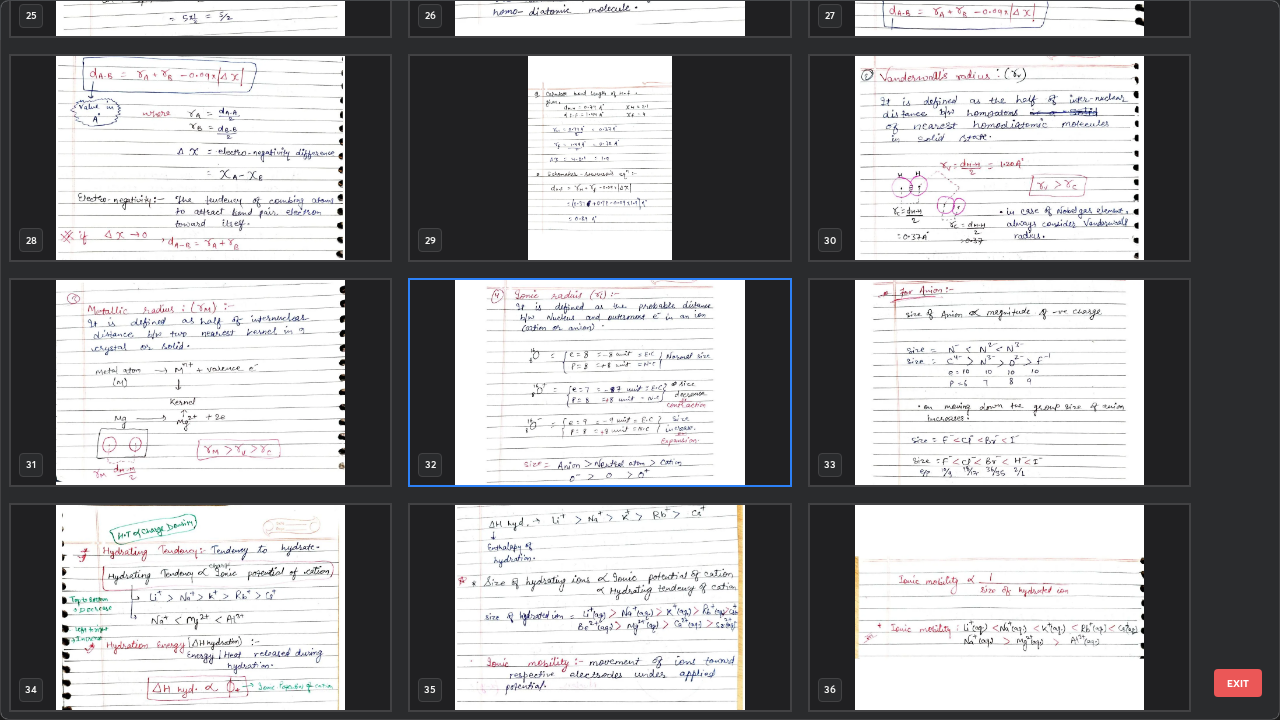 click at bounding box center (599, 382) 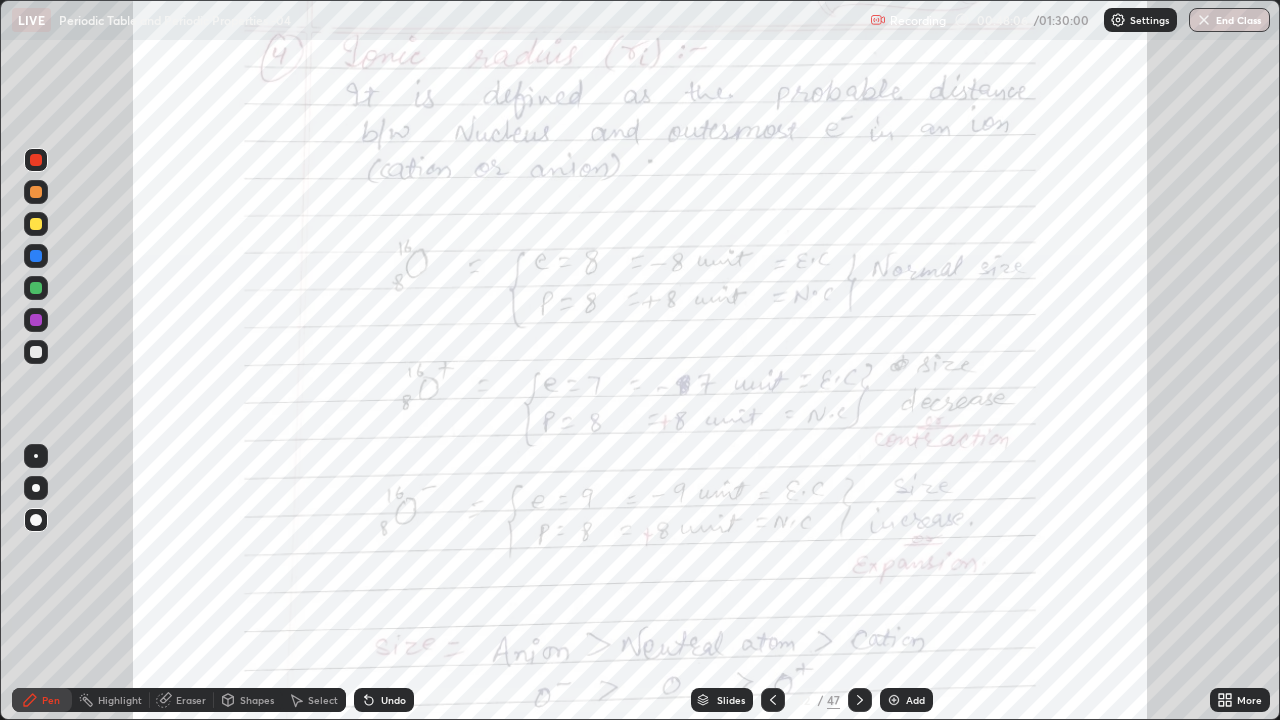 click at bounding box center [599, 382] 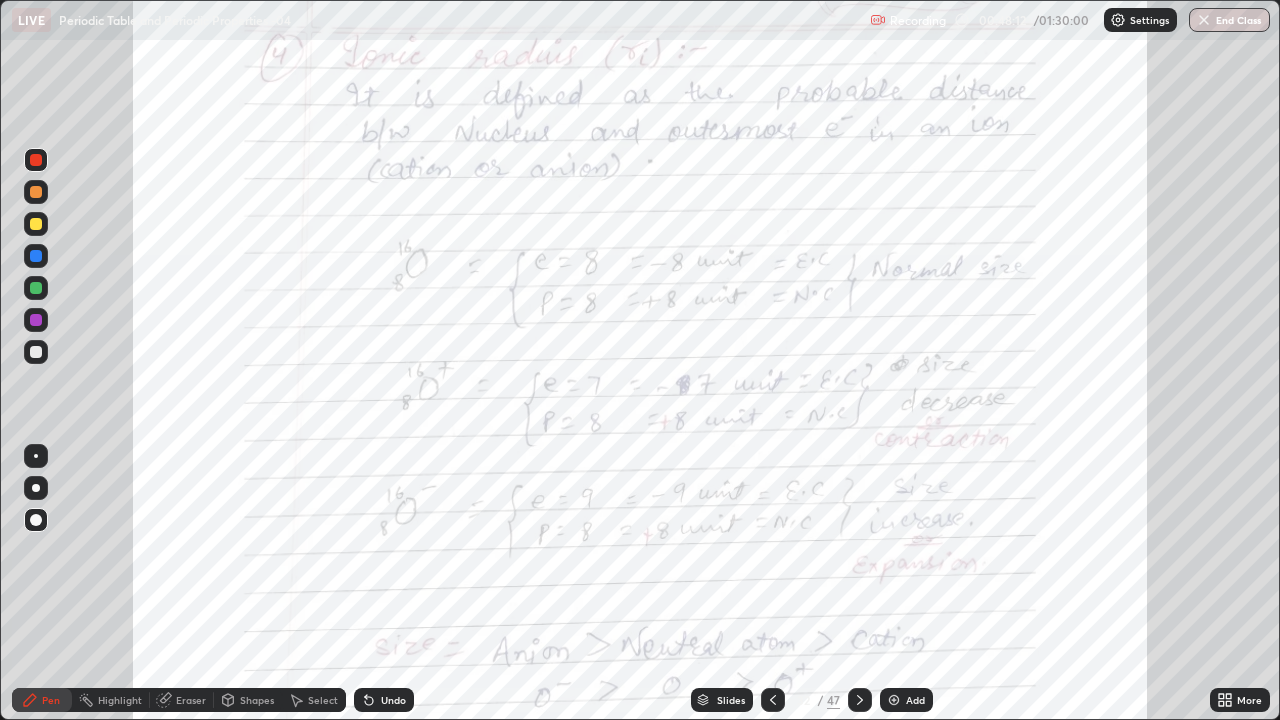 click at bounding box center (860, 700) 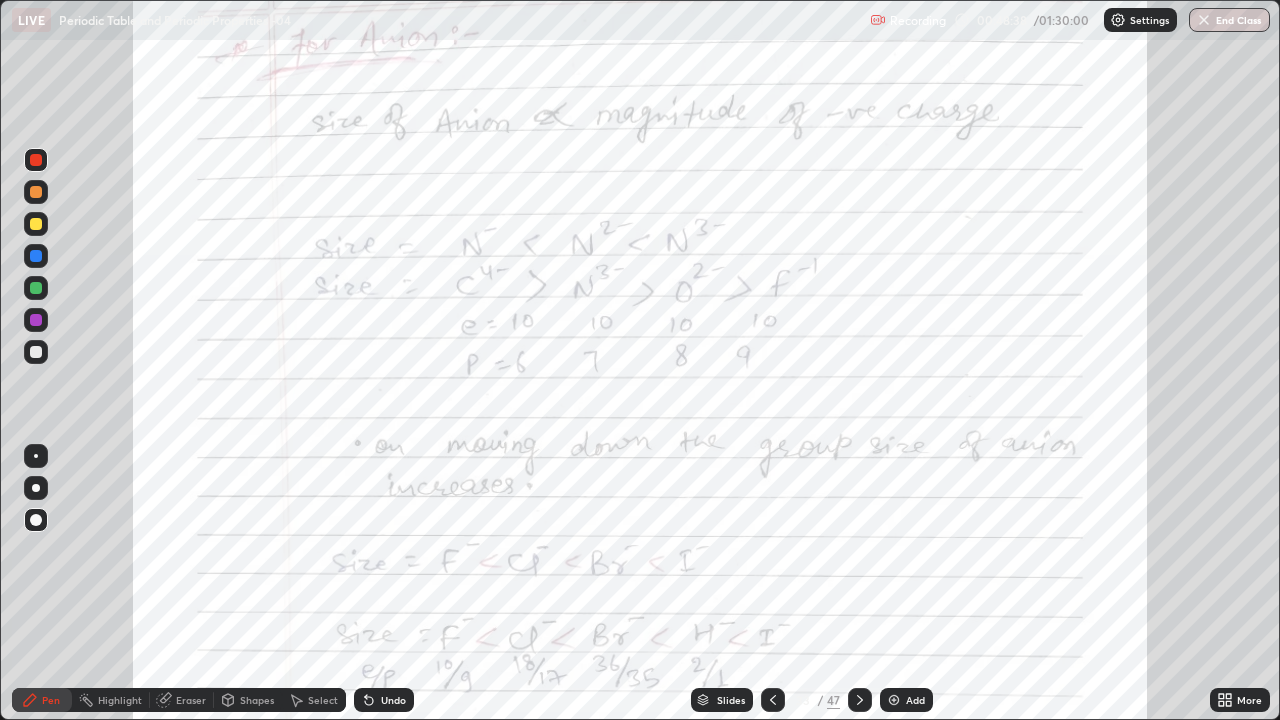 click 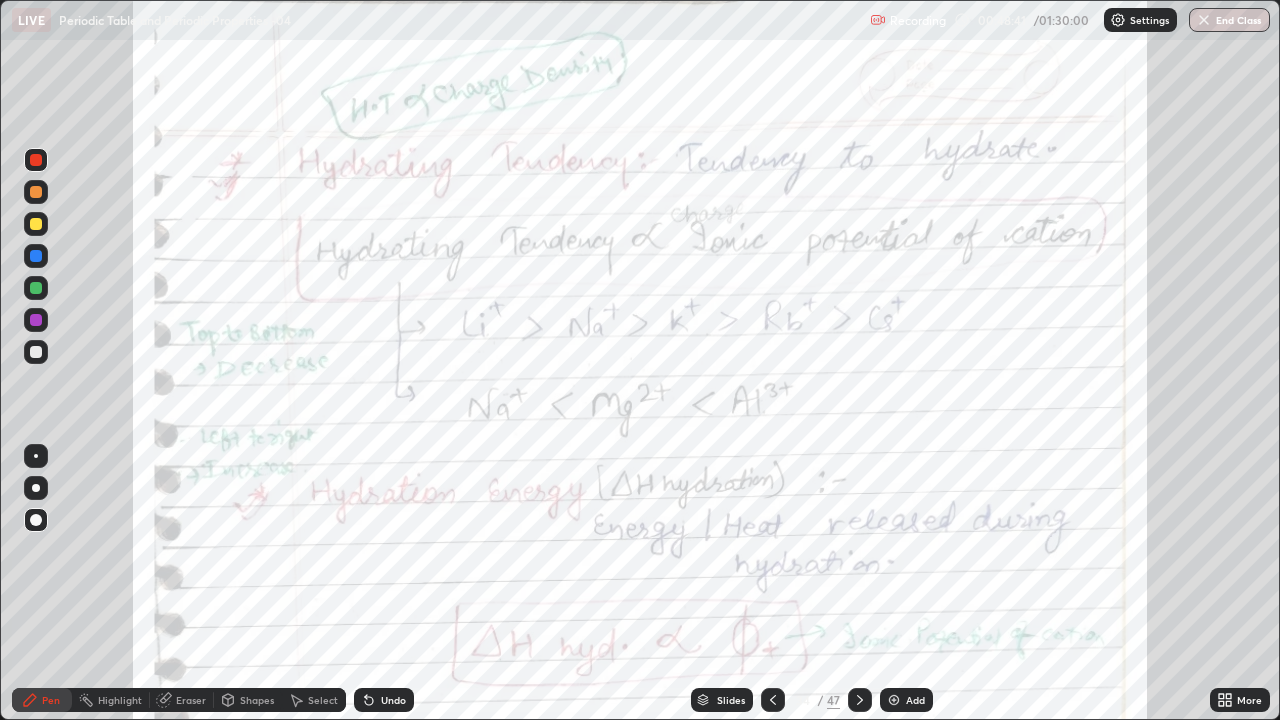 click 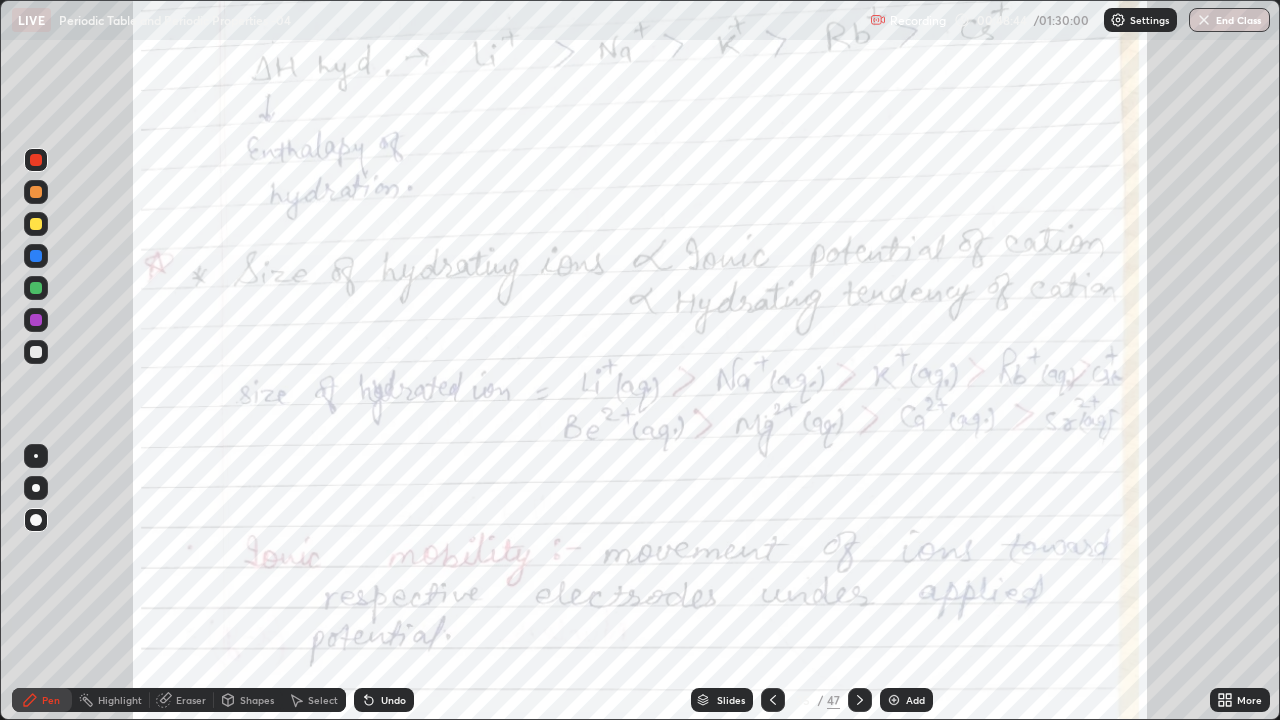 click 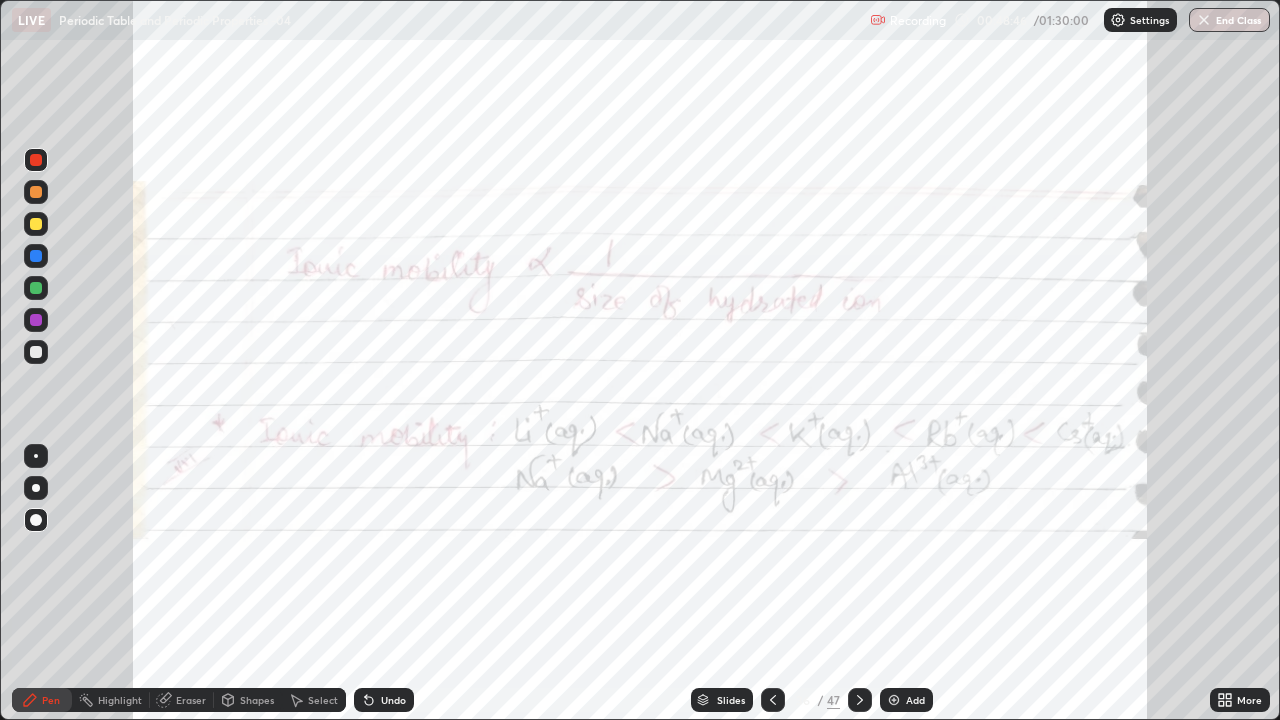 click at bounding box center [860, 700] 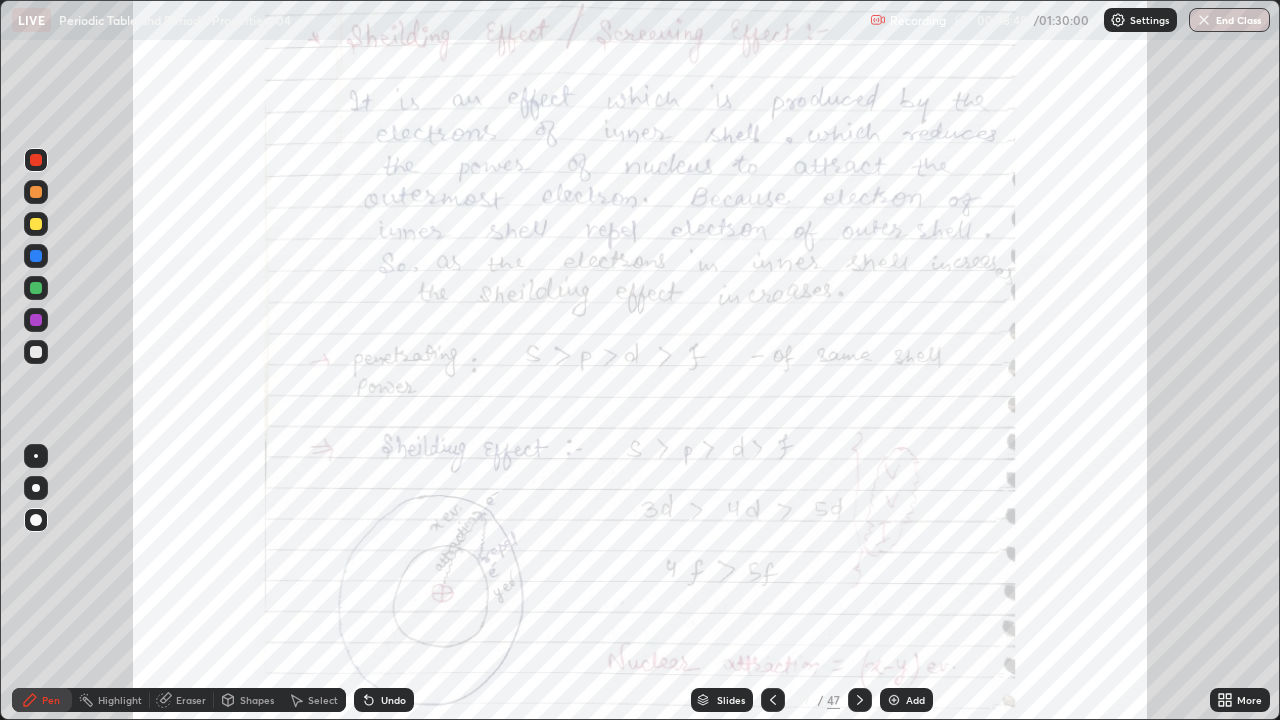 click at bounding box center (860, 700) 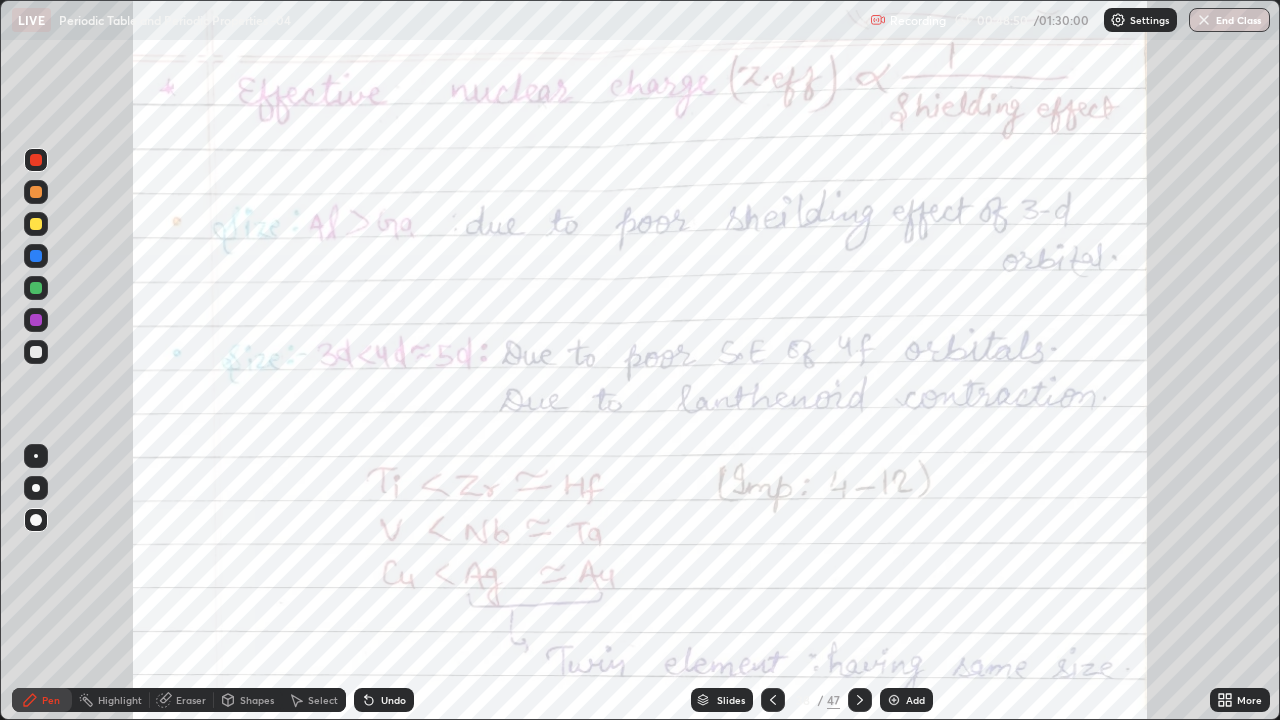 click 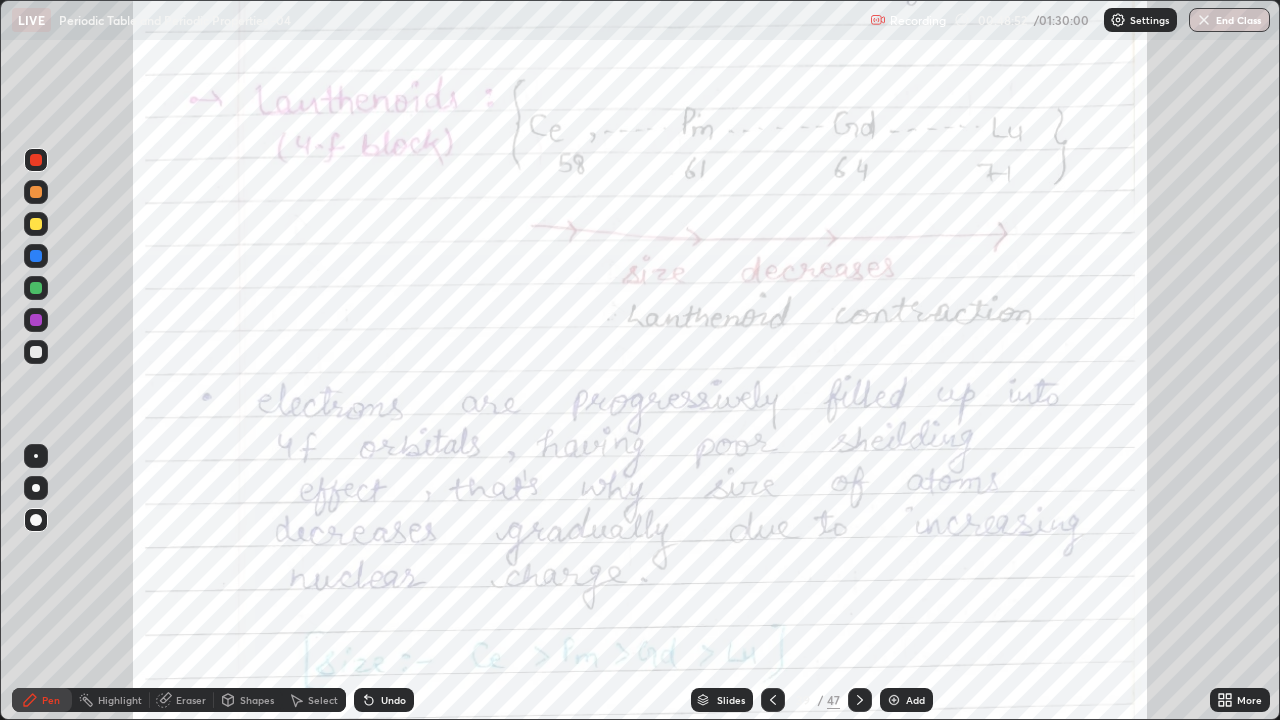 click 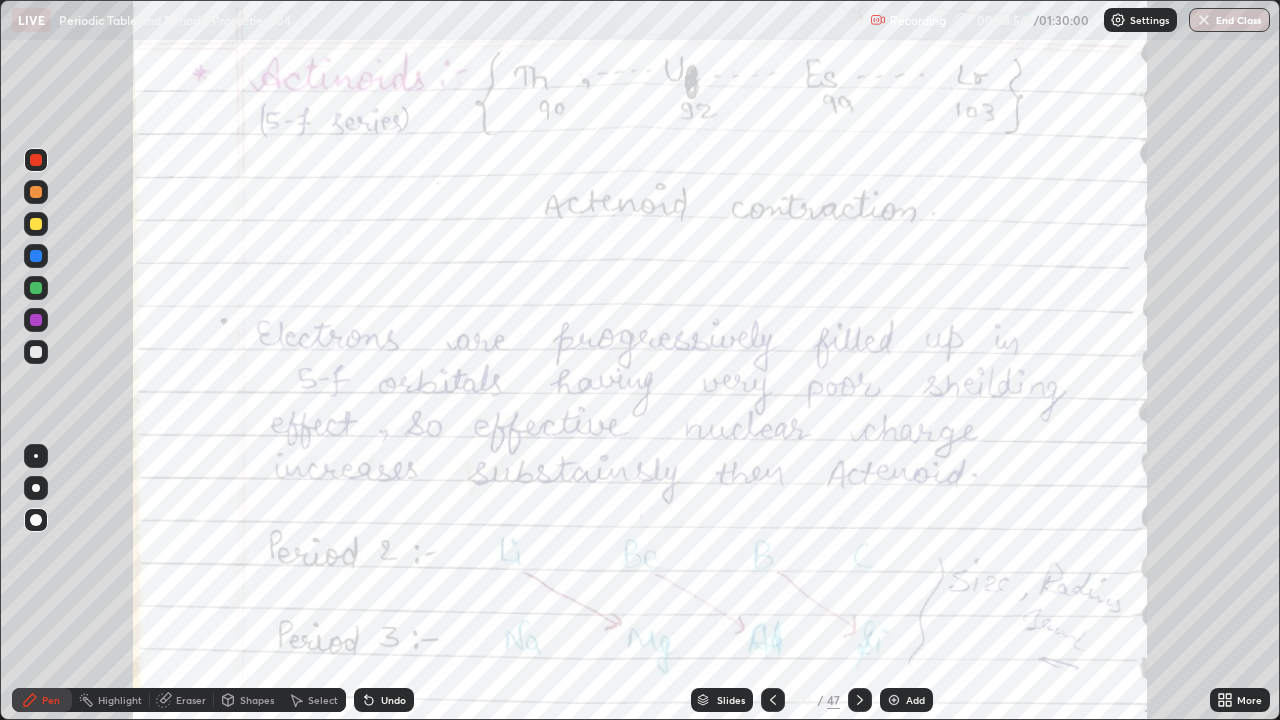click 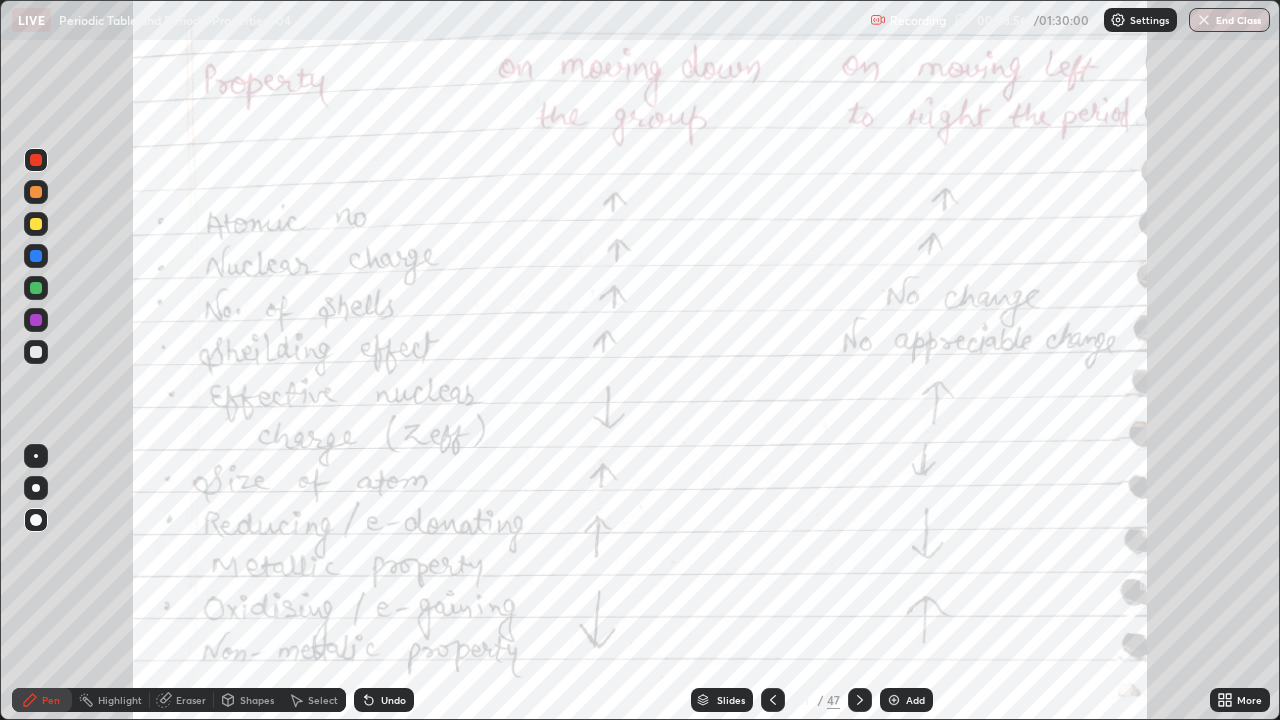 click 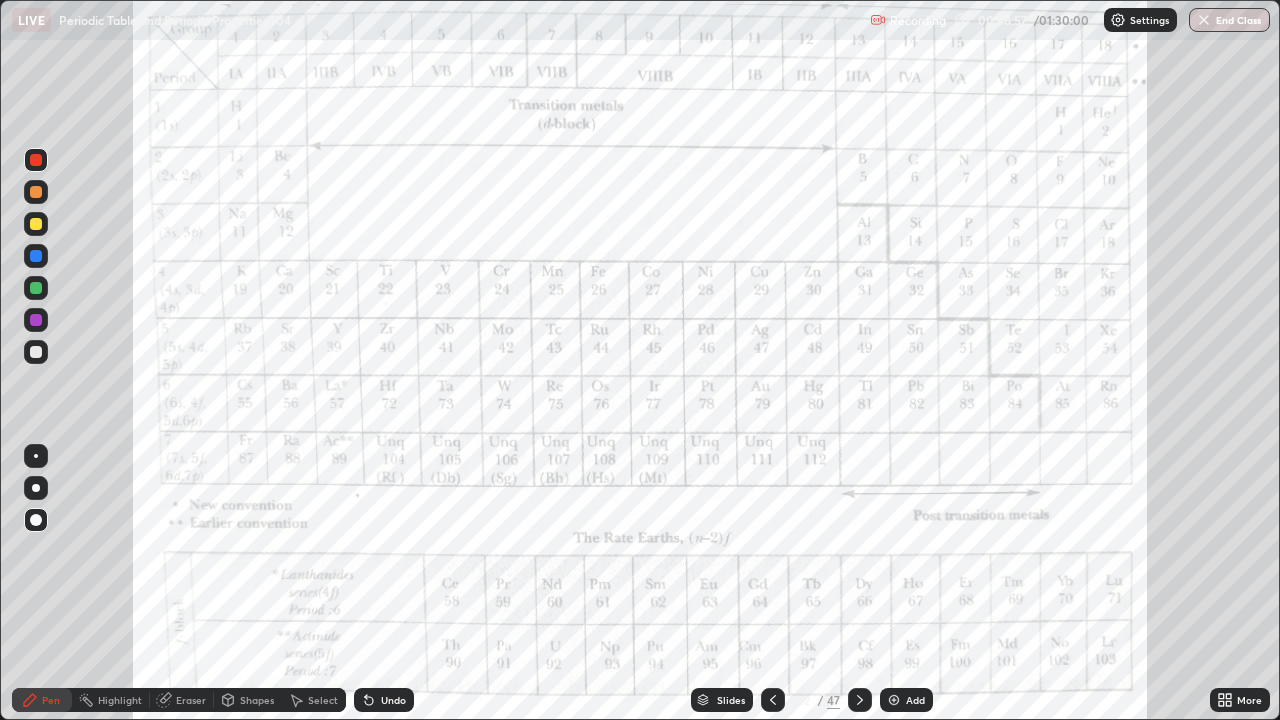 click 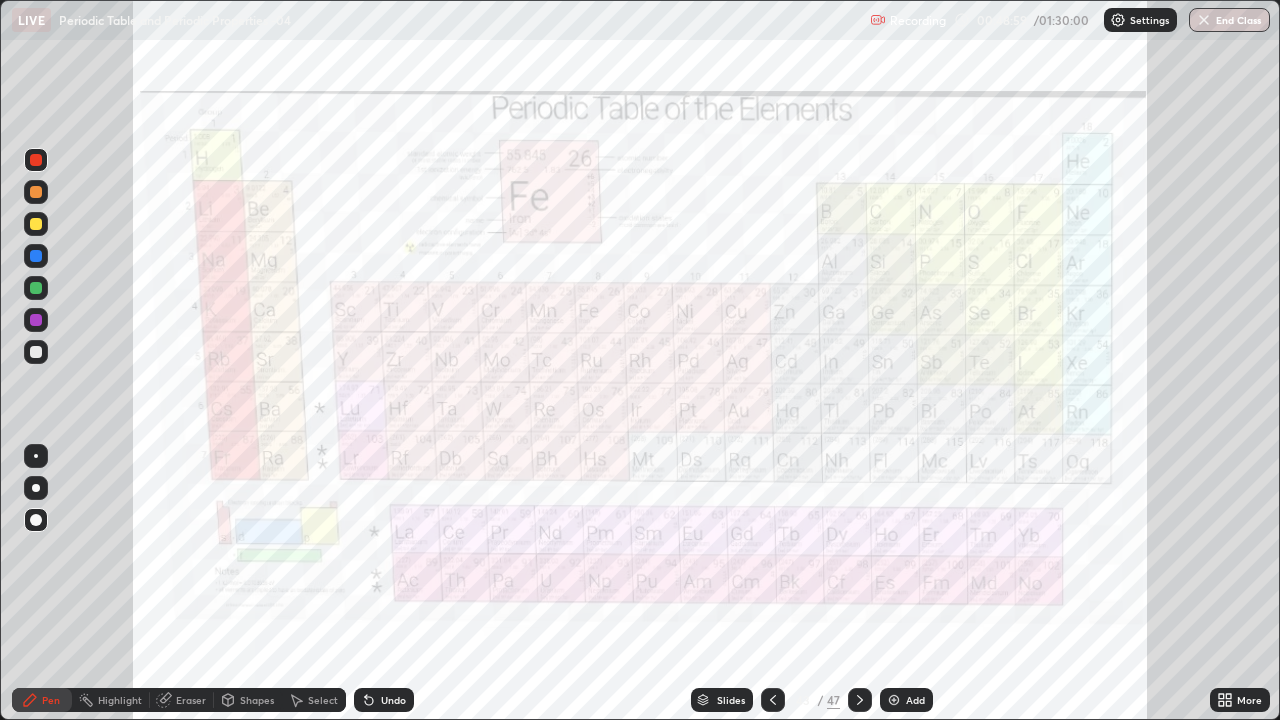 click 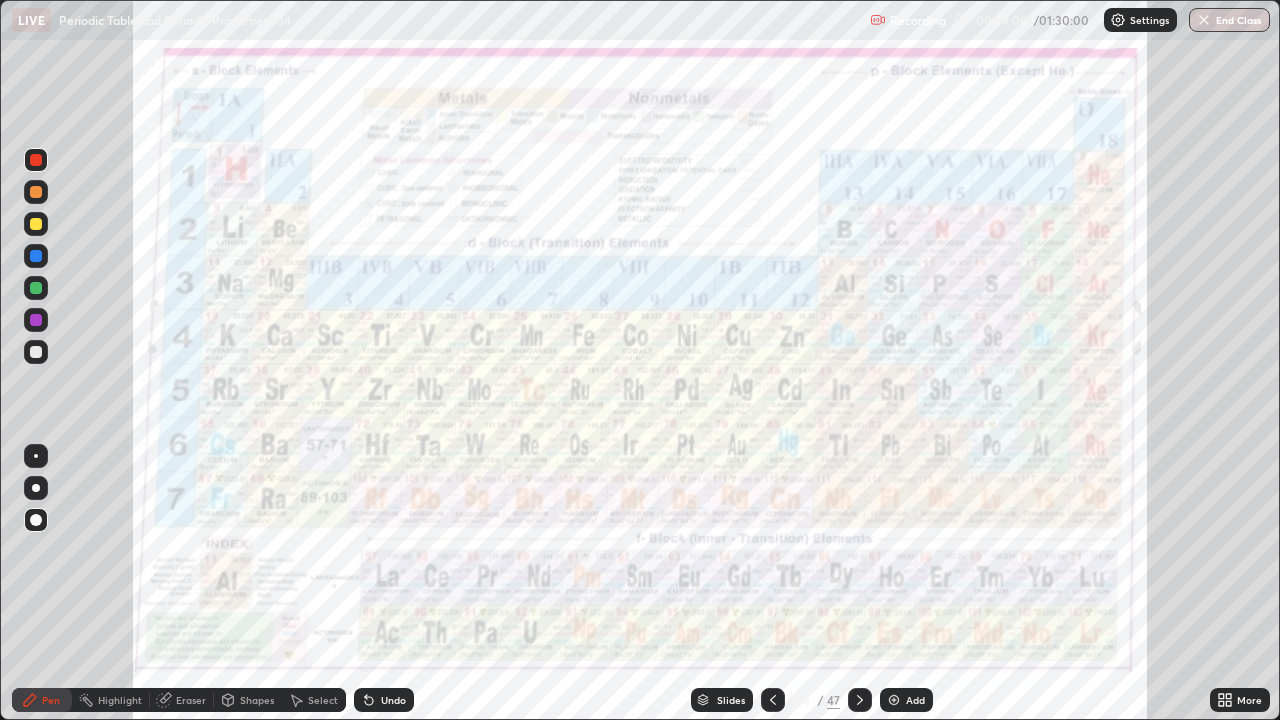 click at bounding box center (860, 700) 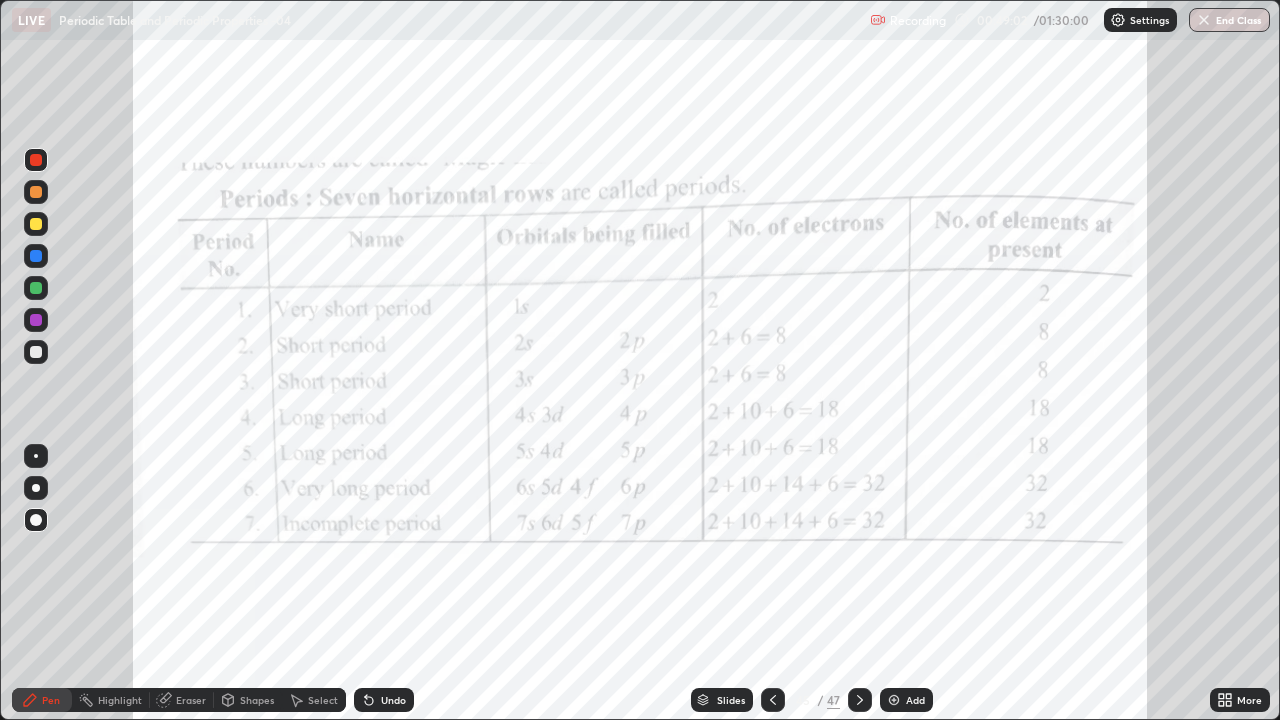 click 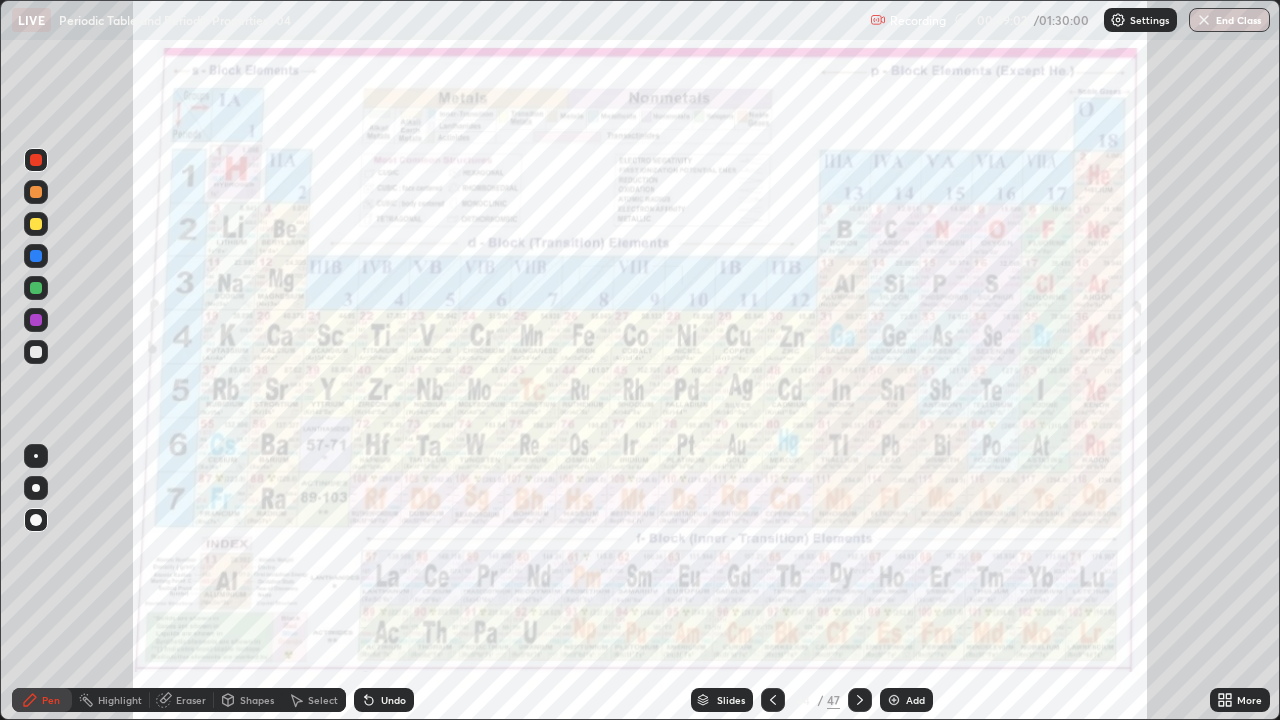 click 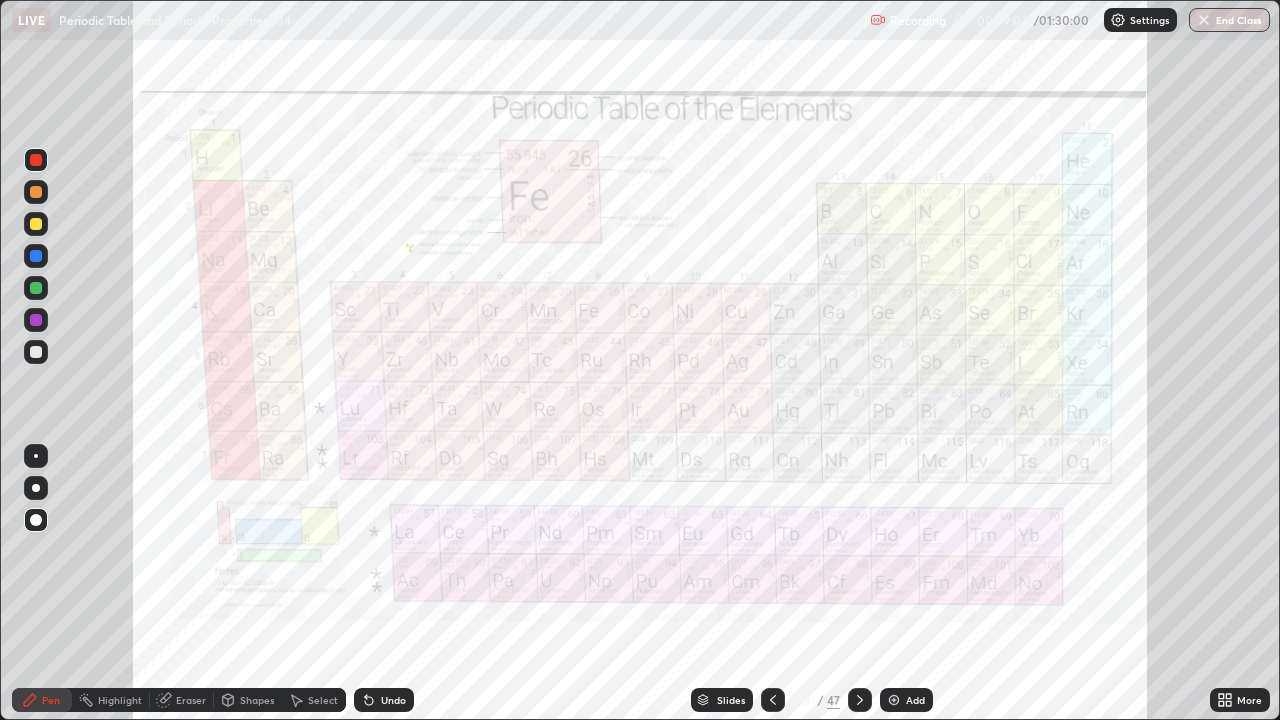 click 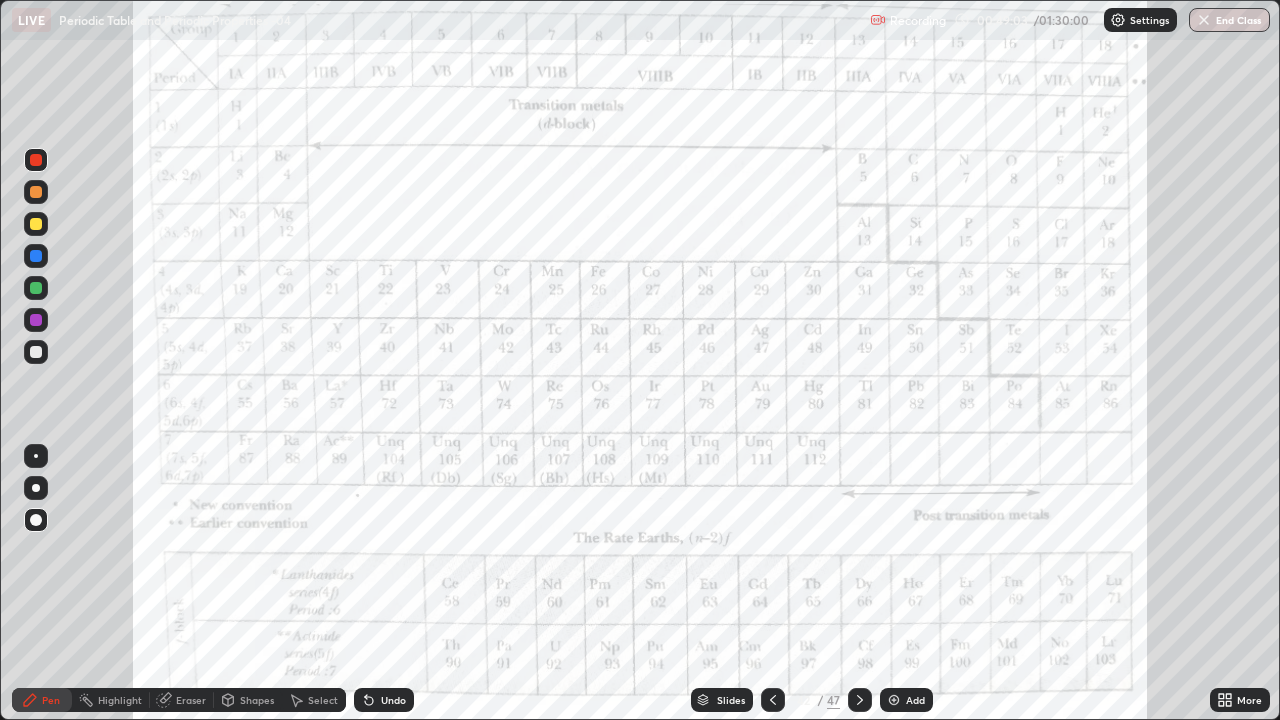 click 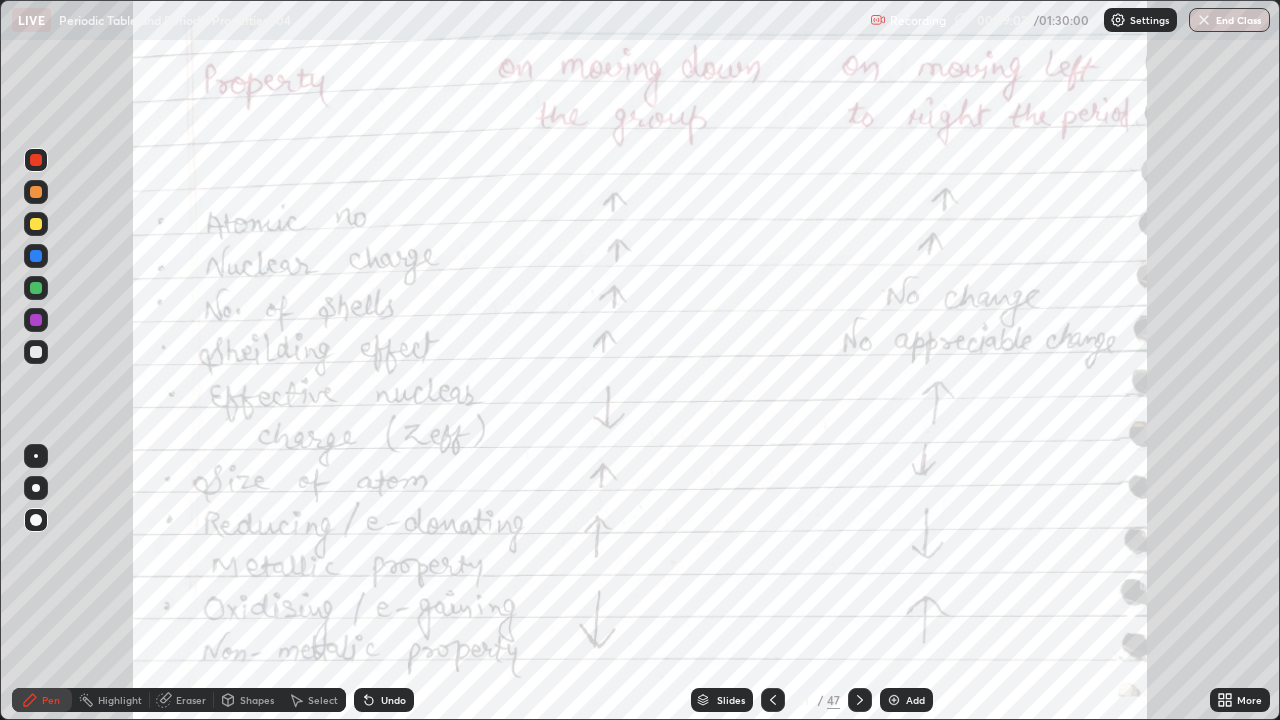 click 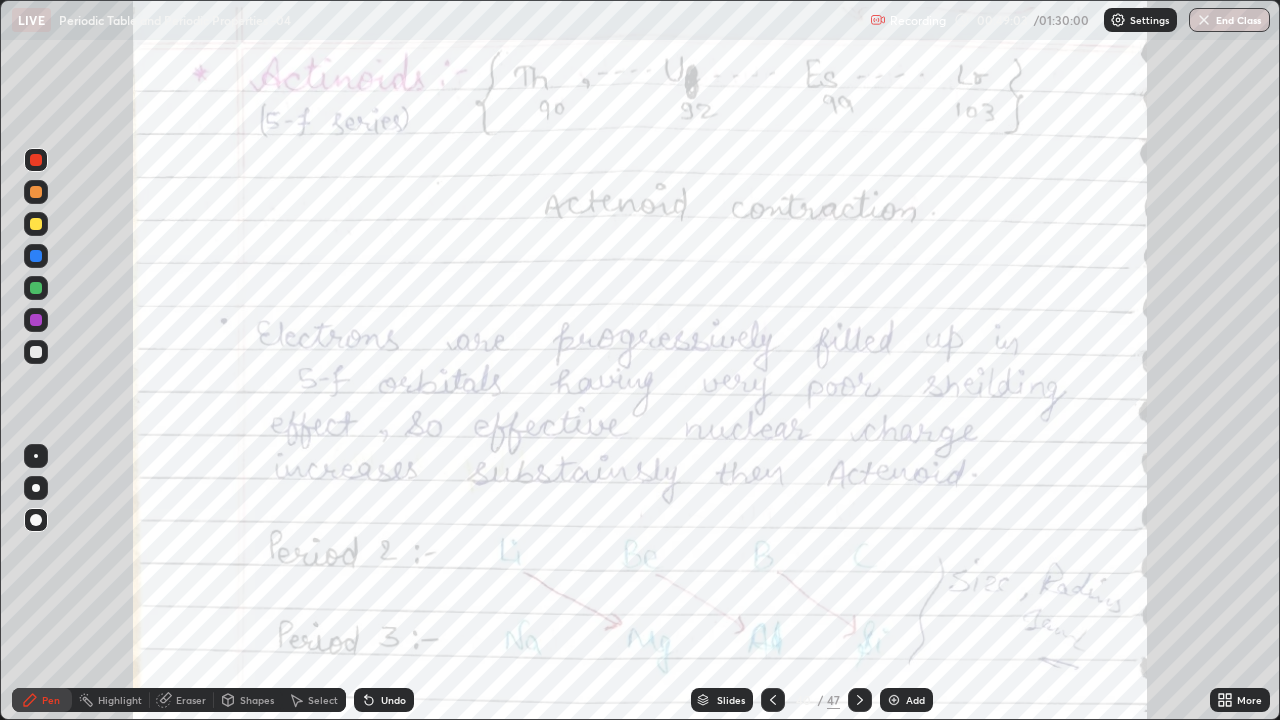 click 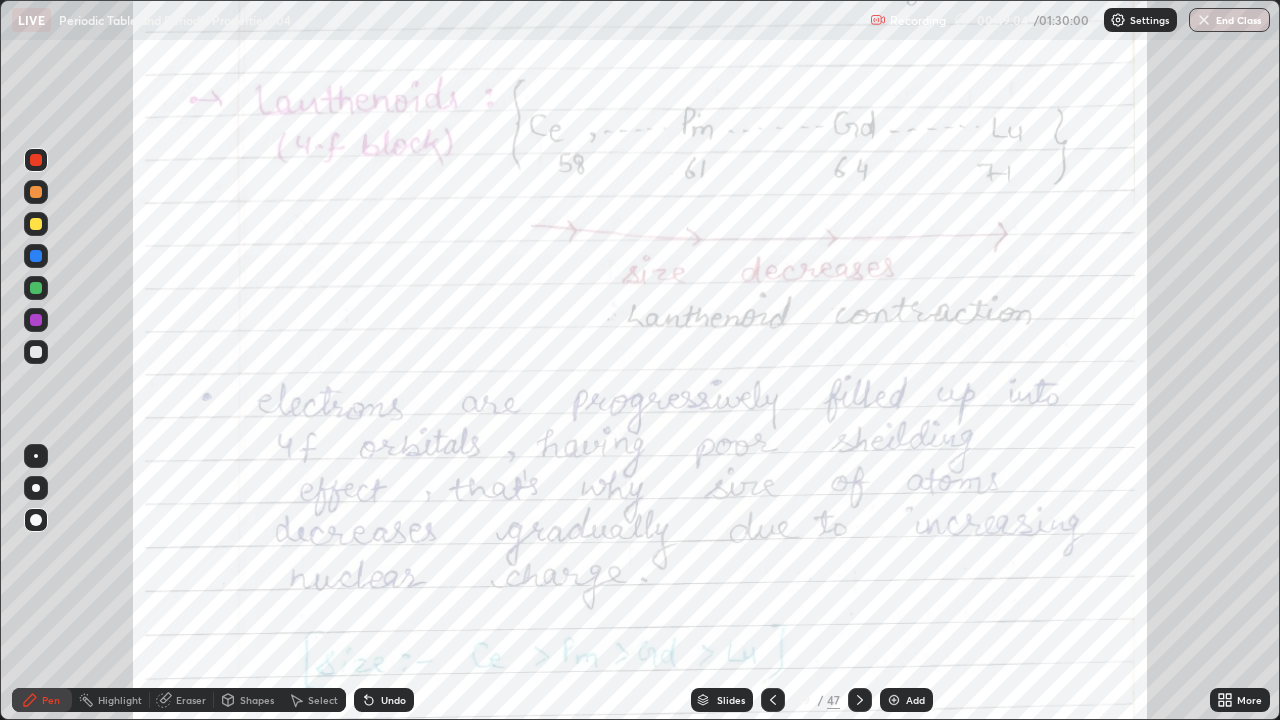 click 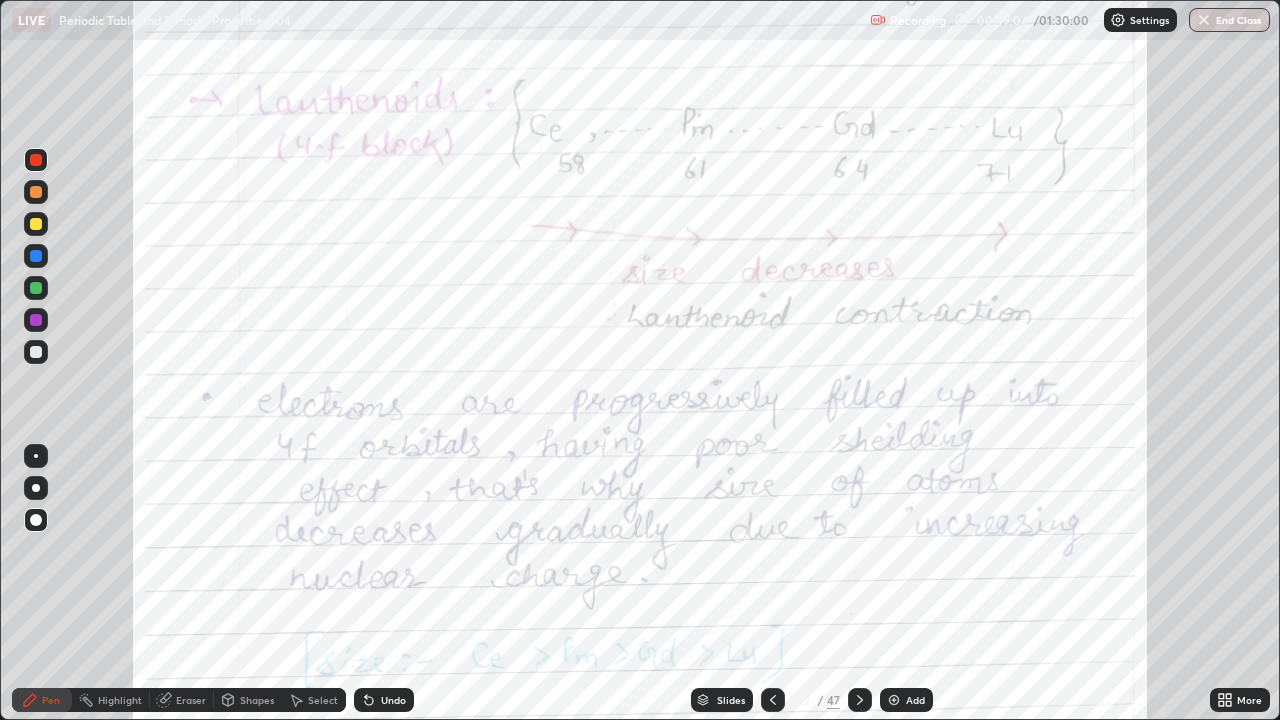 click 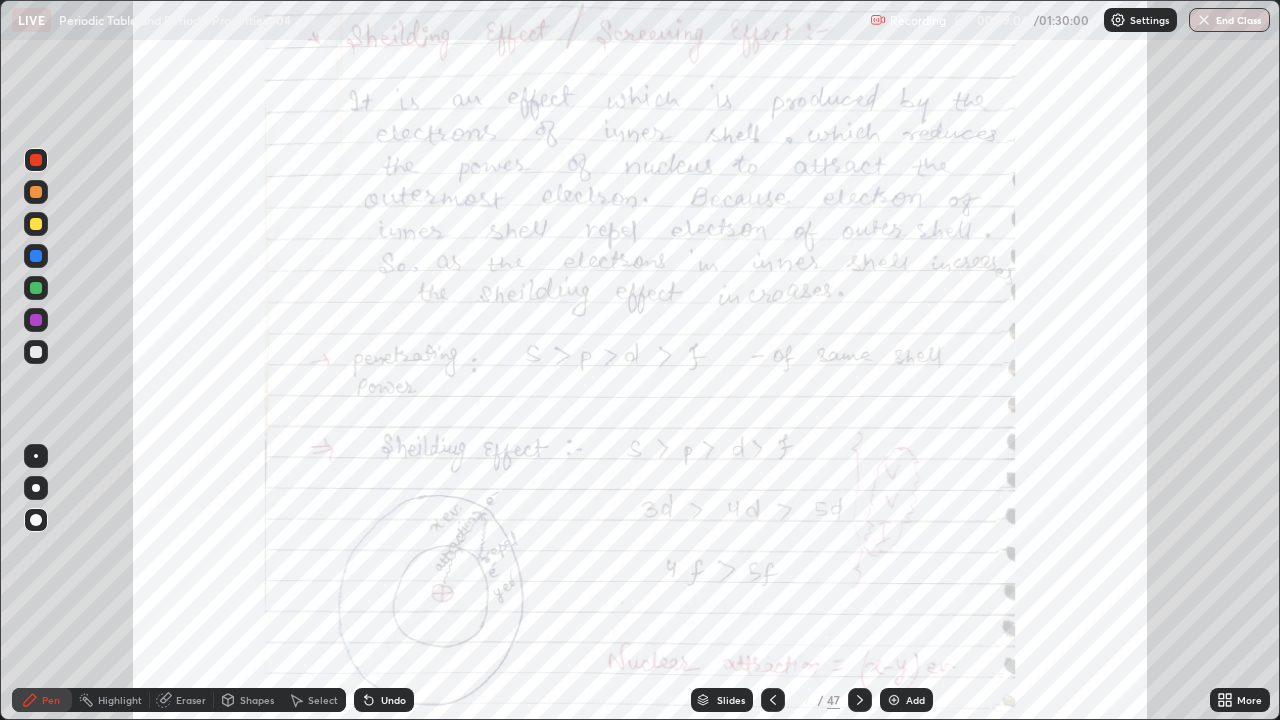 click at bounding box center (773, 700) 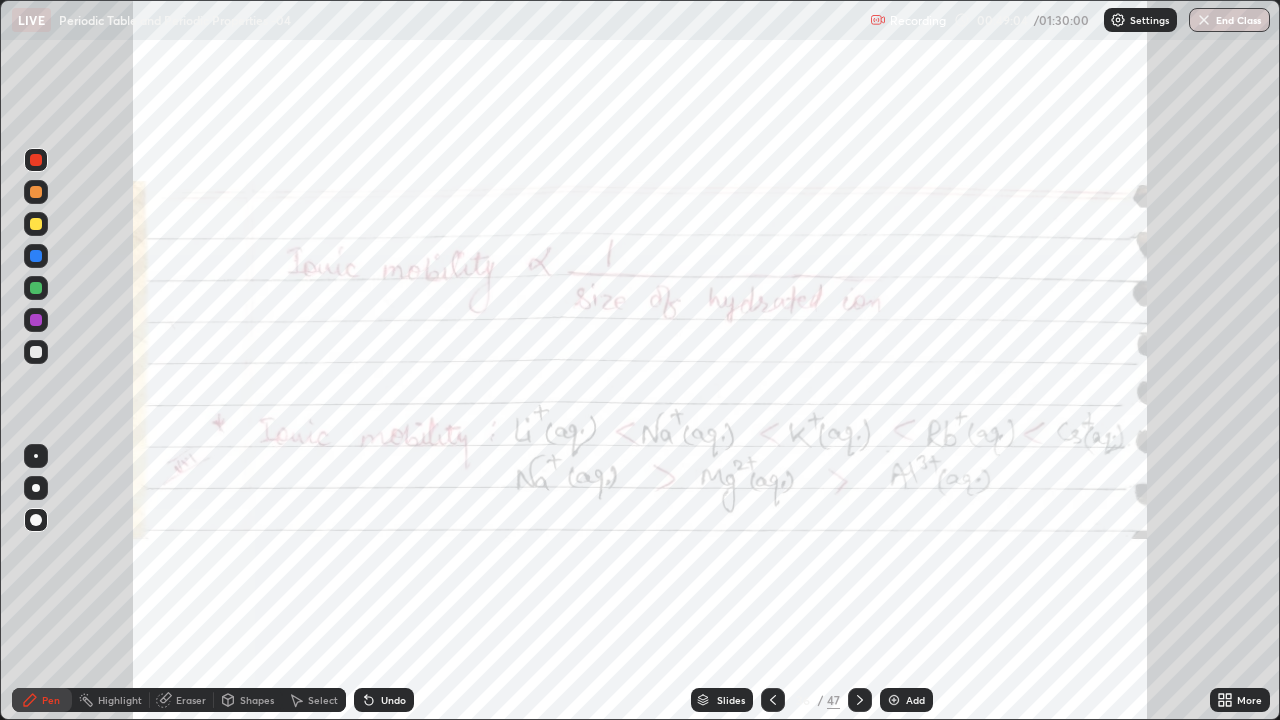 click at bounding box center (773, 700) 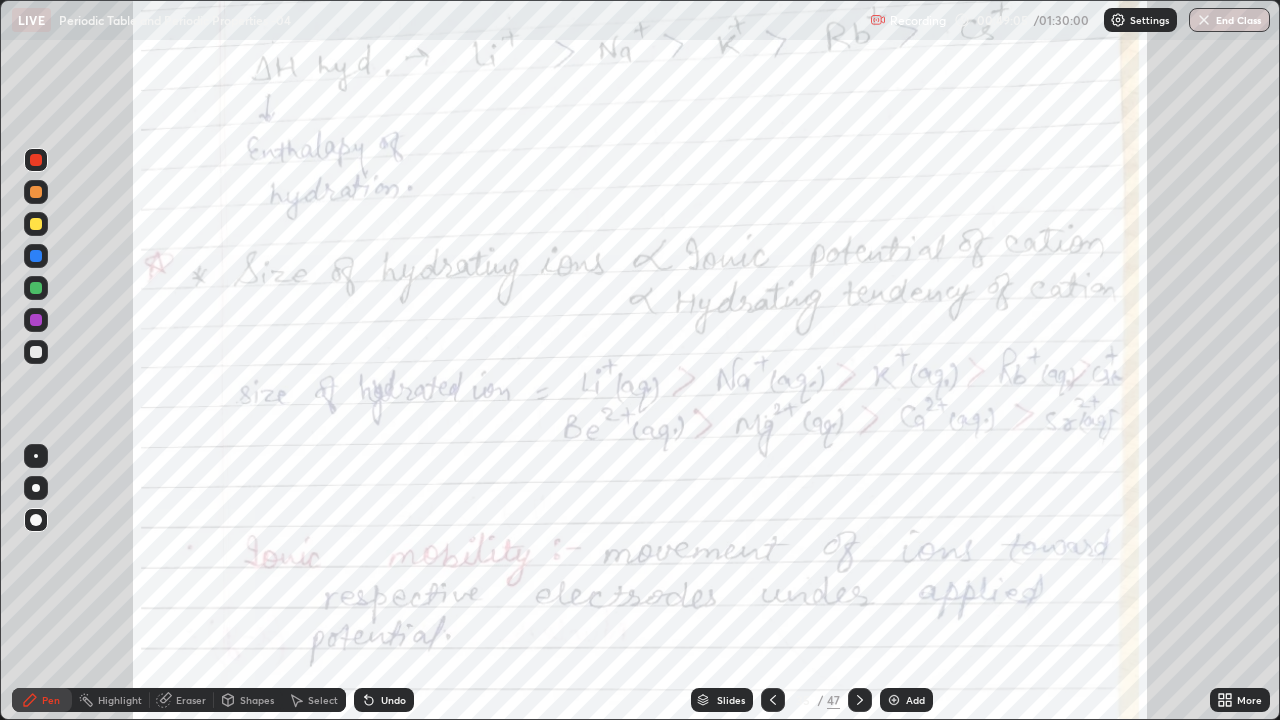 click 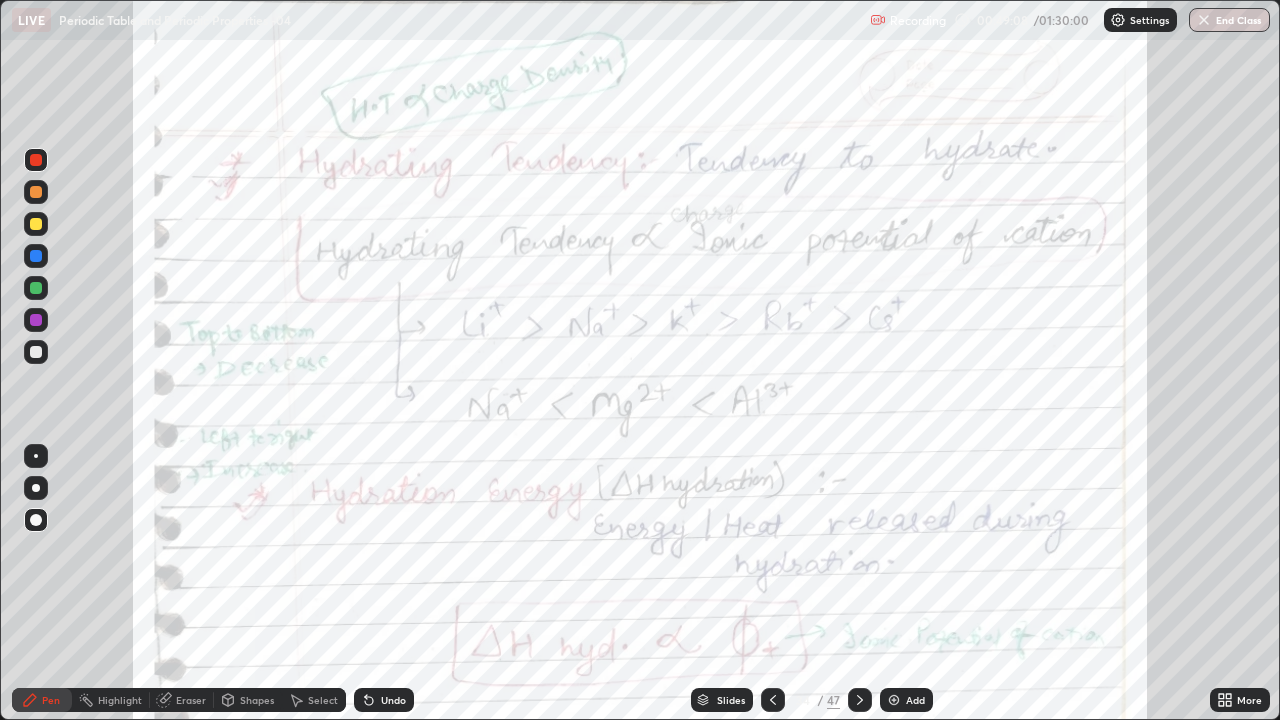 click 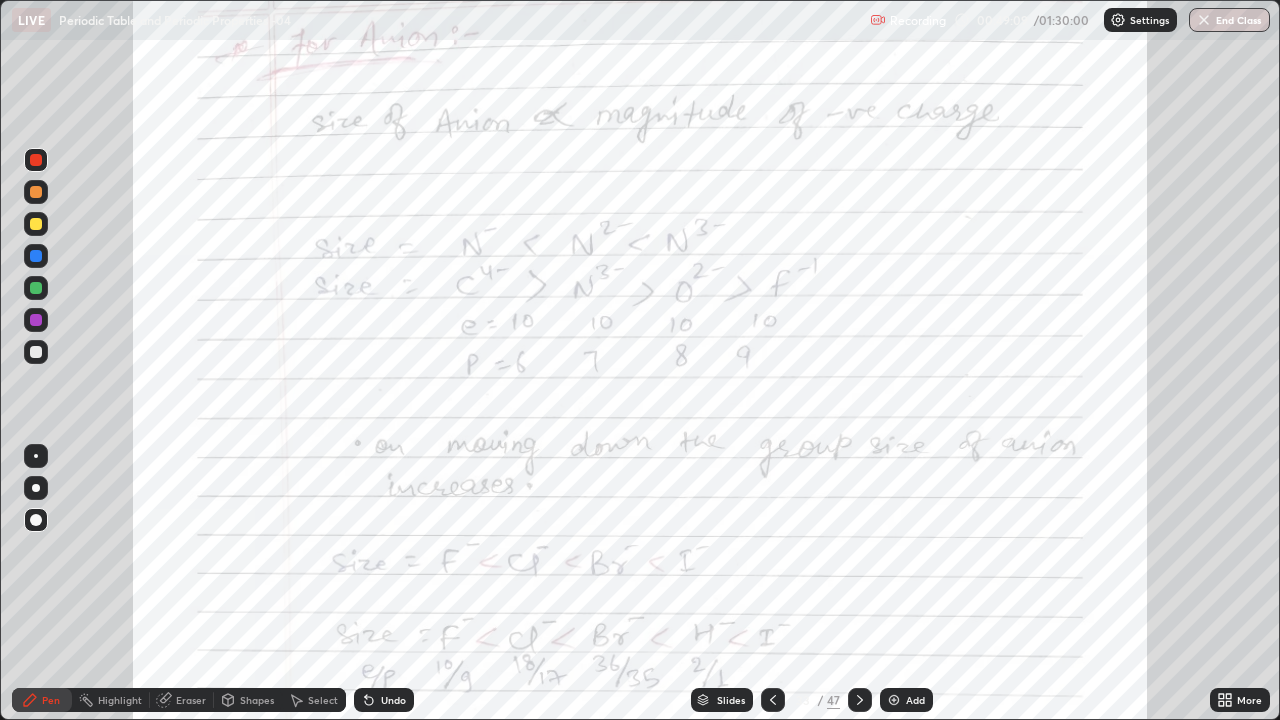 click 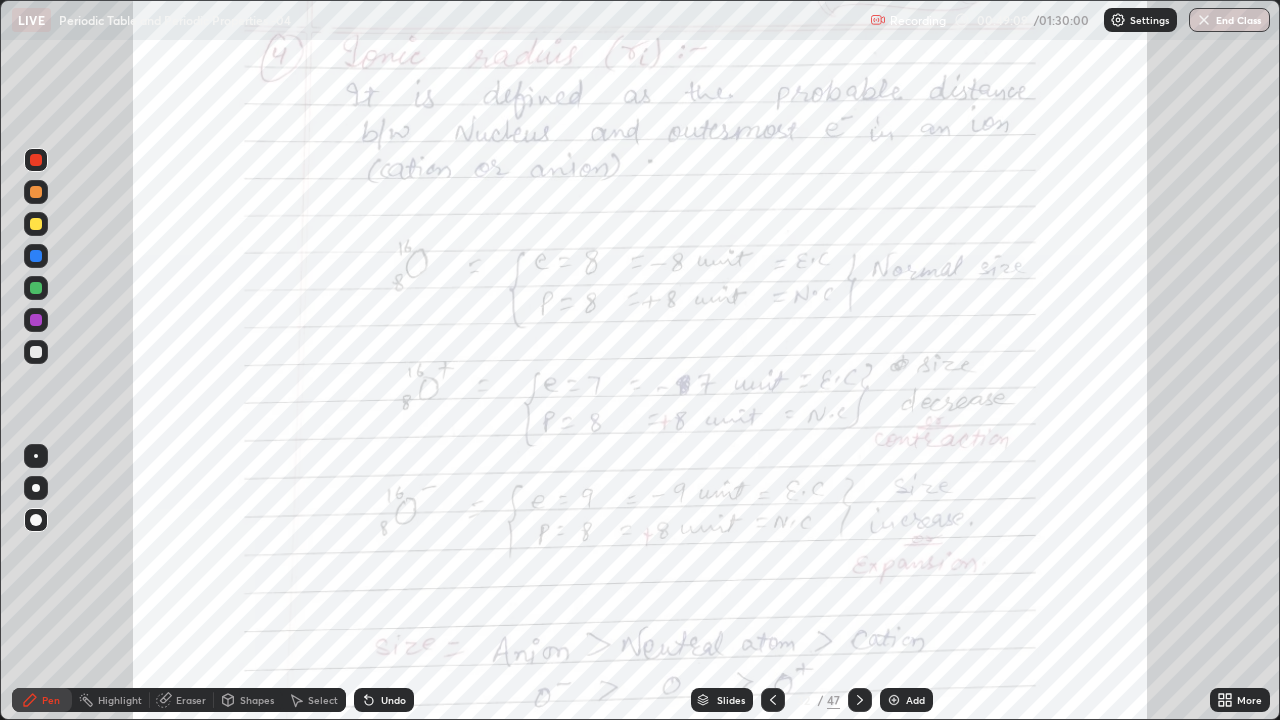 click 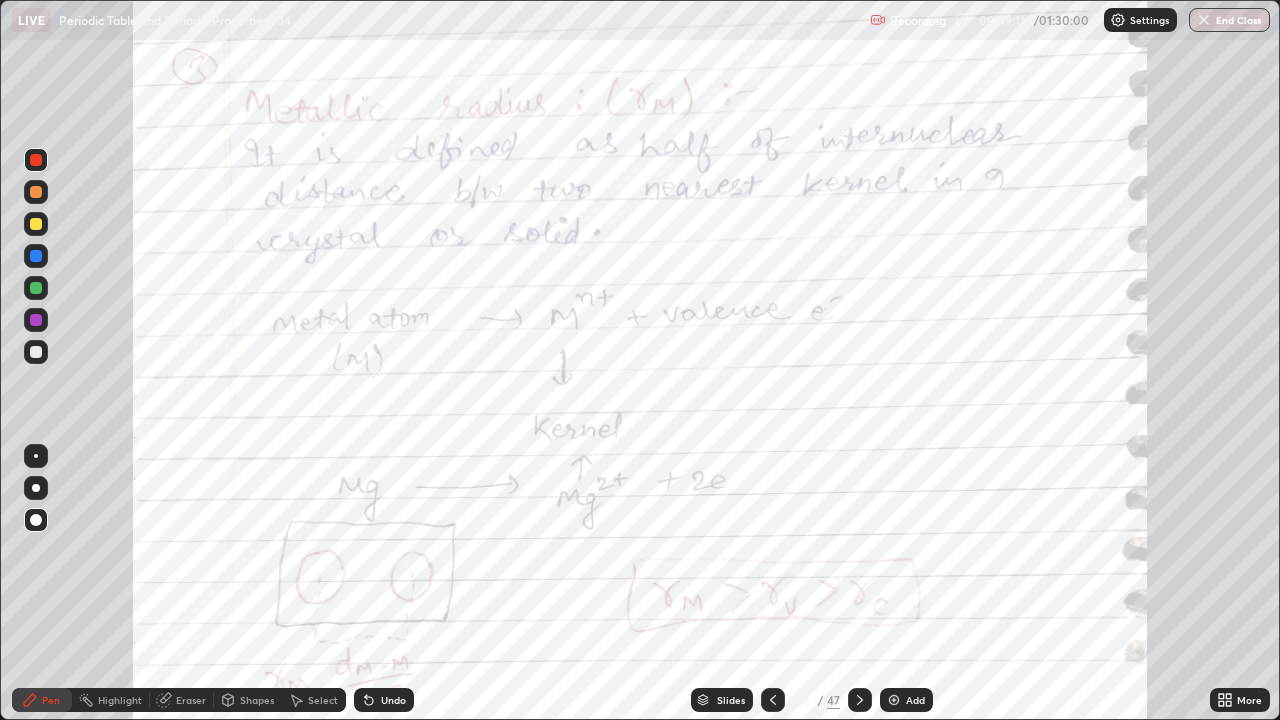 click 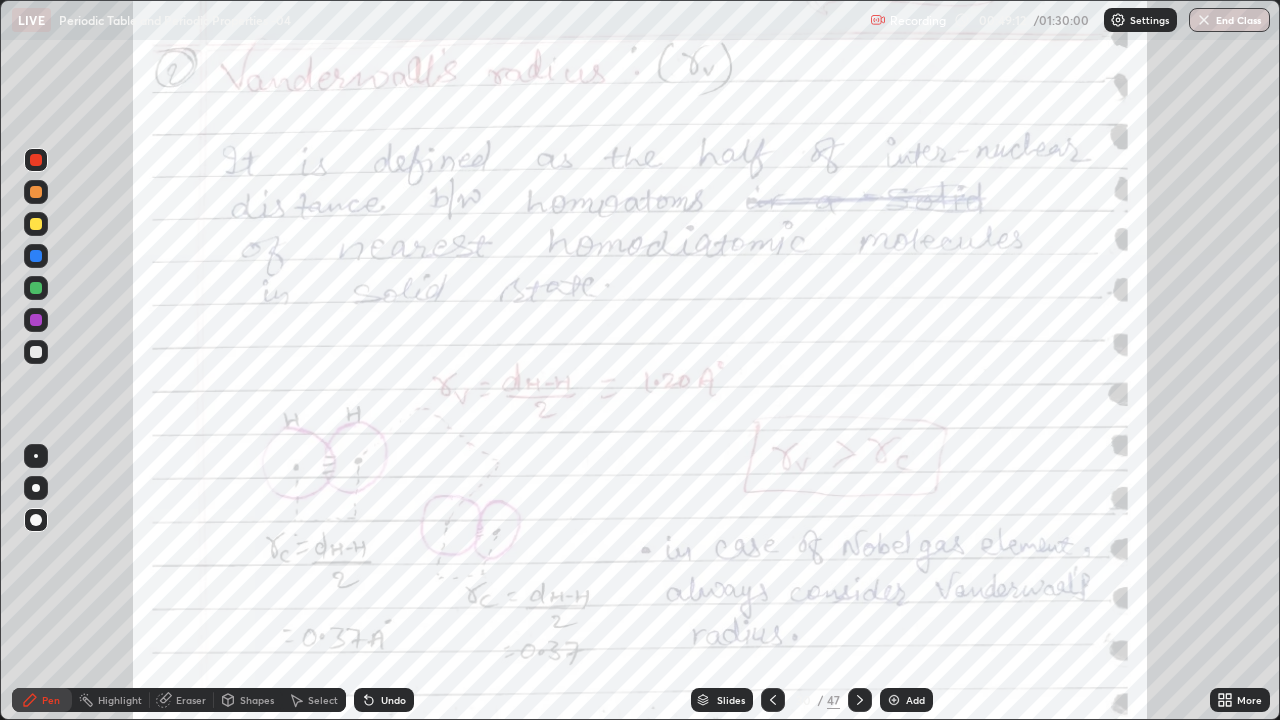 click 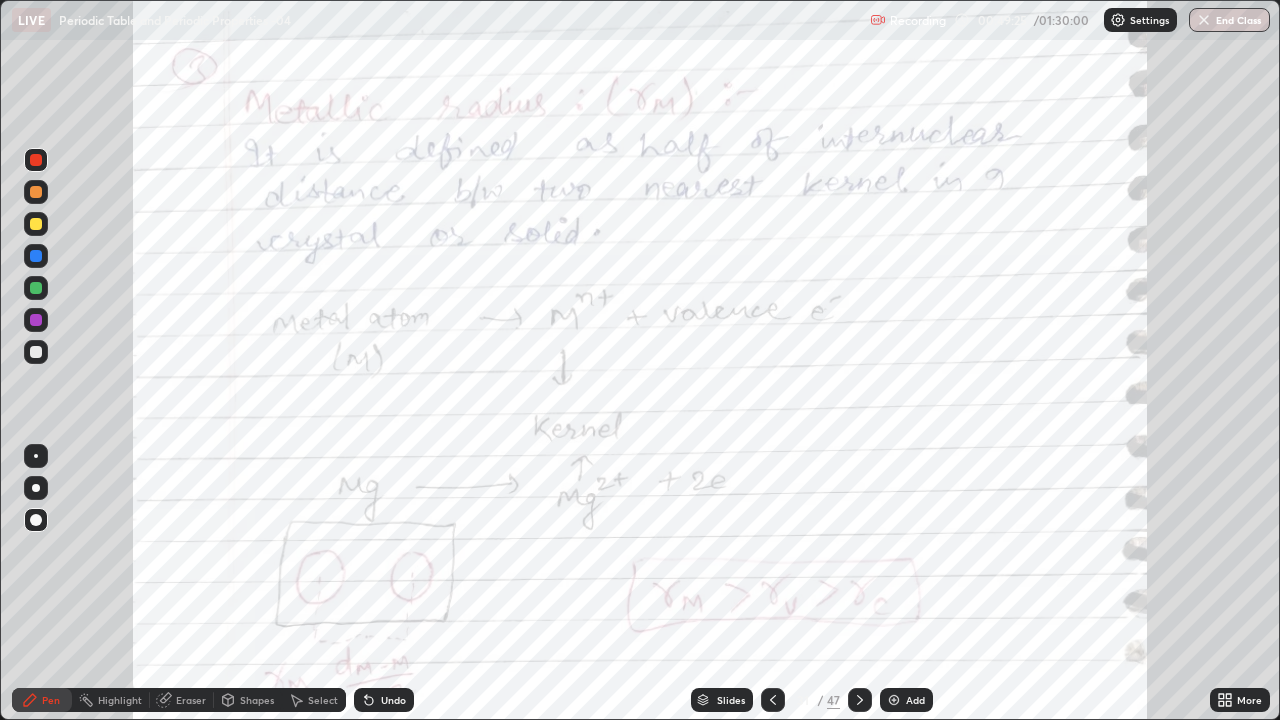 click on "Pen" at bounding box center (51, 700) 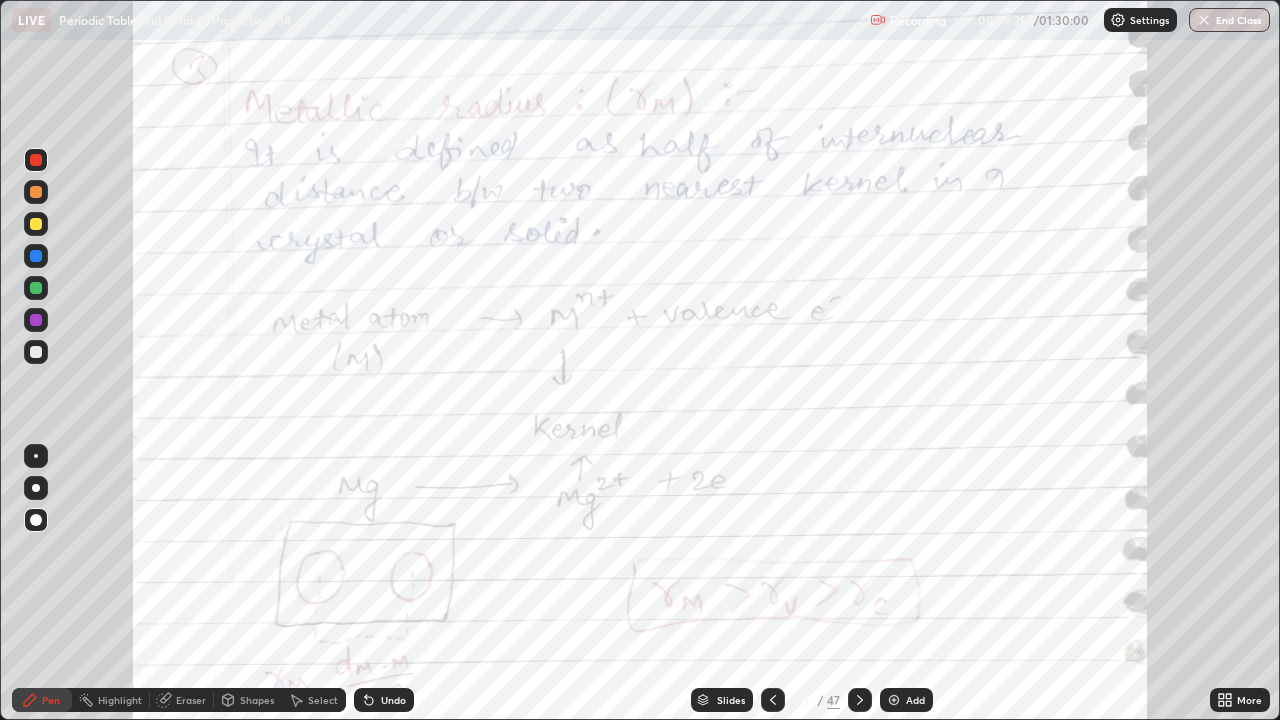 click at bounding box center (36, 288) 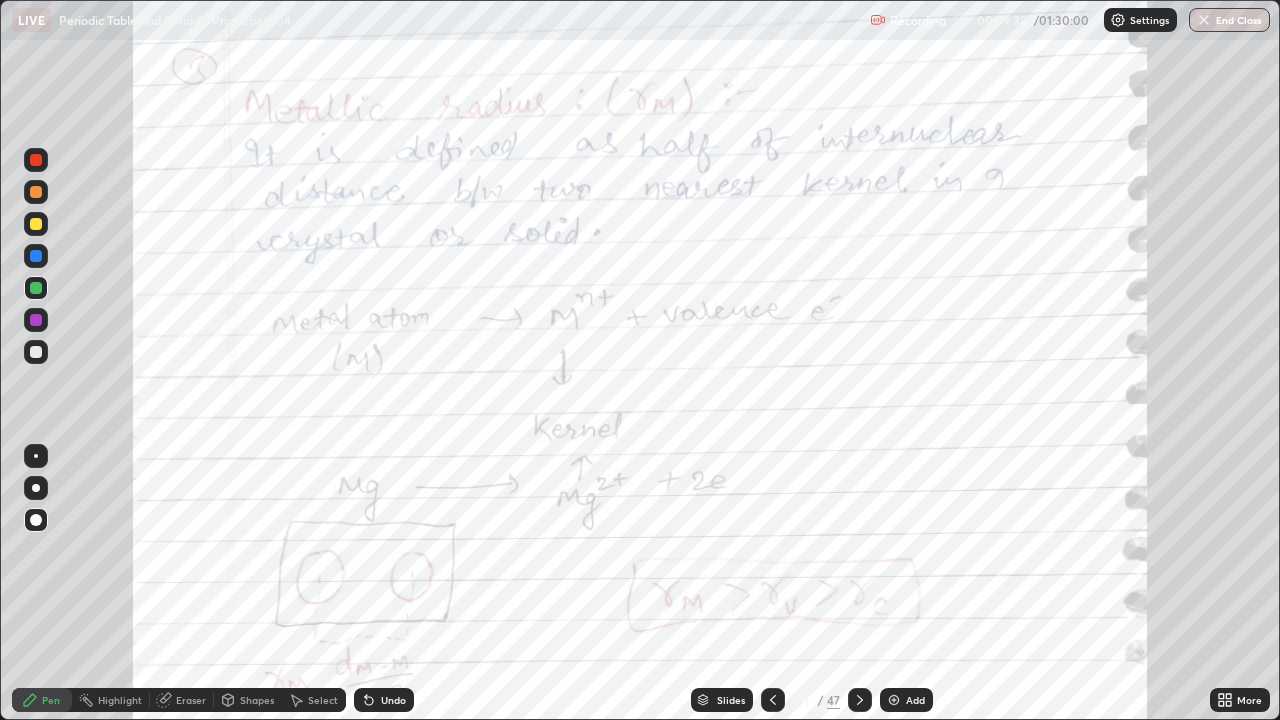 click 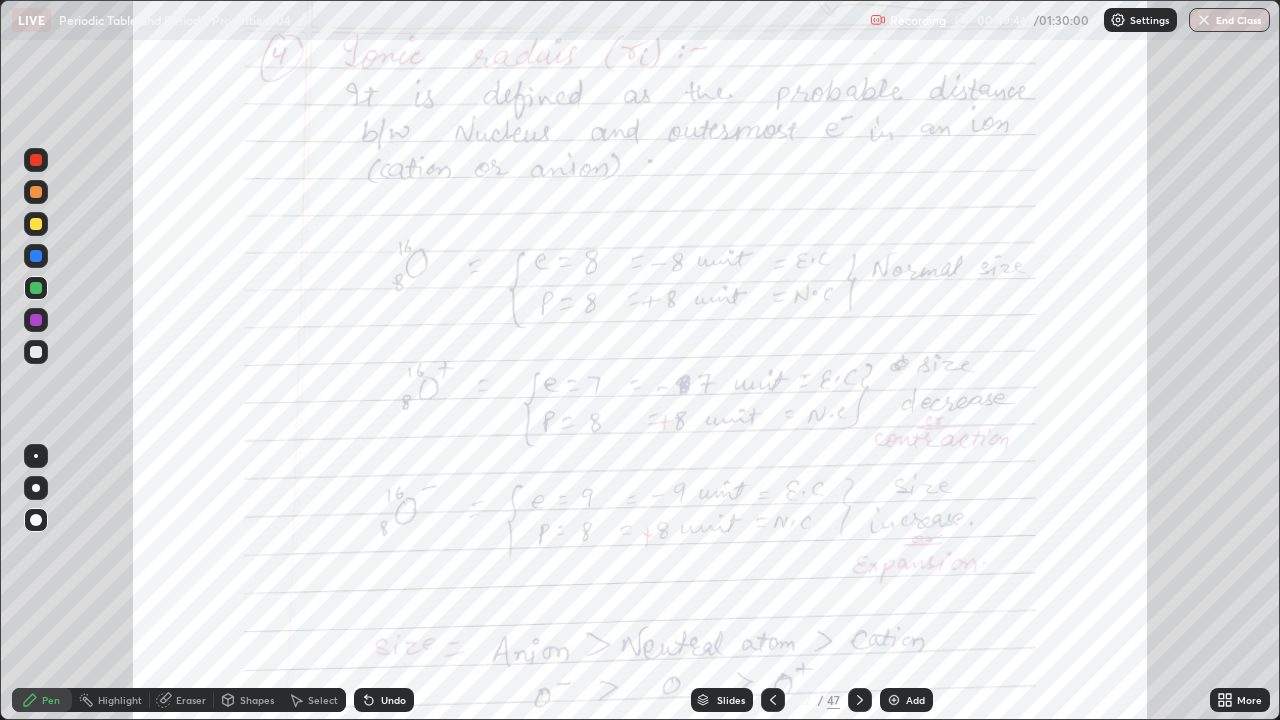 click 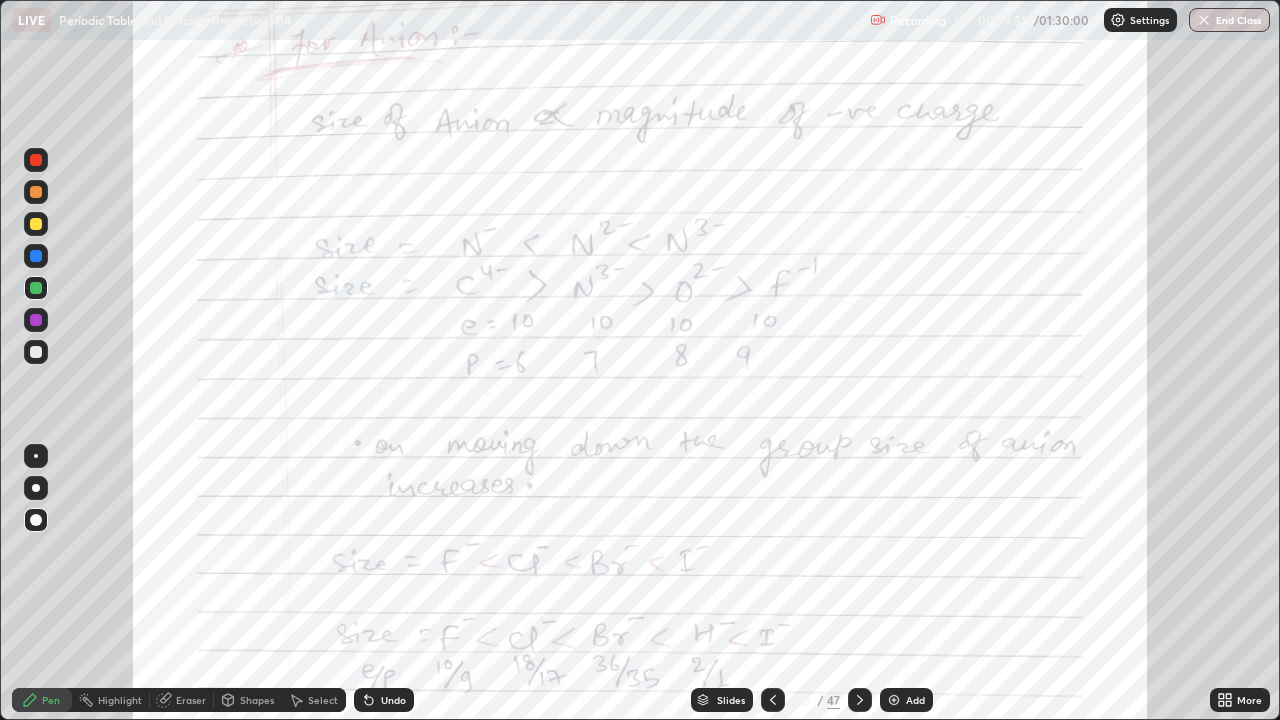 click 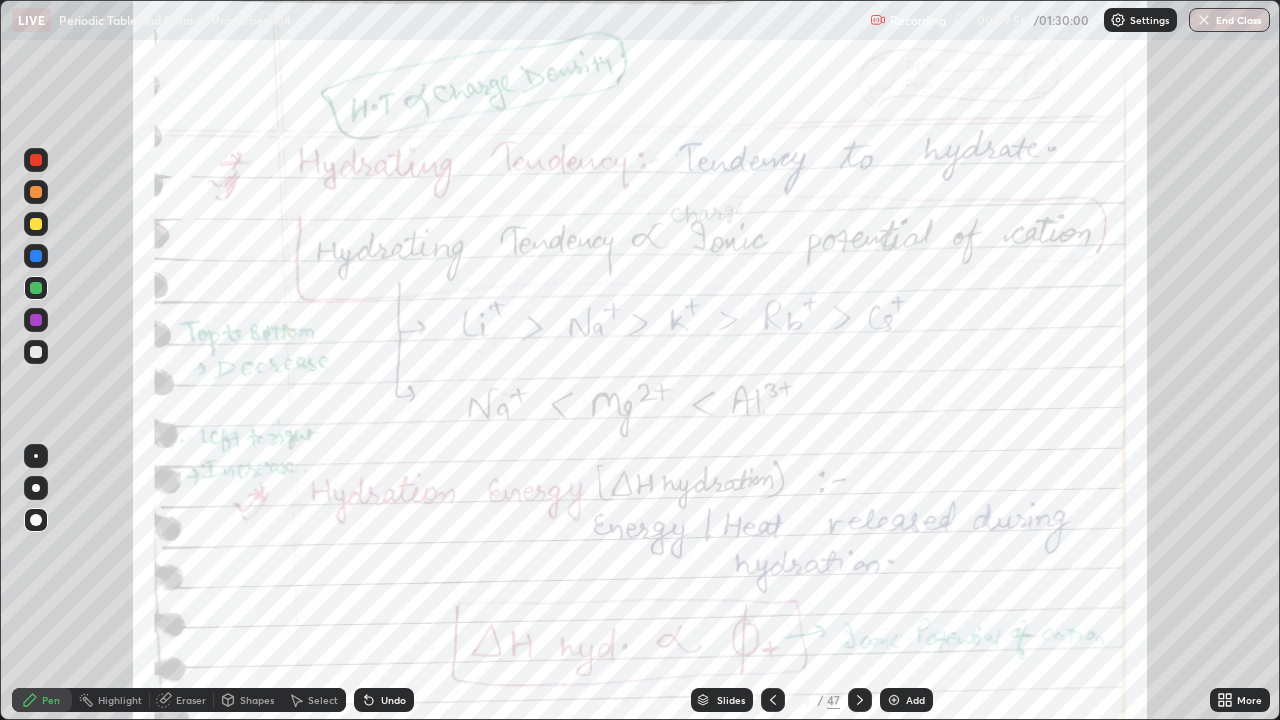 click 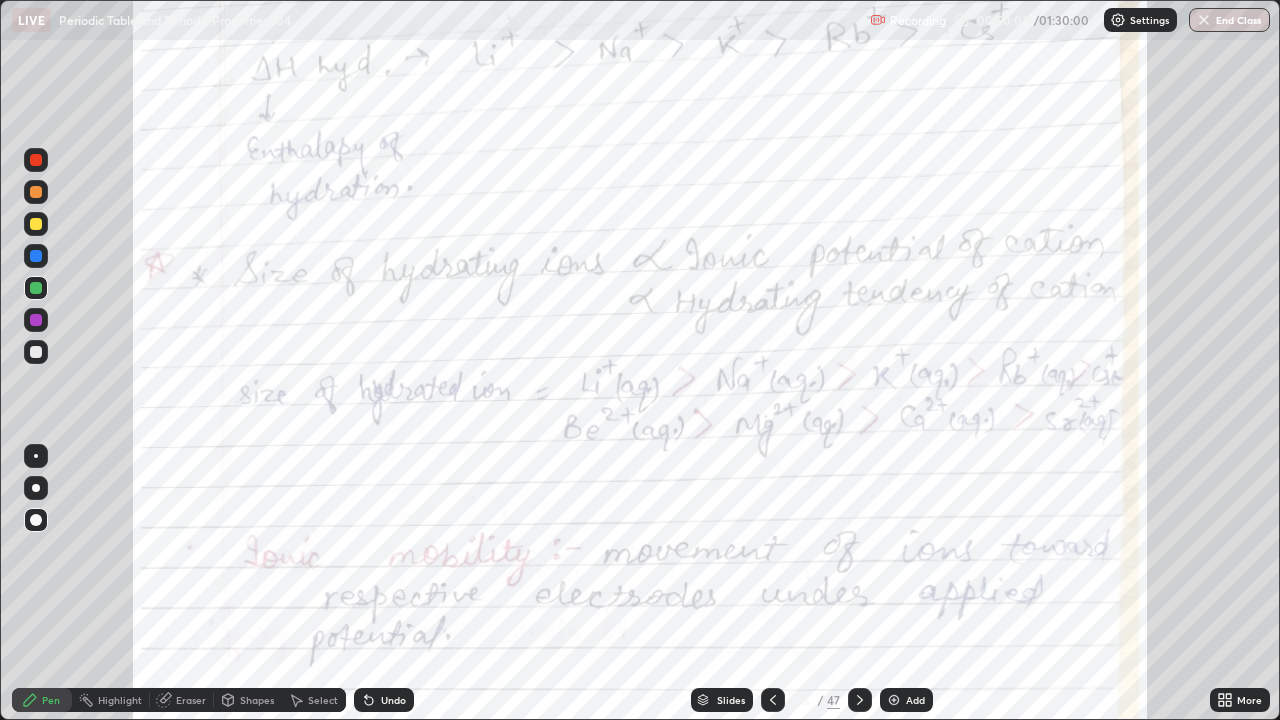 click 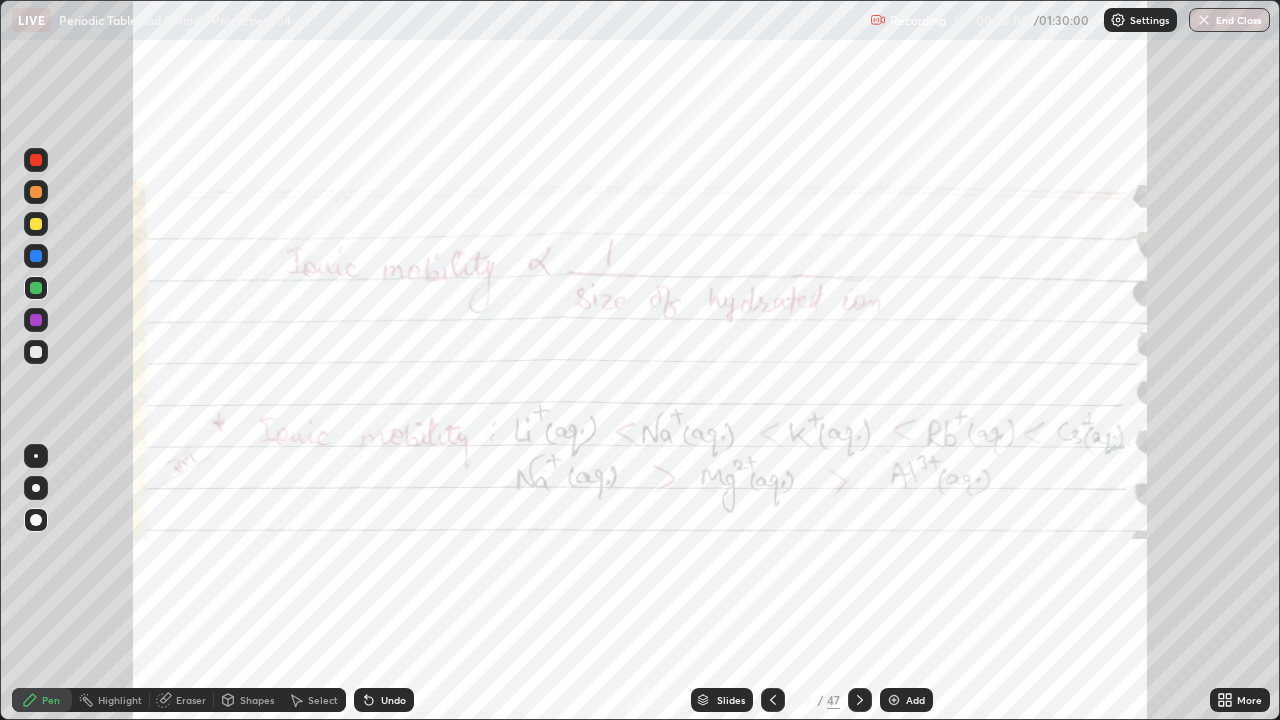 click 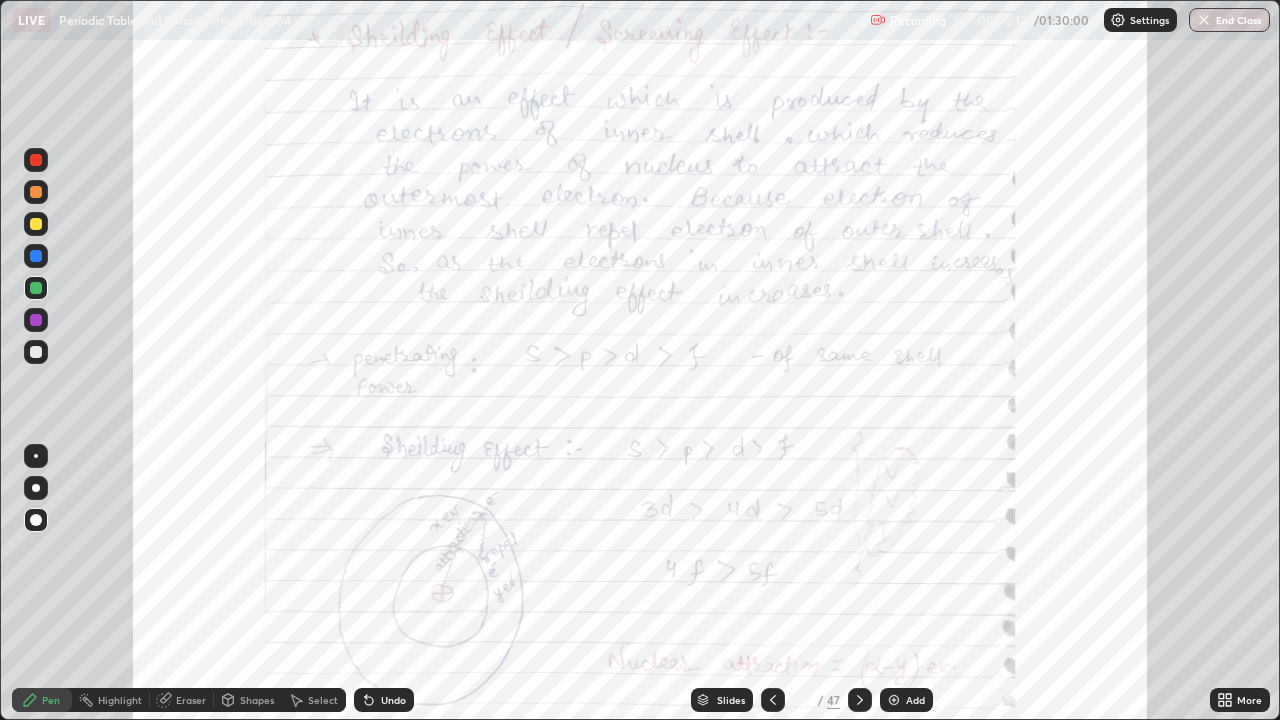 click at bounding box center [860, 700] 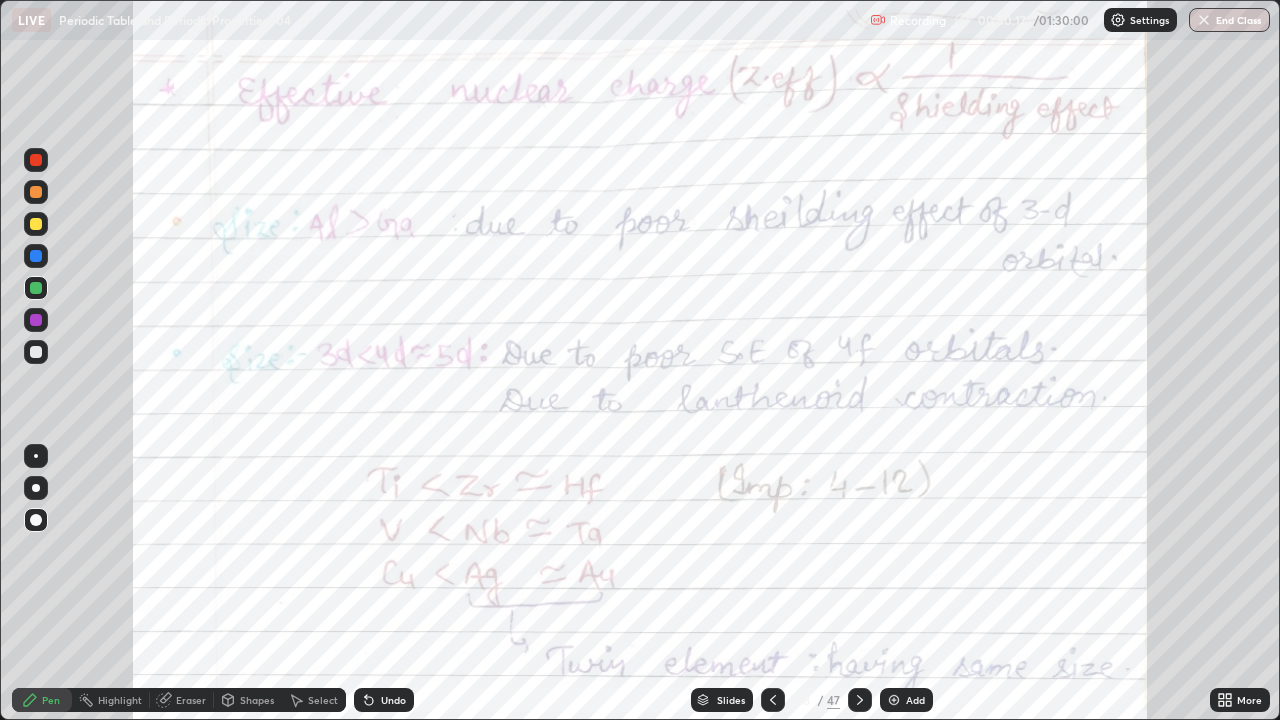 click at bounding box center (860, 700) 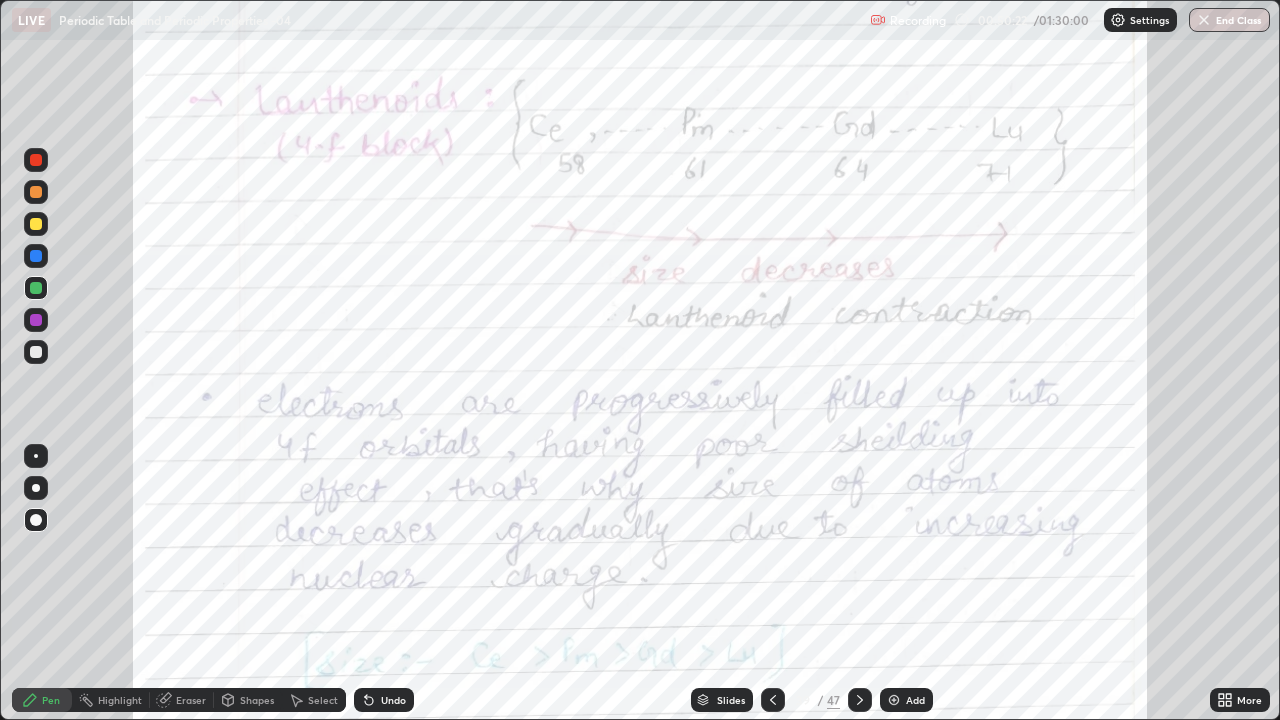 click 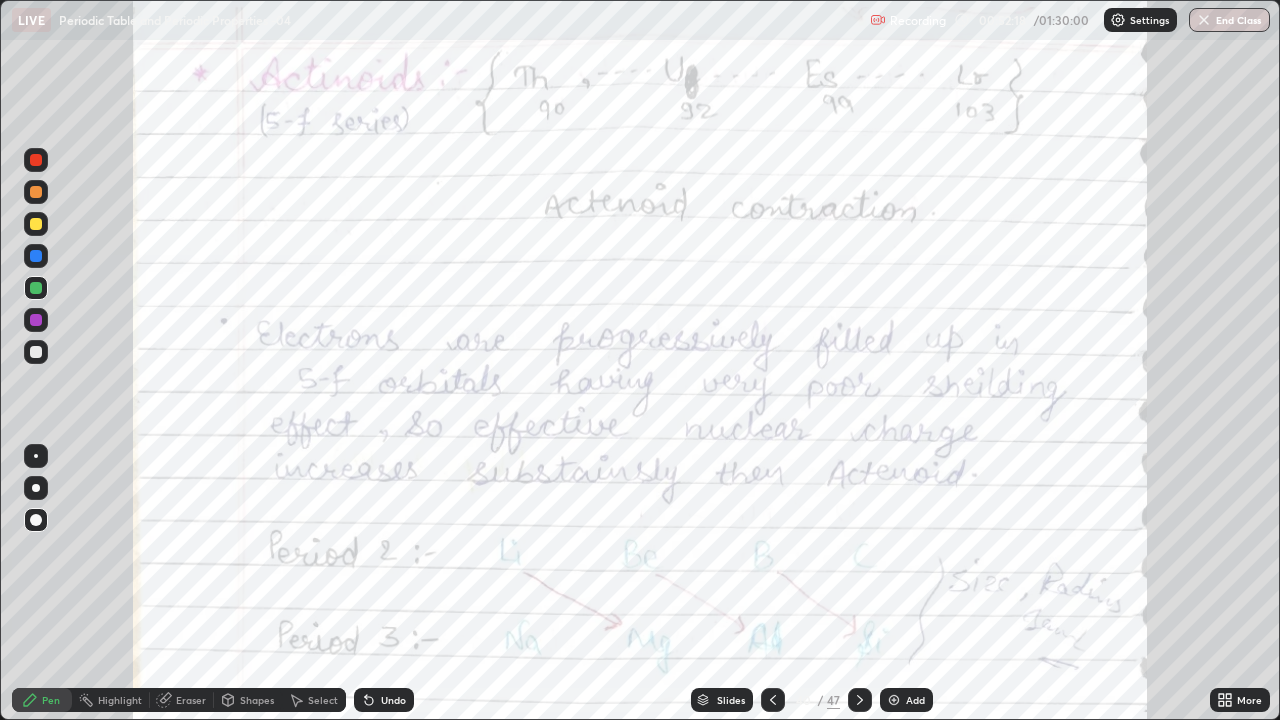 click 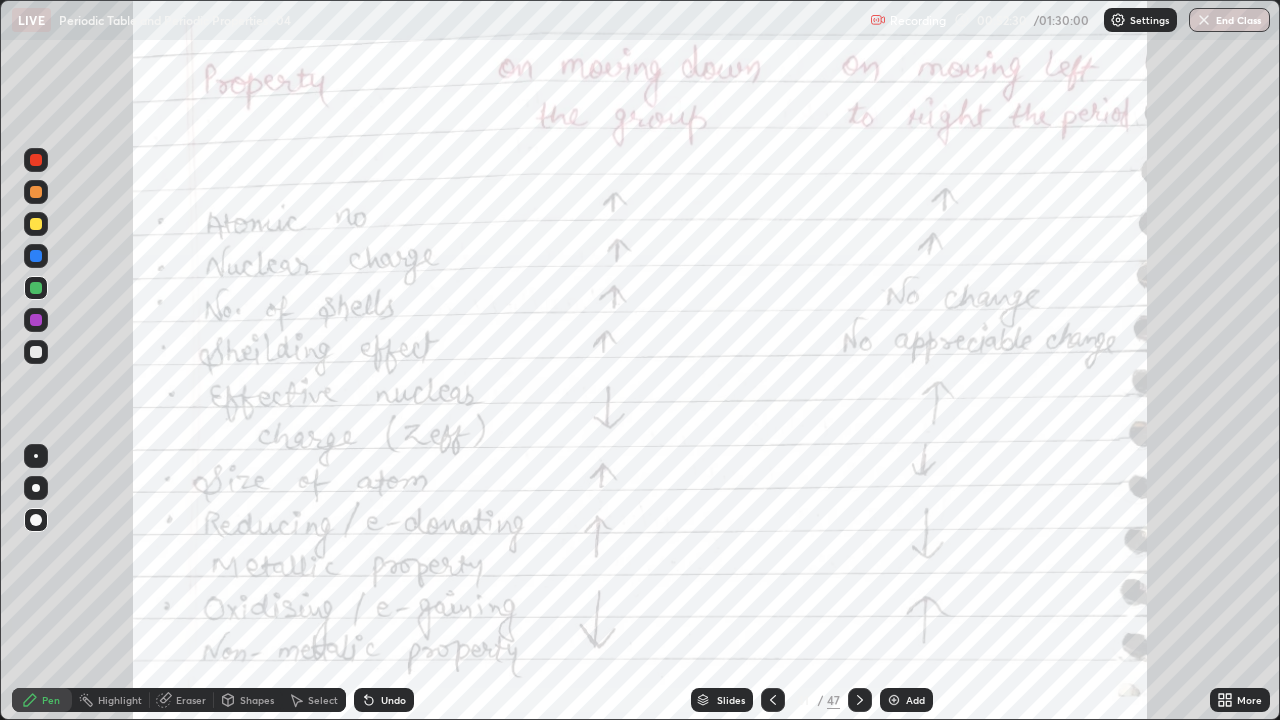 click 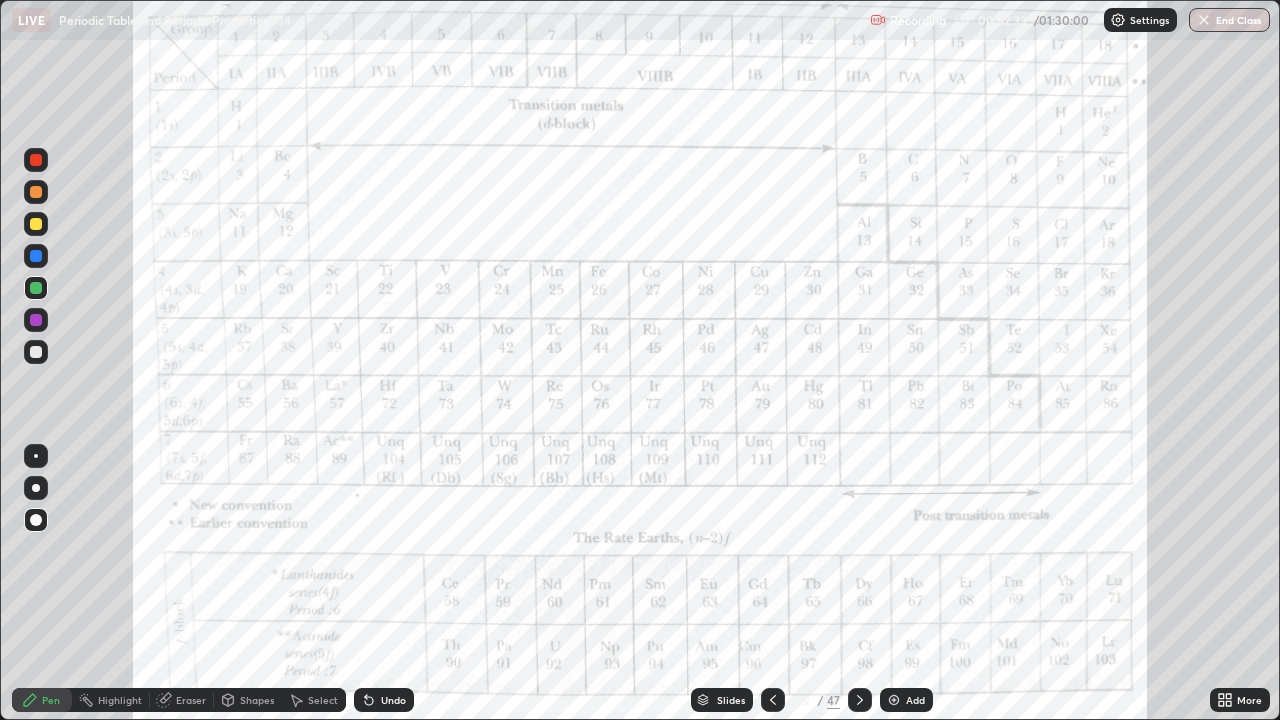 click 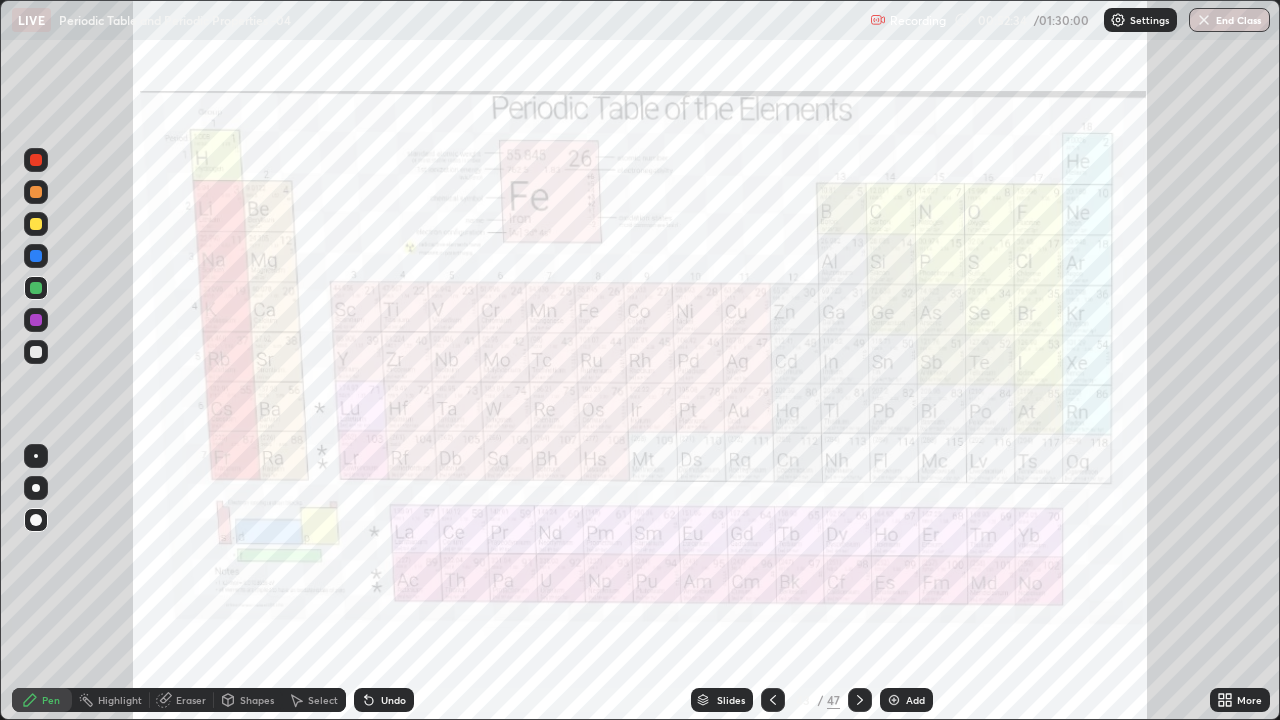click 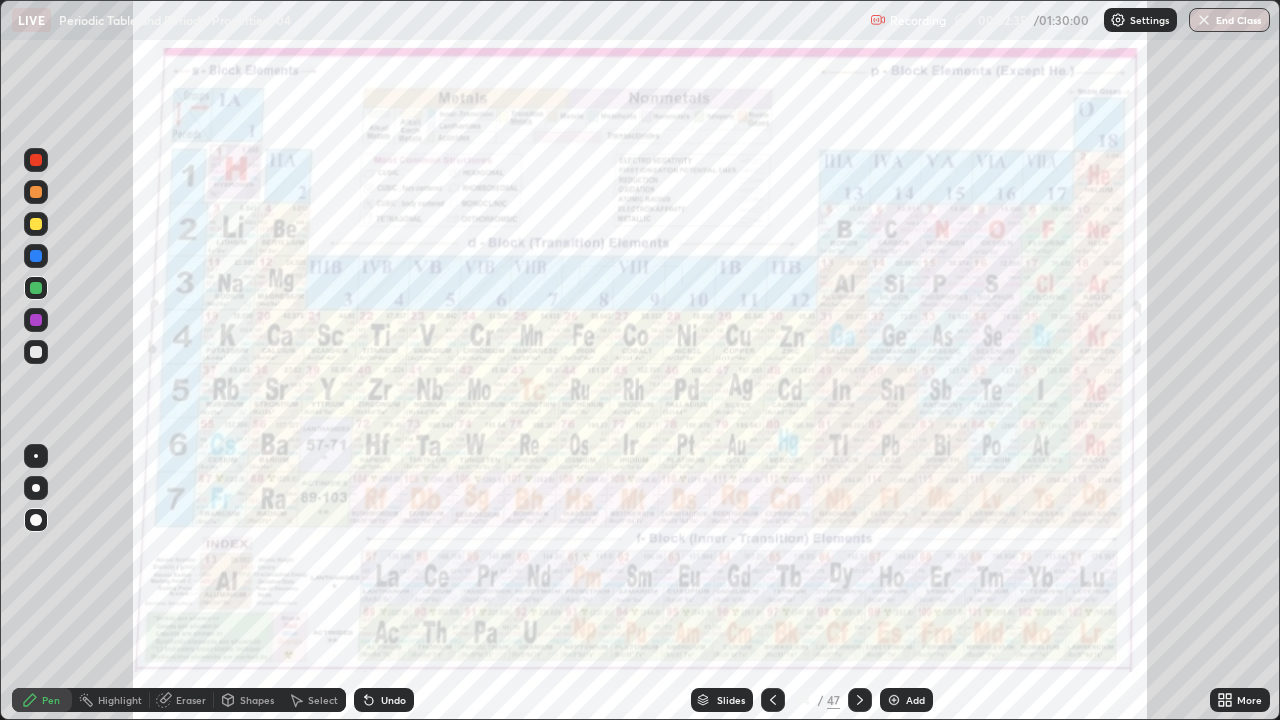 click on "47" at bounding box center [833, 700] 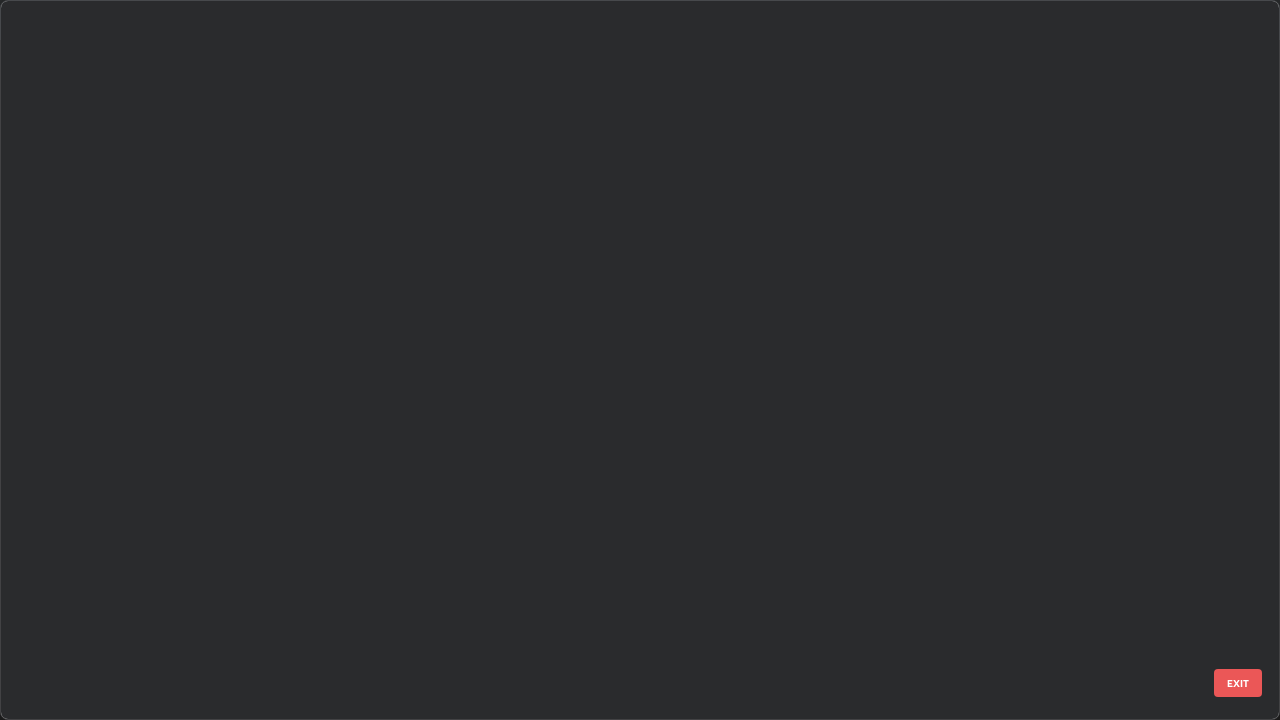 scroll, scrollTop: 2651, scrollLeft: 0, axis: vertical 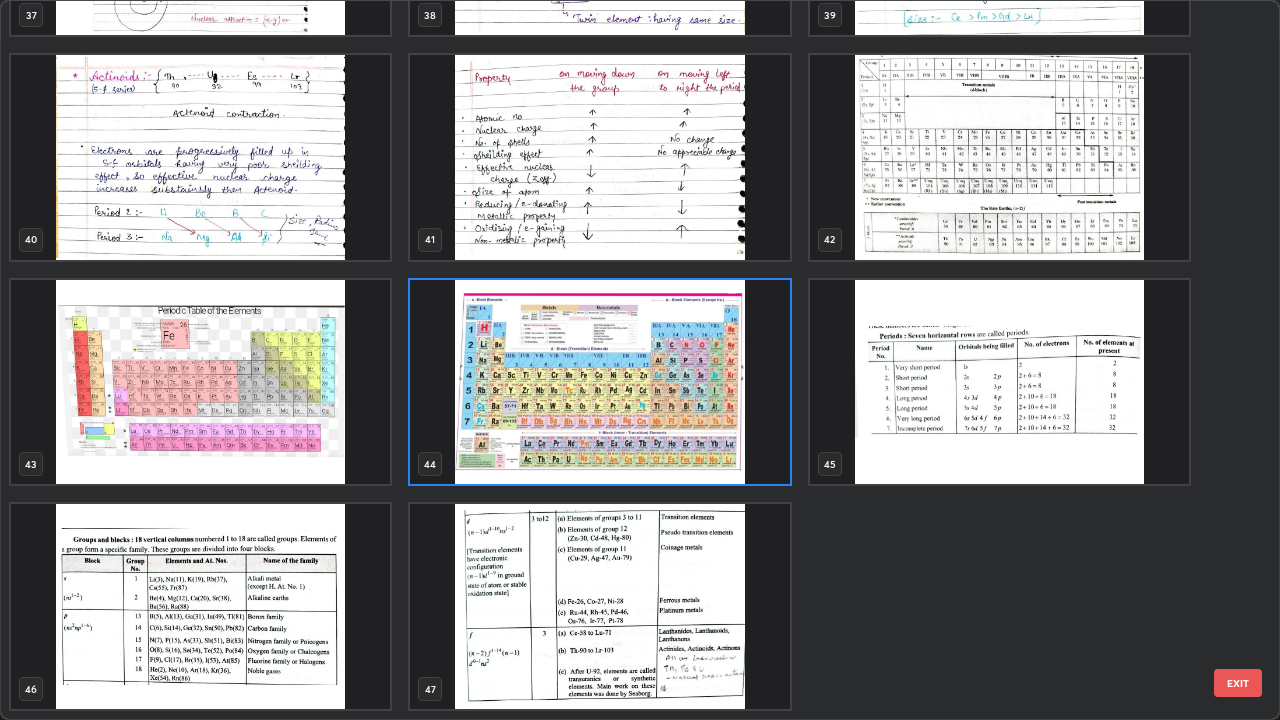 click at bounding box center [999, 382] 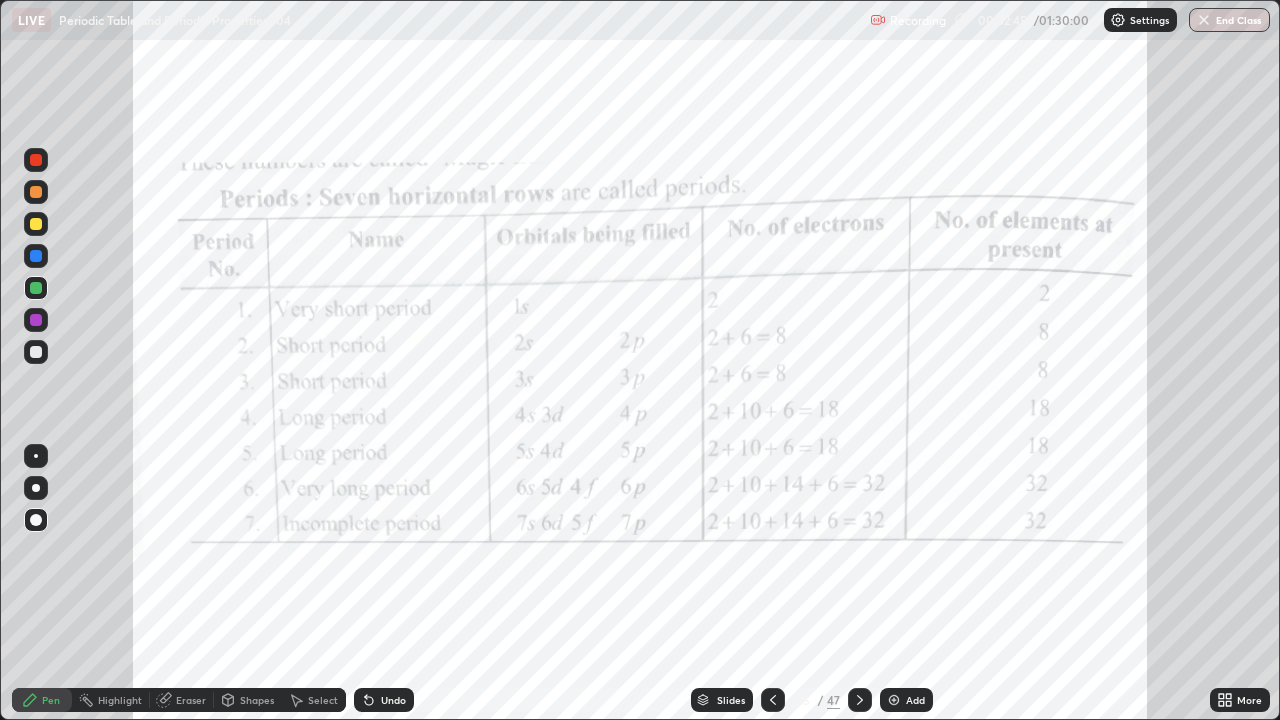 click 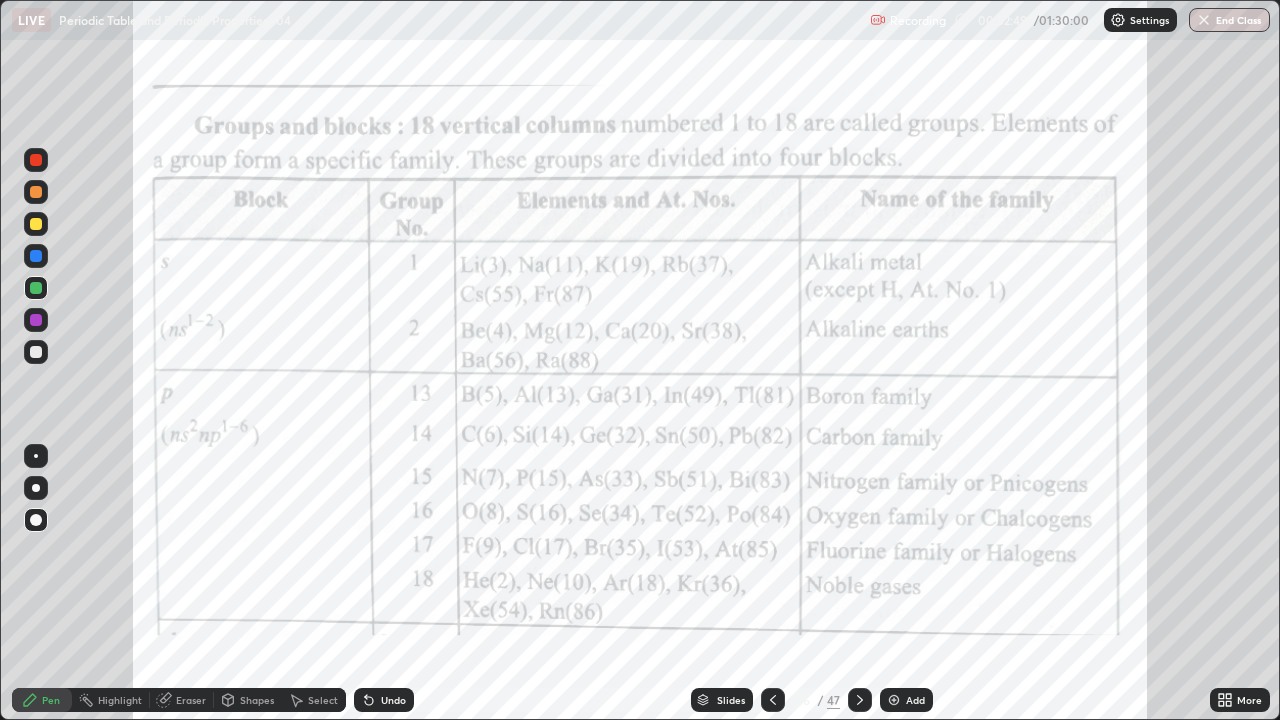 click 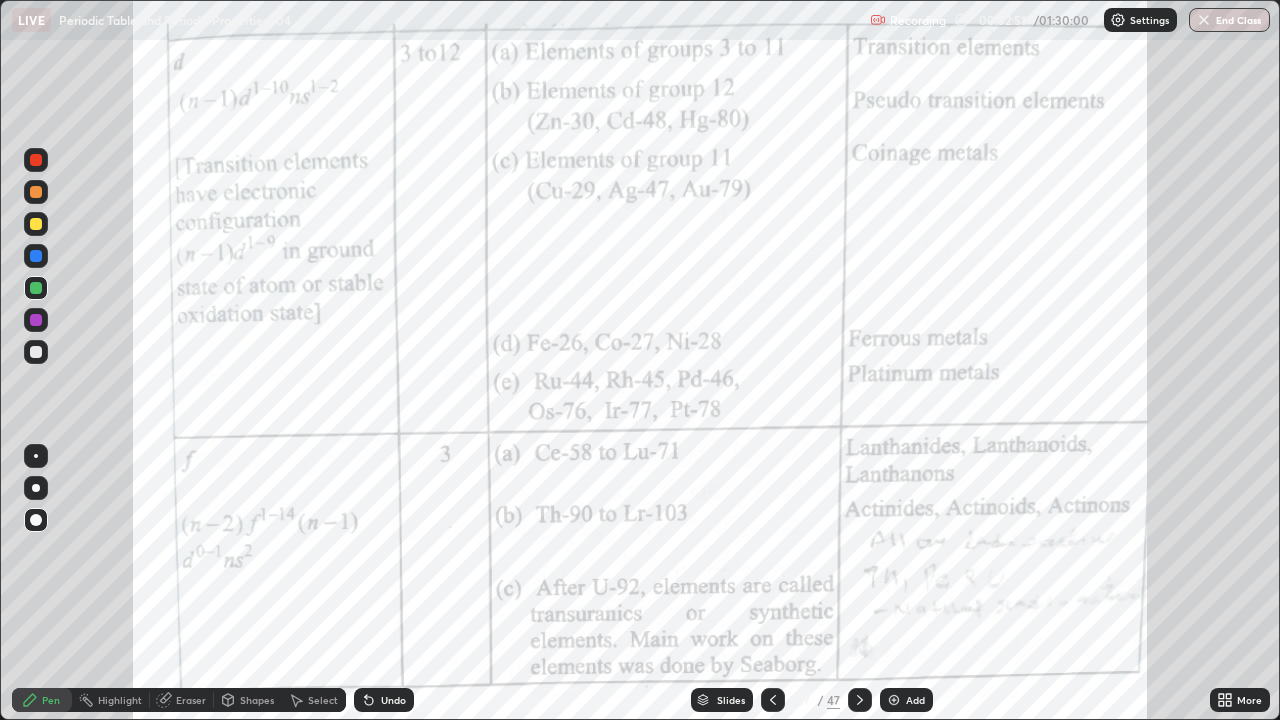 click 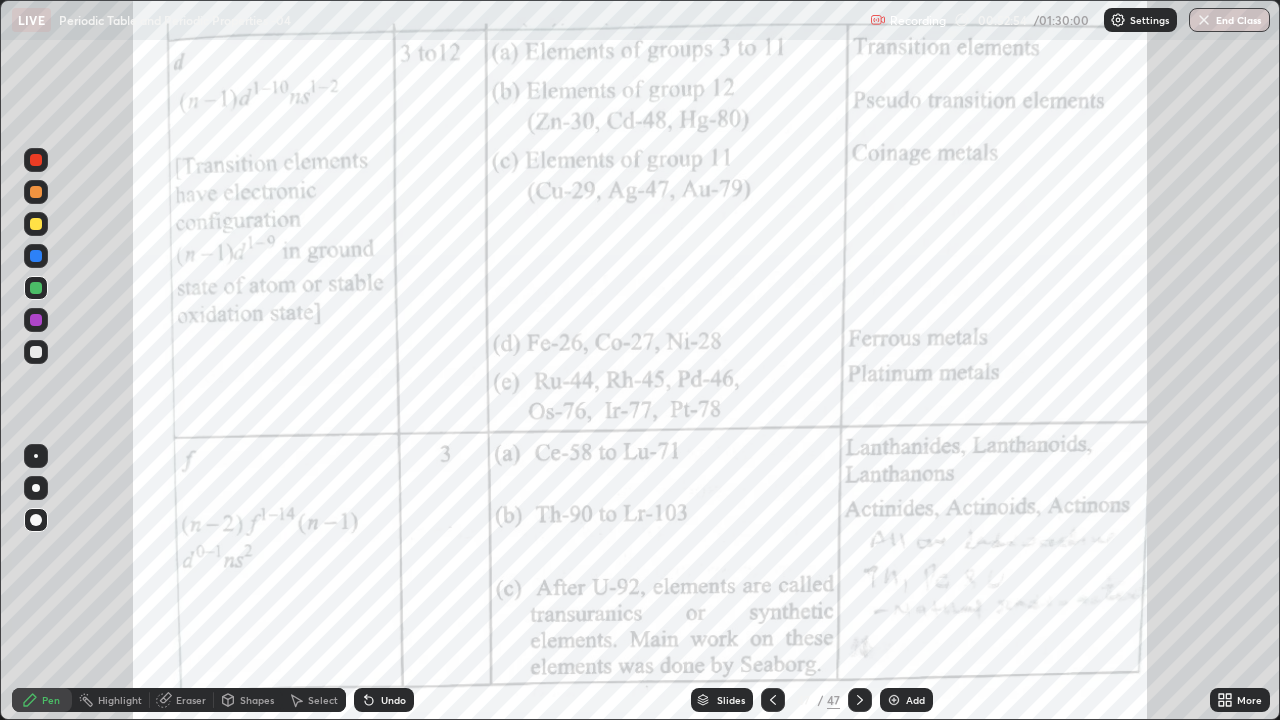 click 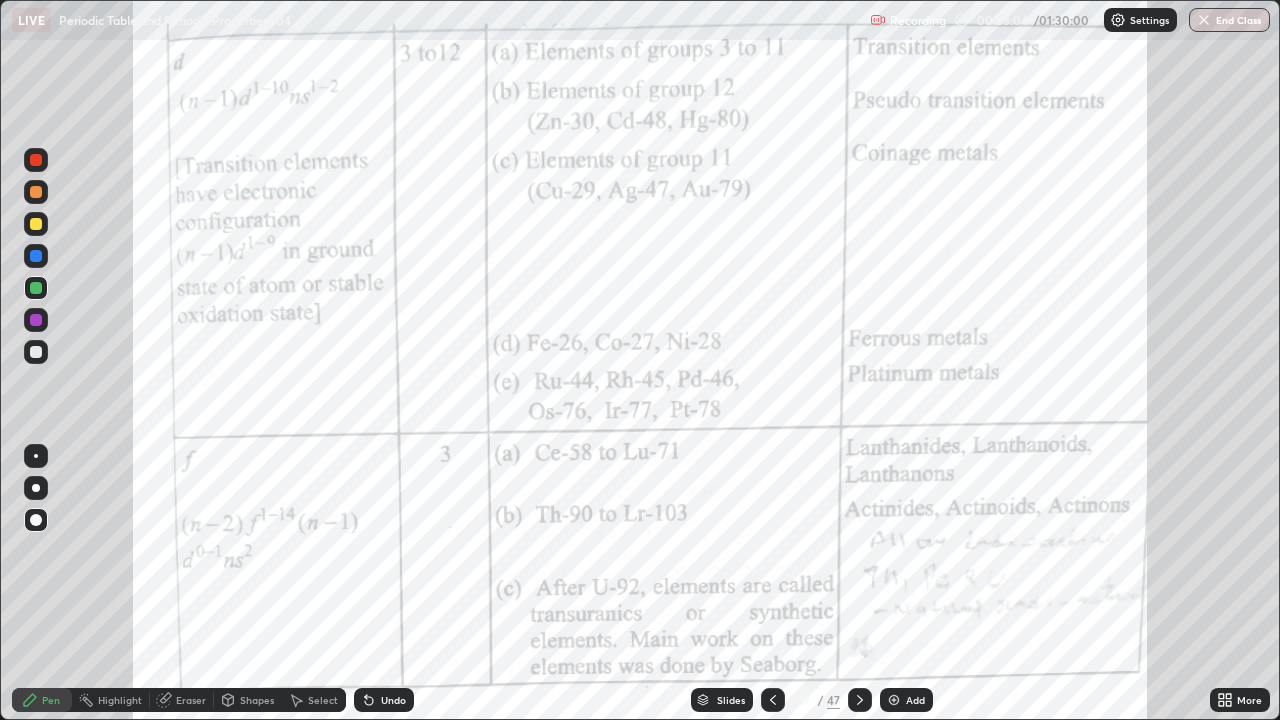 click 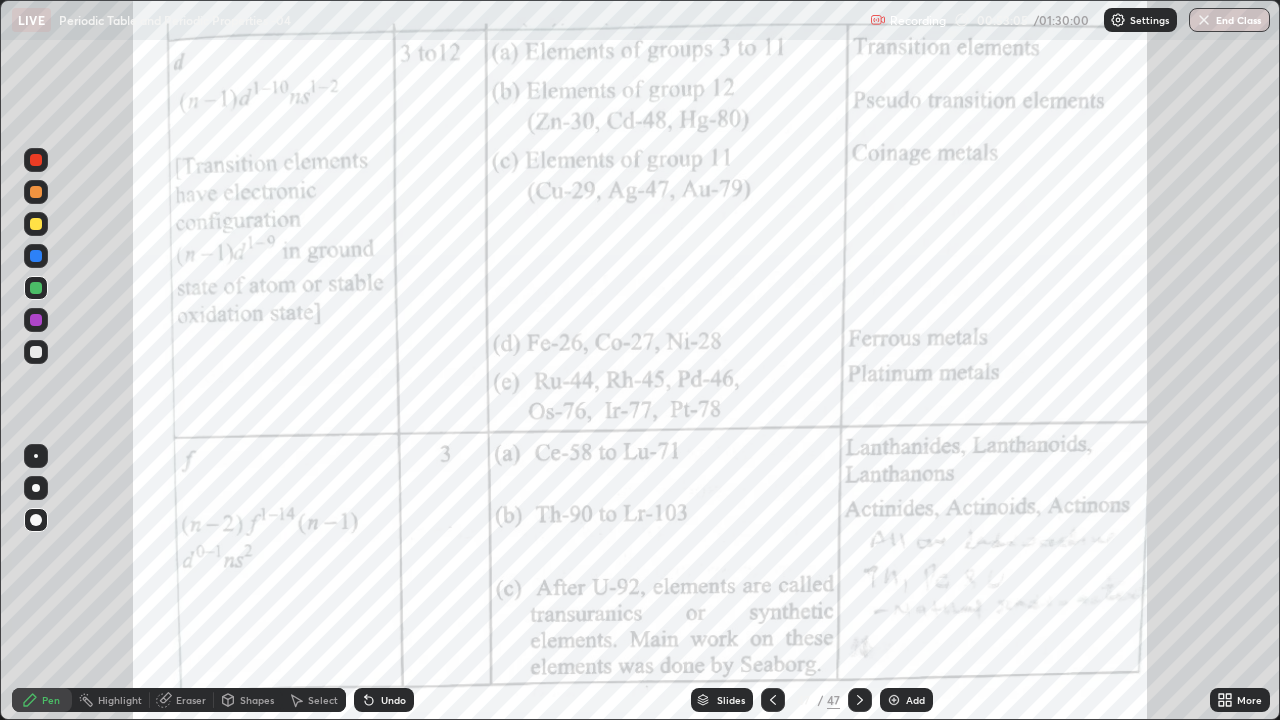 click 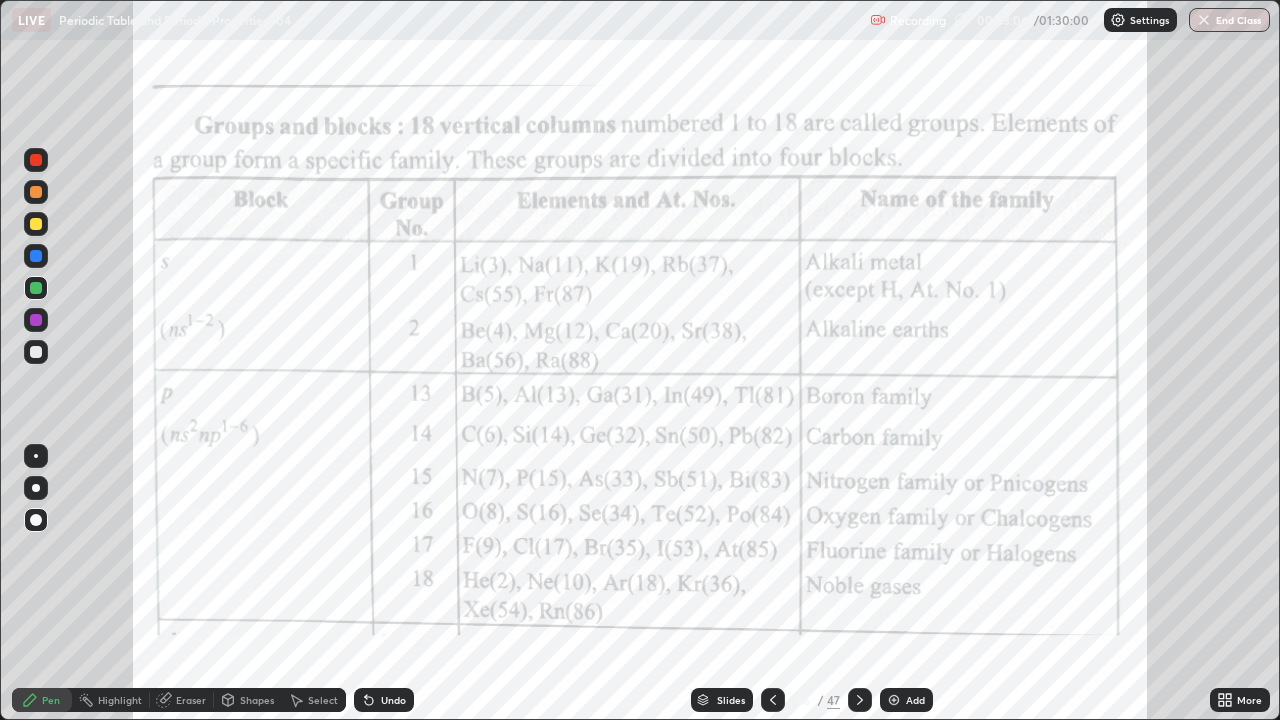 click 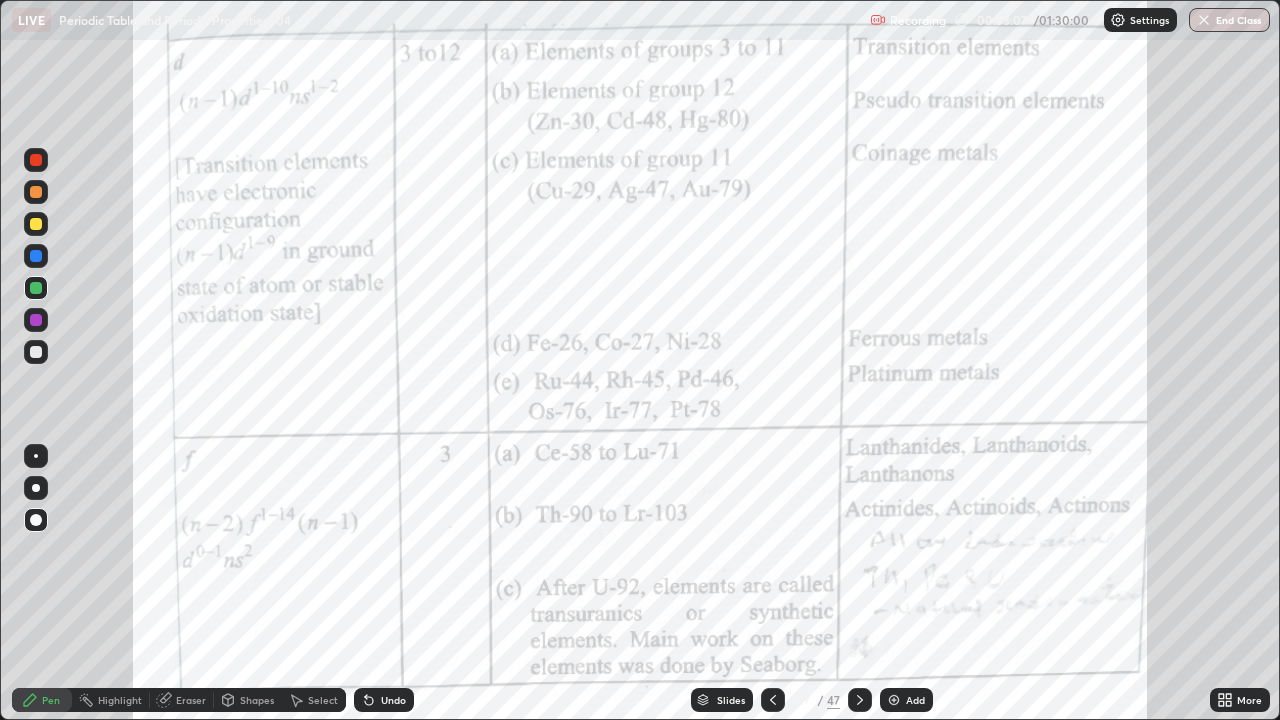 click 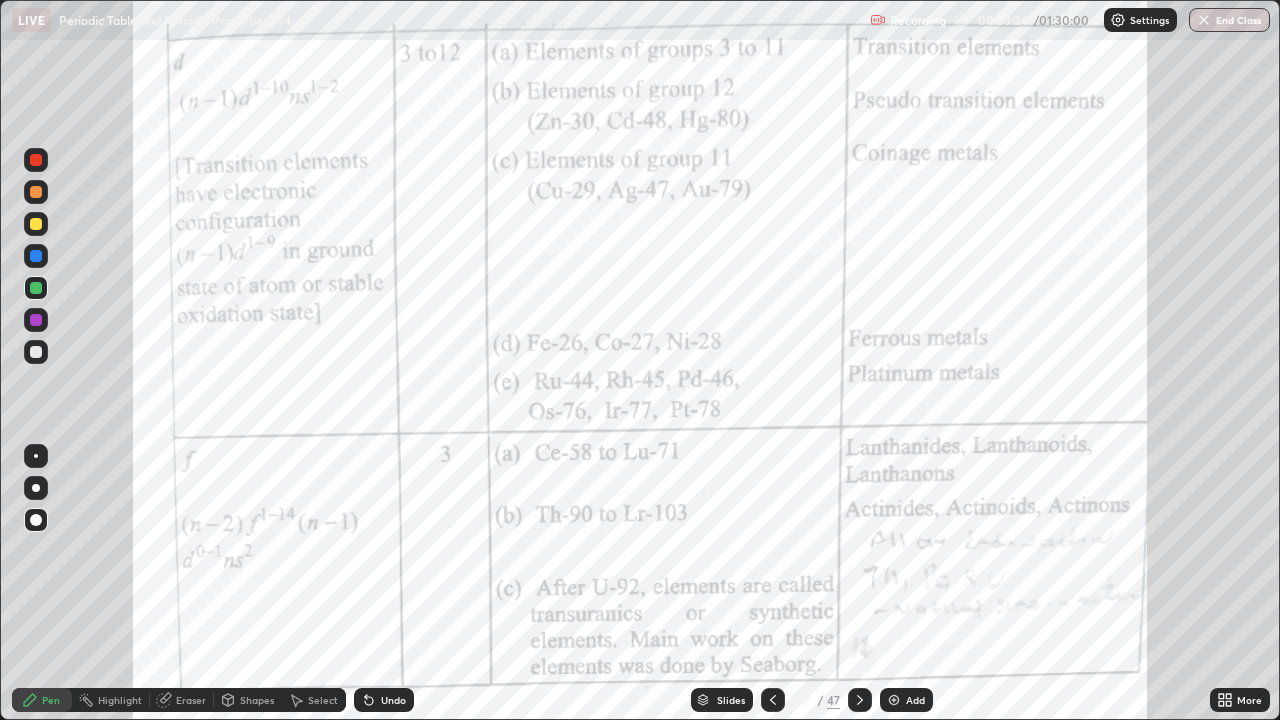 click on "Undo" at bounding box center [393, 700] 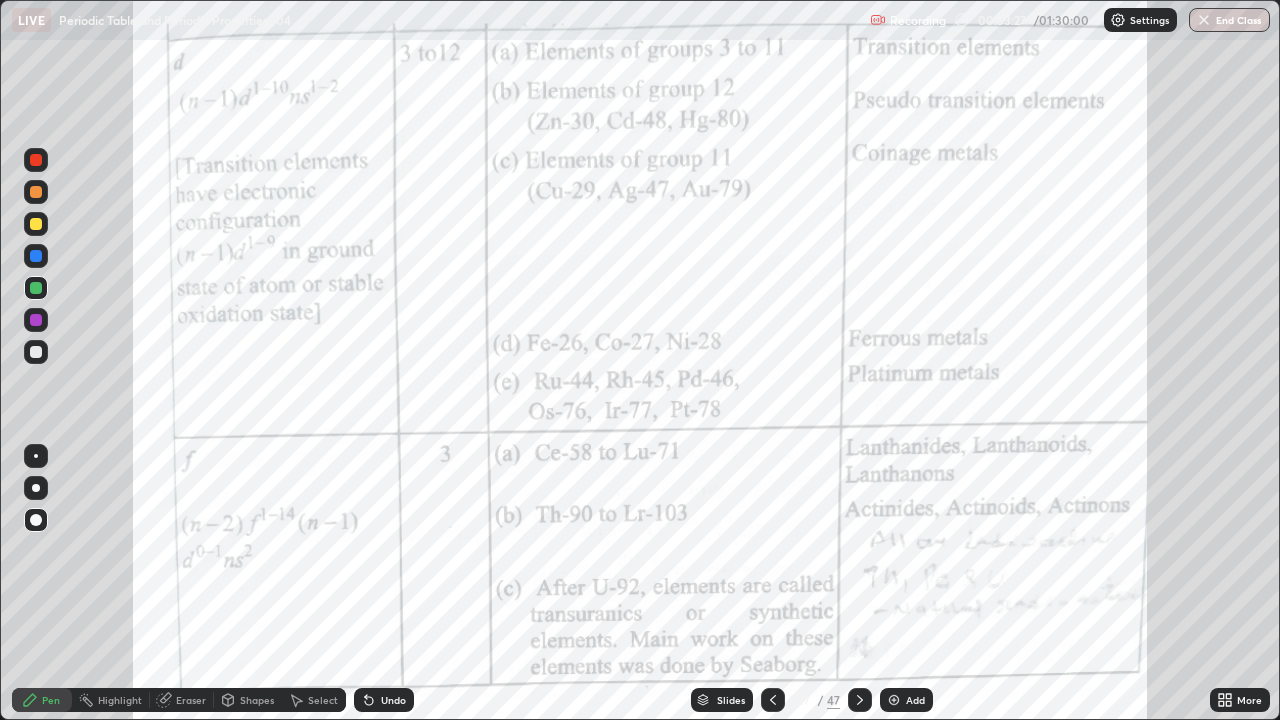 click on "Slides" at bounding box center [731, 700] 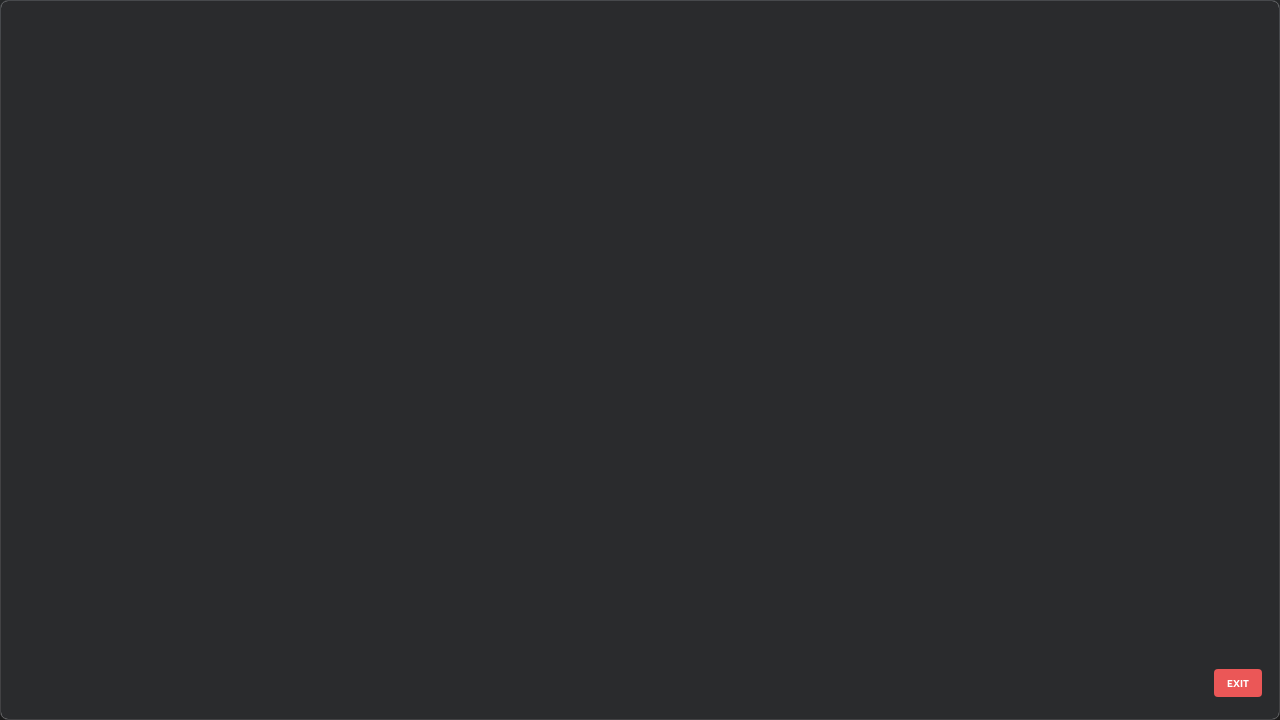 scroll, scrollTop: 2876, scrollLeft: 0, axis: vertical 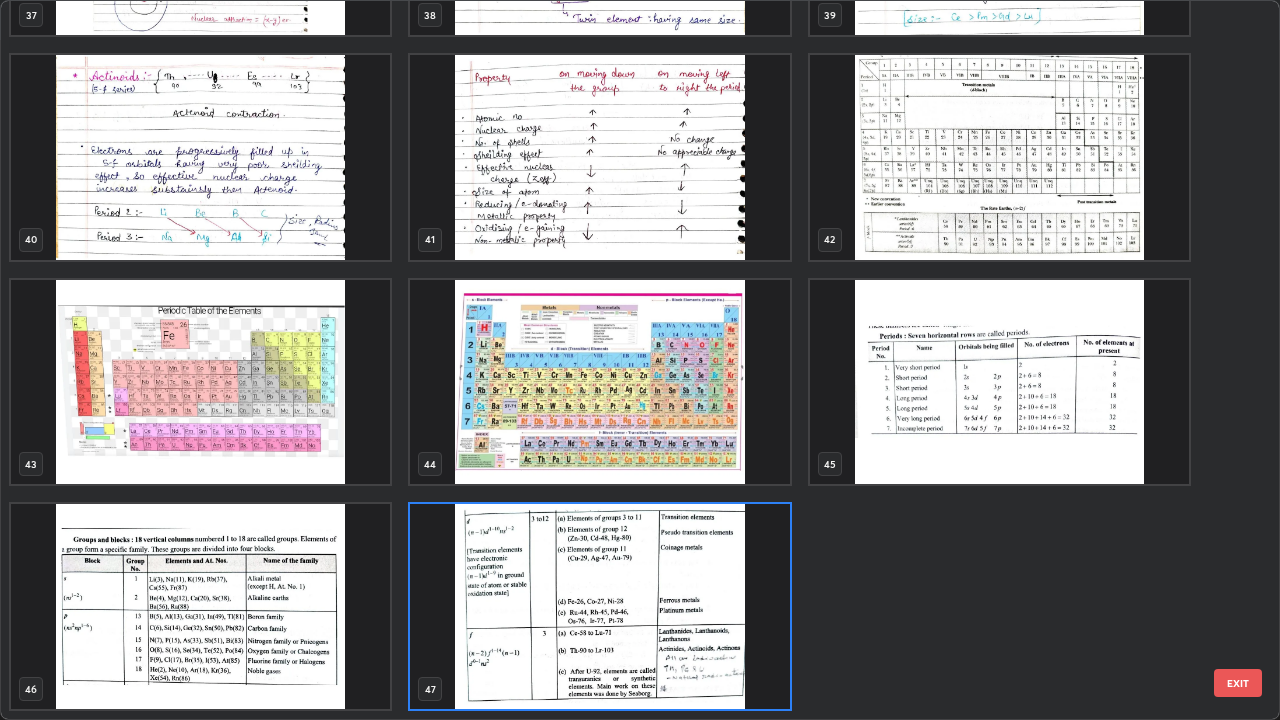 click at bounding box center (599, 382) 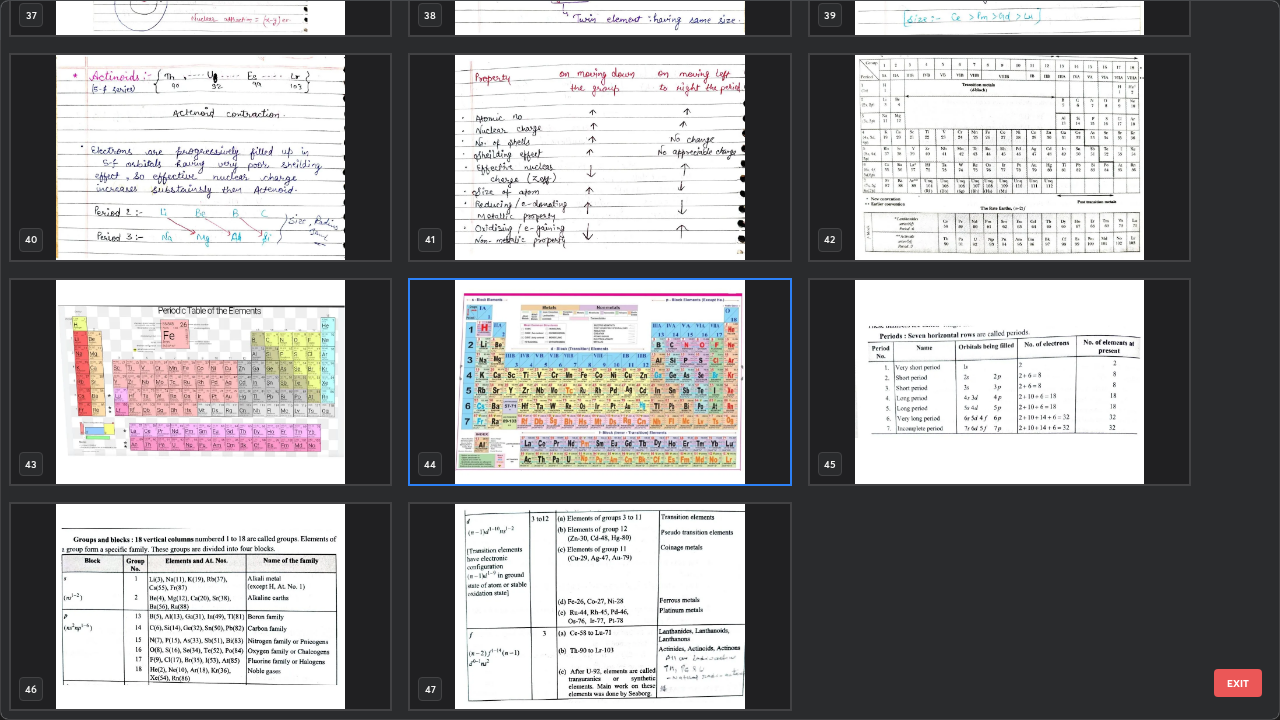 click at bounding box center [599, 382] 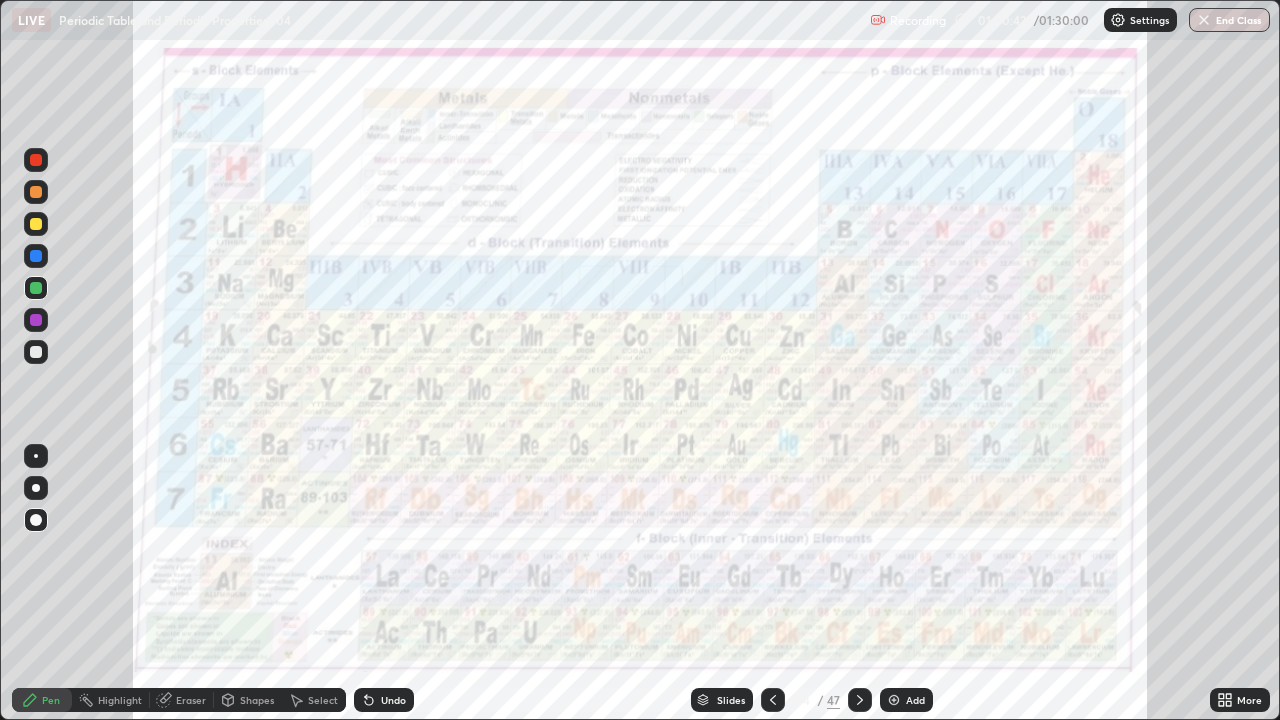 click at bounding box center (36, 224) 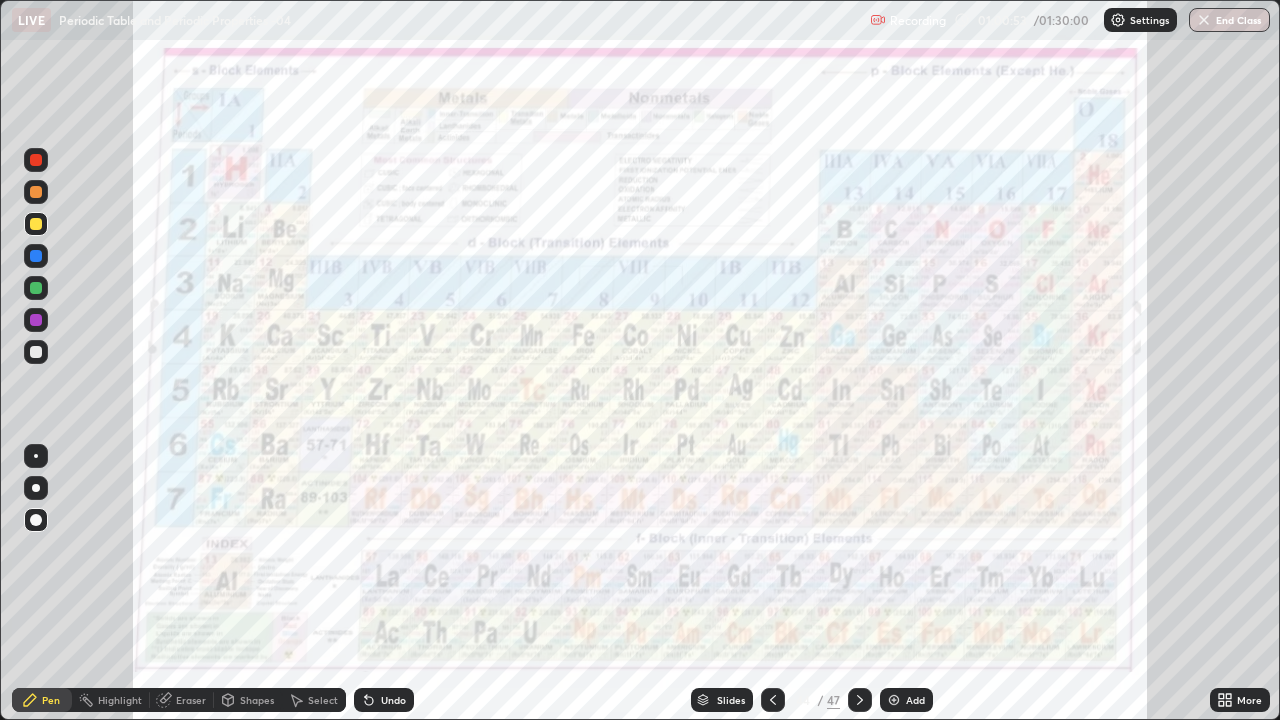 click 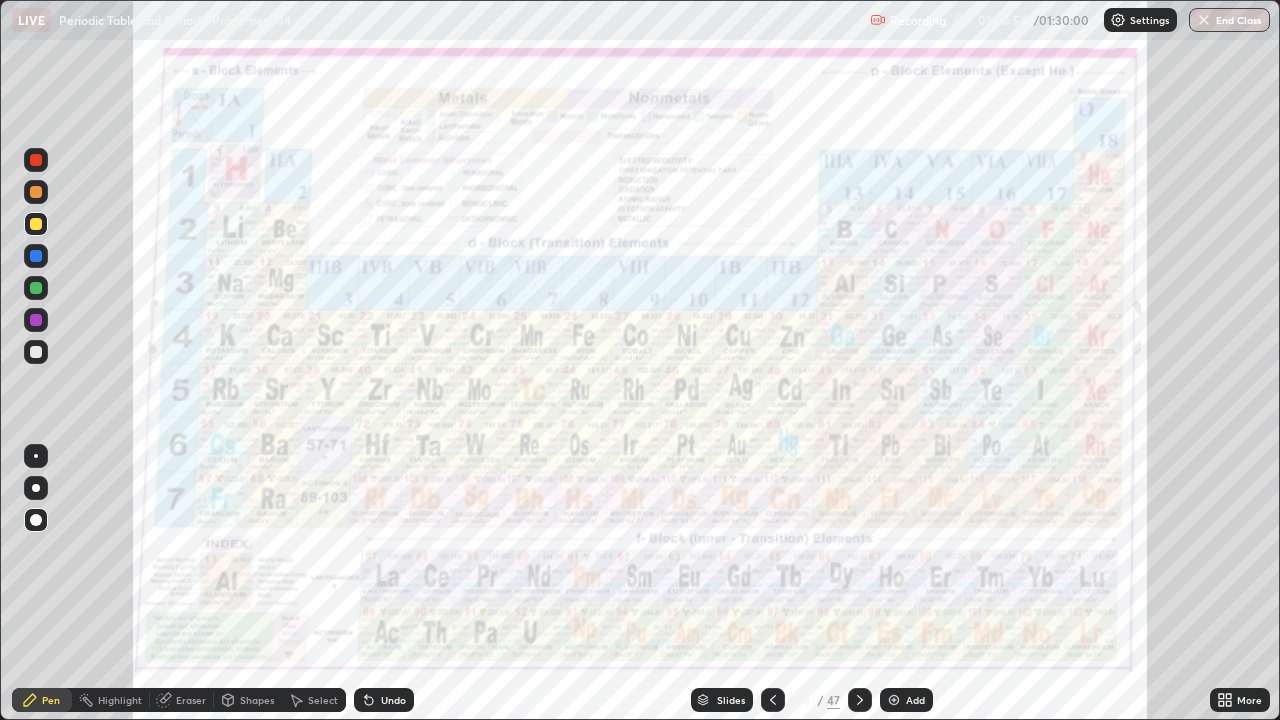 click 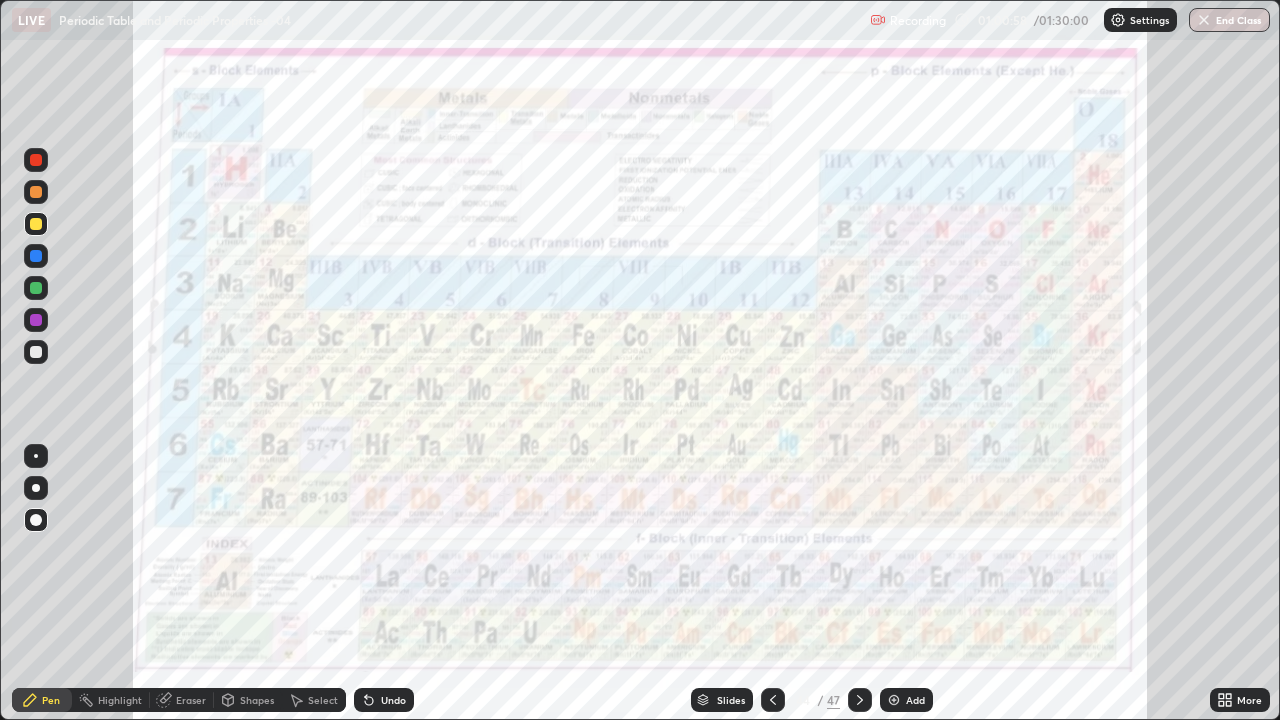 click 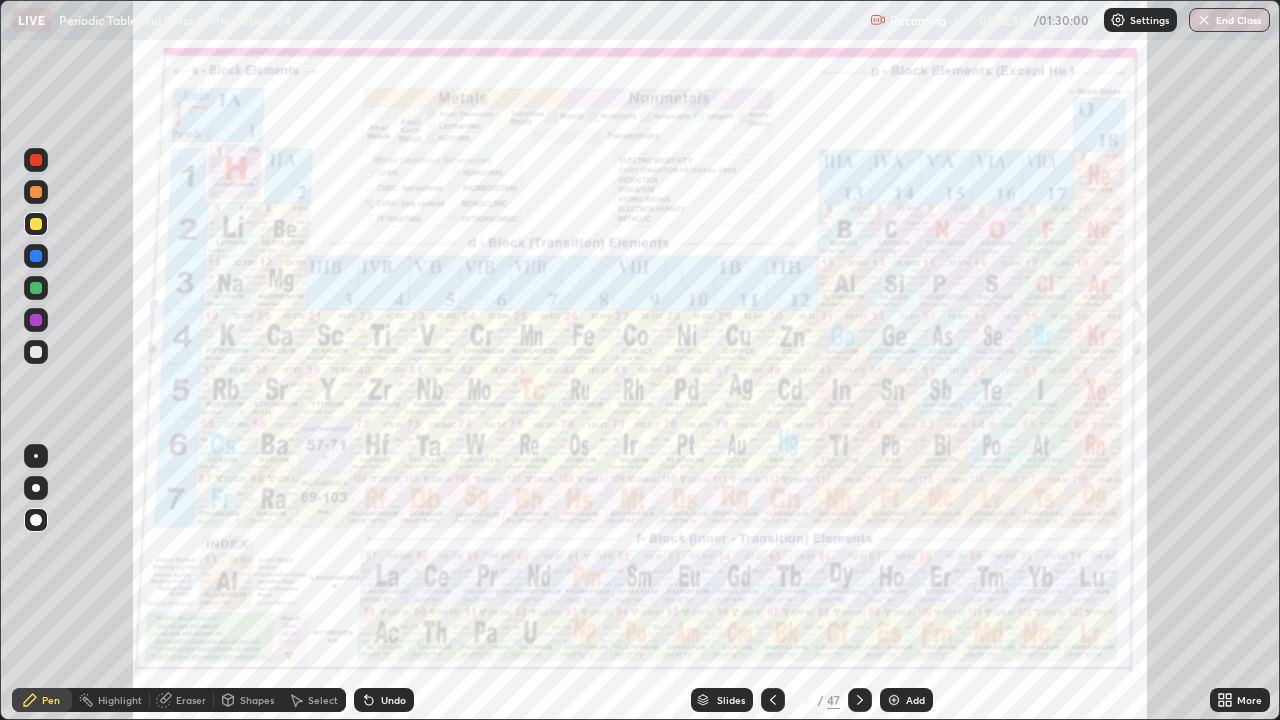 click on "End Class" at bounding box center [1229, 20] 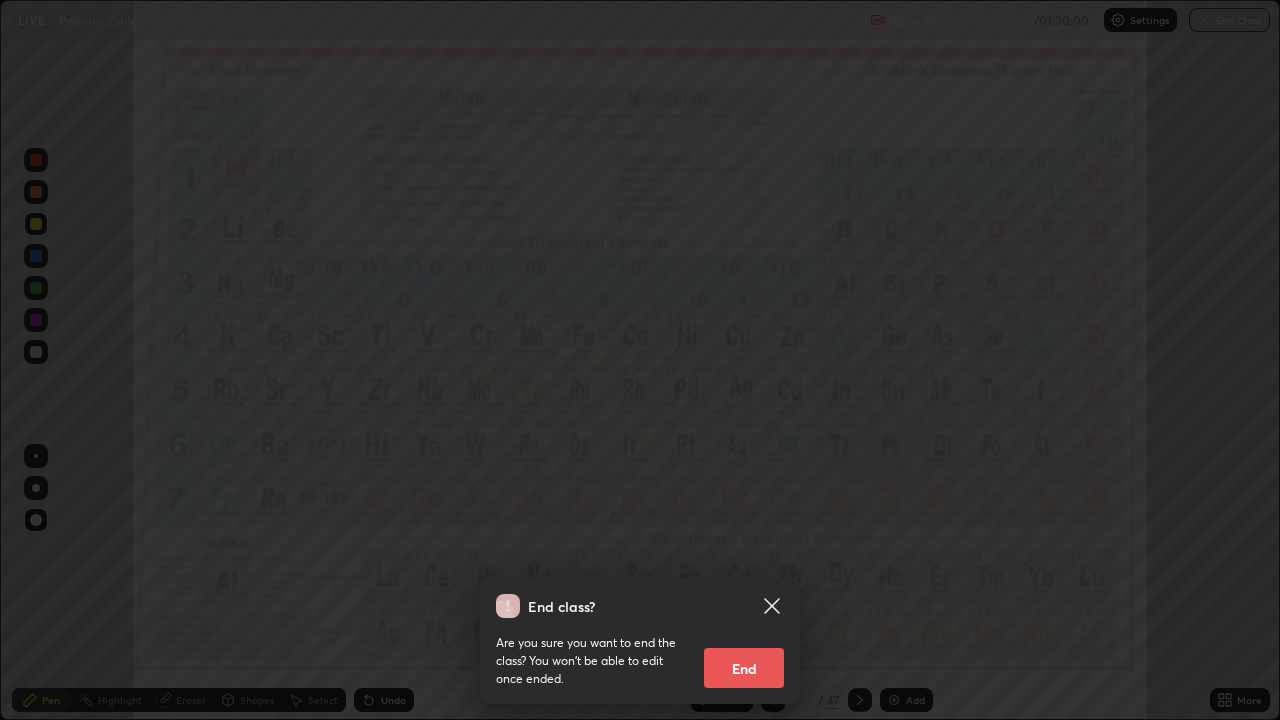 click on "End" at bounding box center (744, 668) 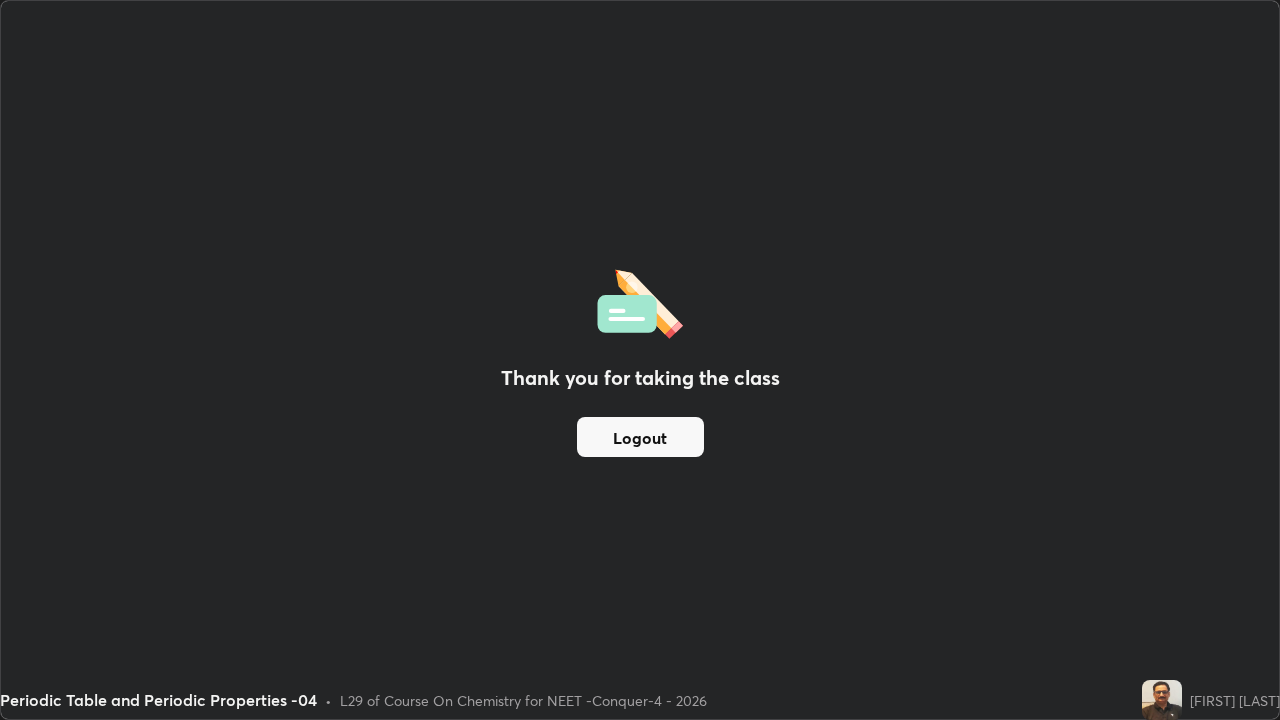 click on "Logout" at bounding box center (640, 437) 